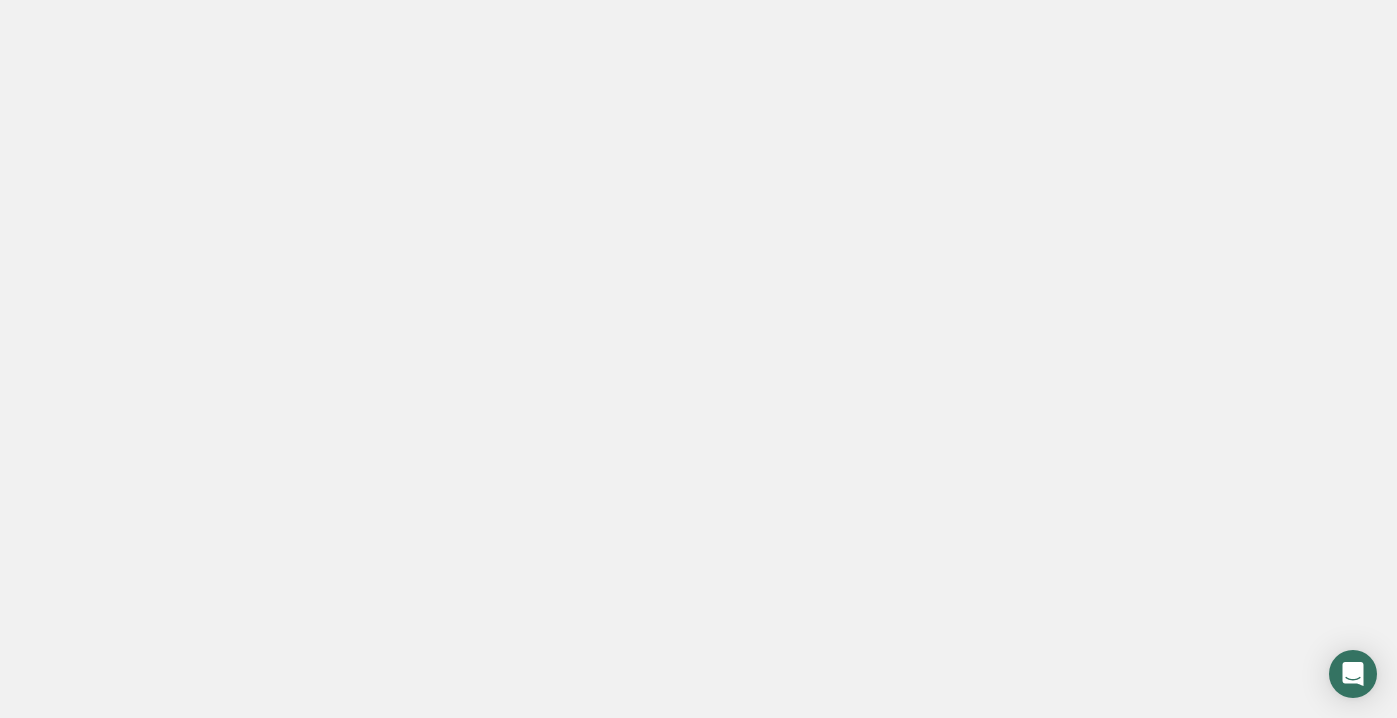 scroll, scrollTop: 0, scrollLeft: 0, axis: both 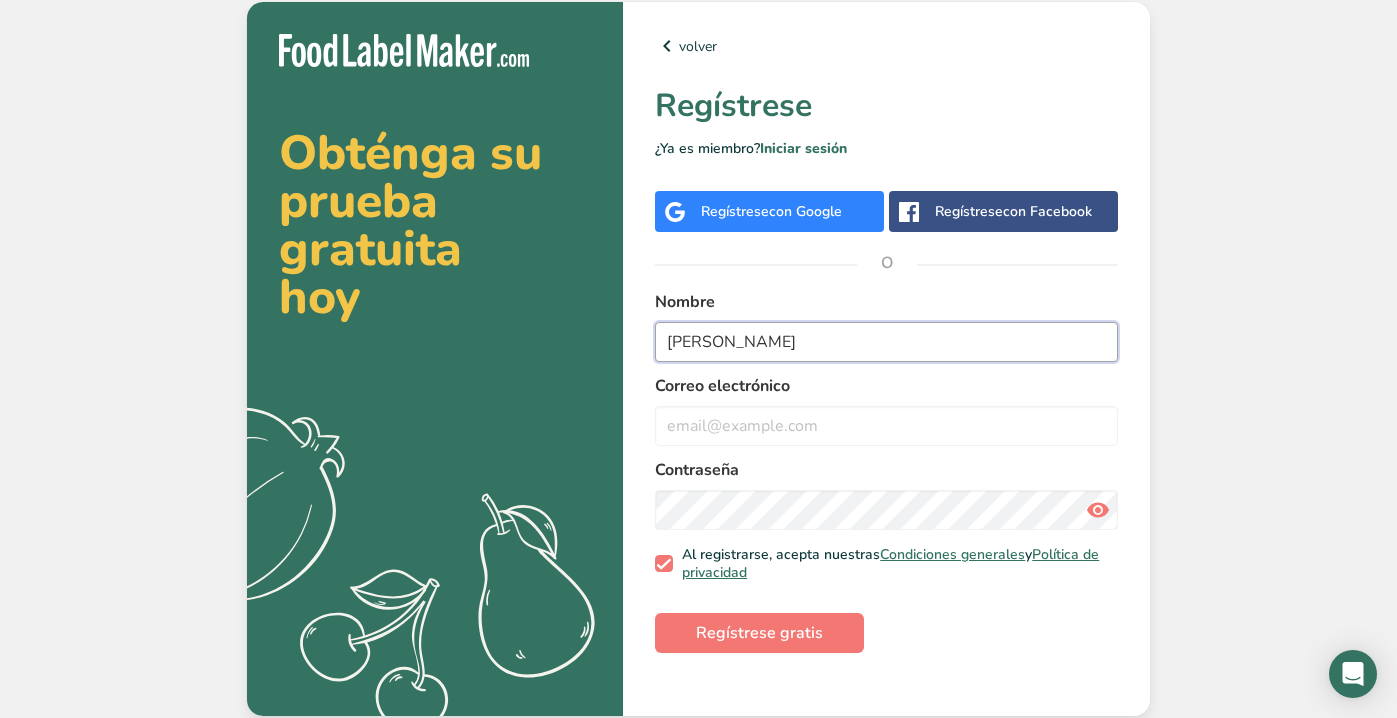 click on "[PERSON_NAME]" at bounding box center (886, 342) 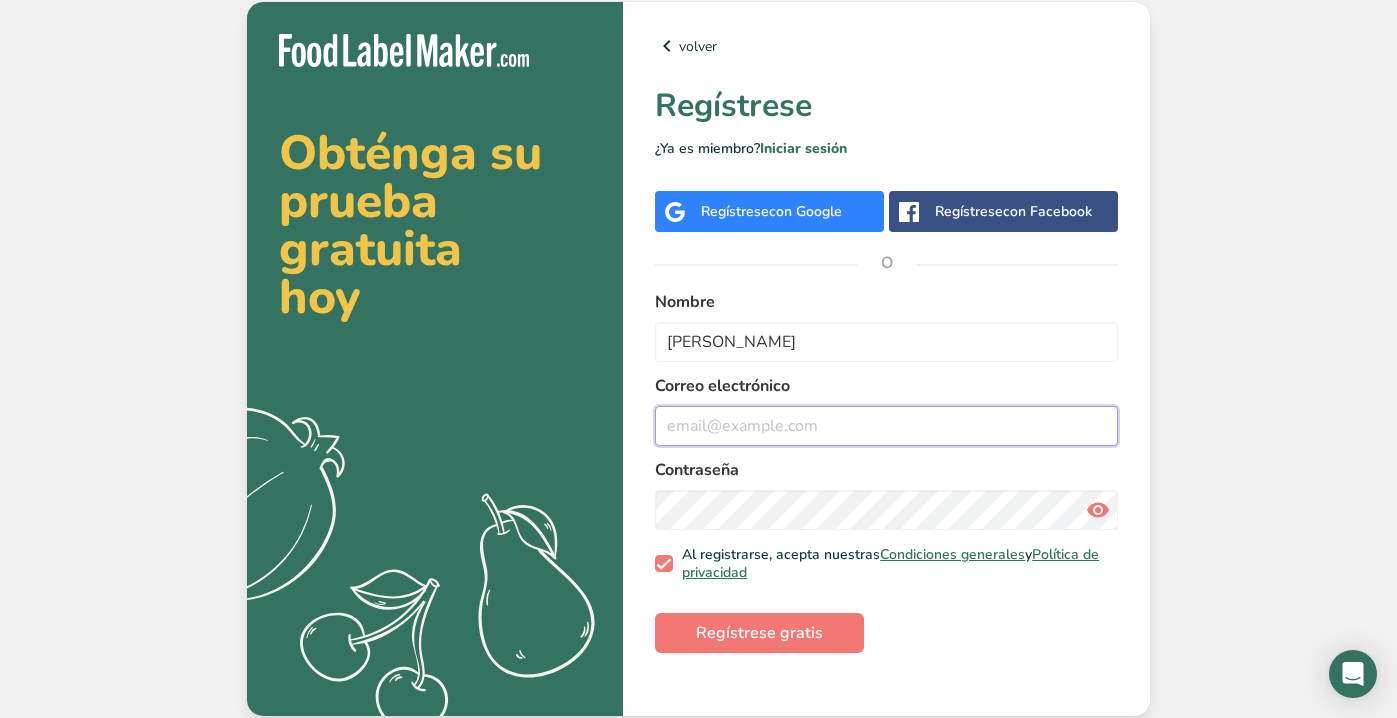 click at bounding box center (886, 426) 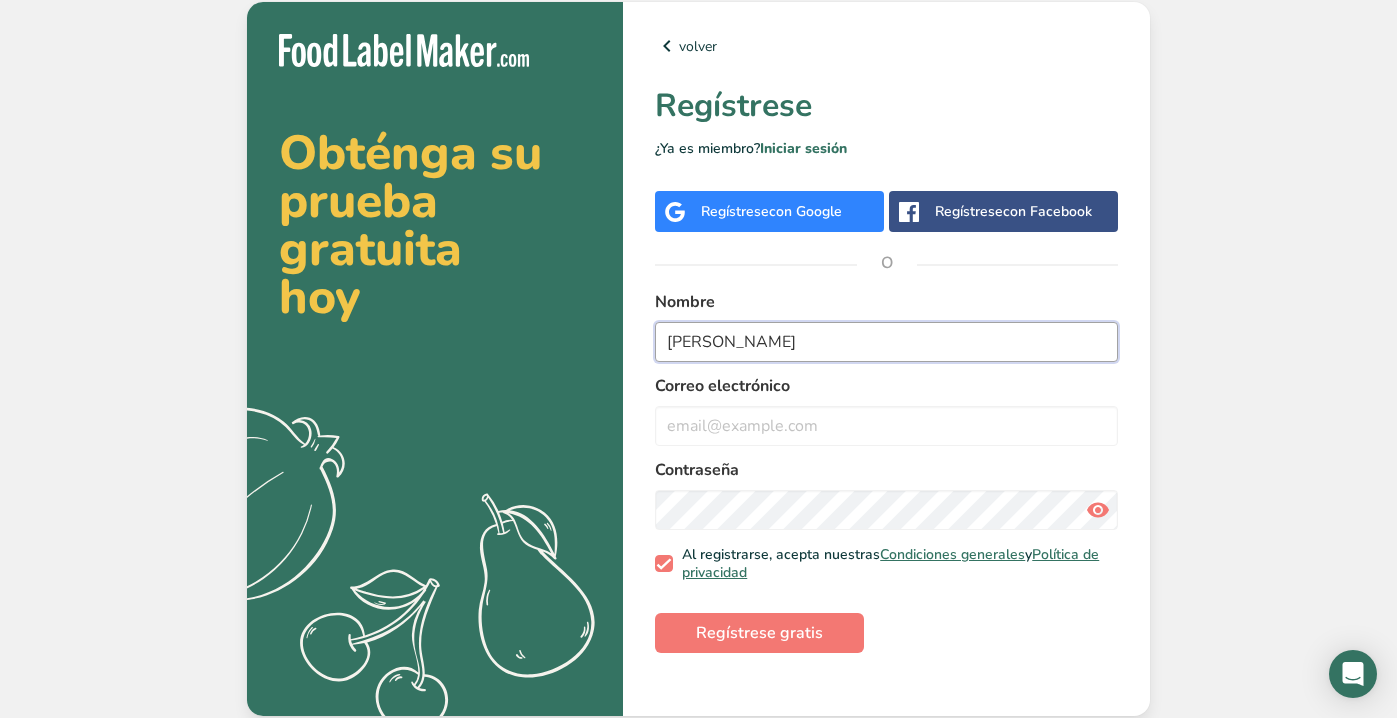 click on "[PERSON_NAME]" at bounding box center (886, 342) 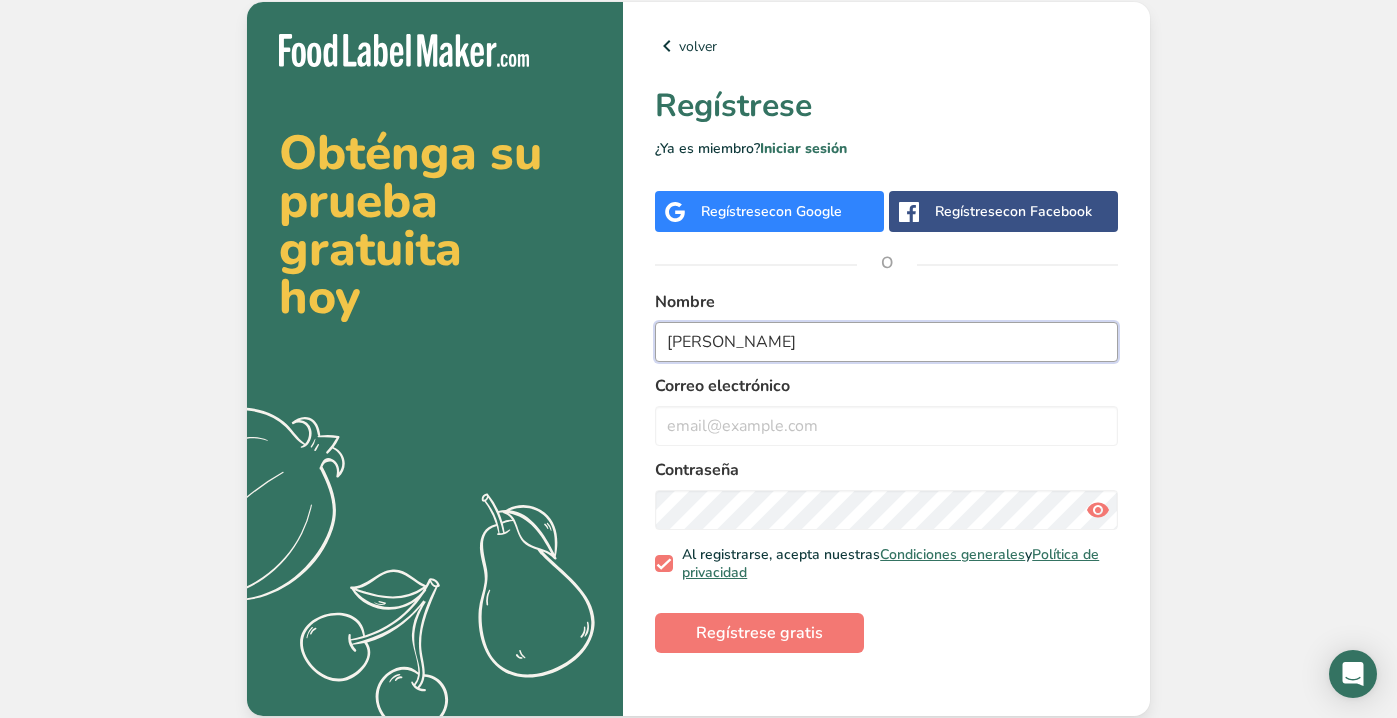 type on "[PERSON_NAME]" 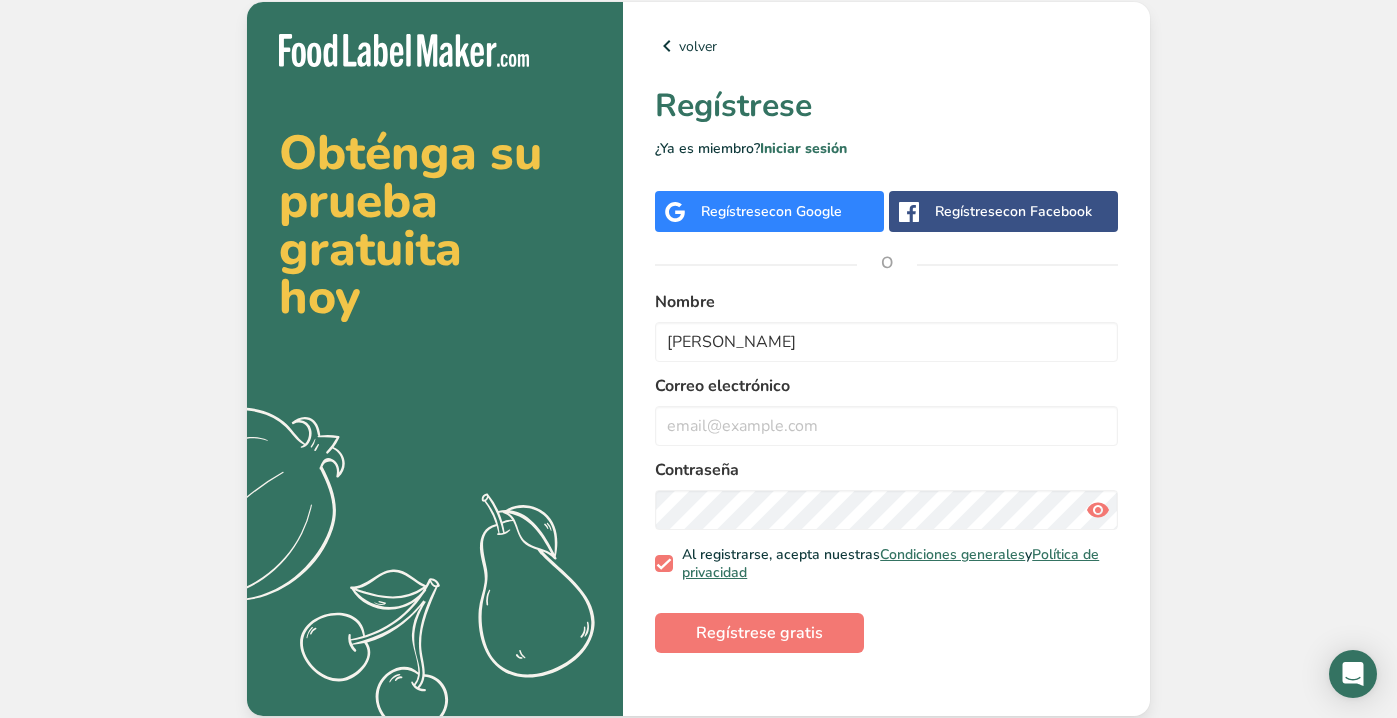 click on "Correo electrónico" at bounding box center [886, 386] 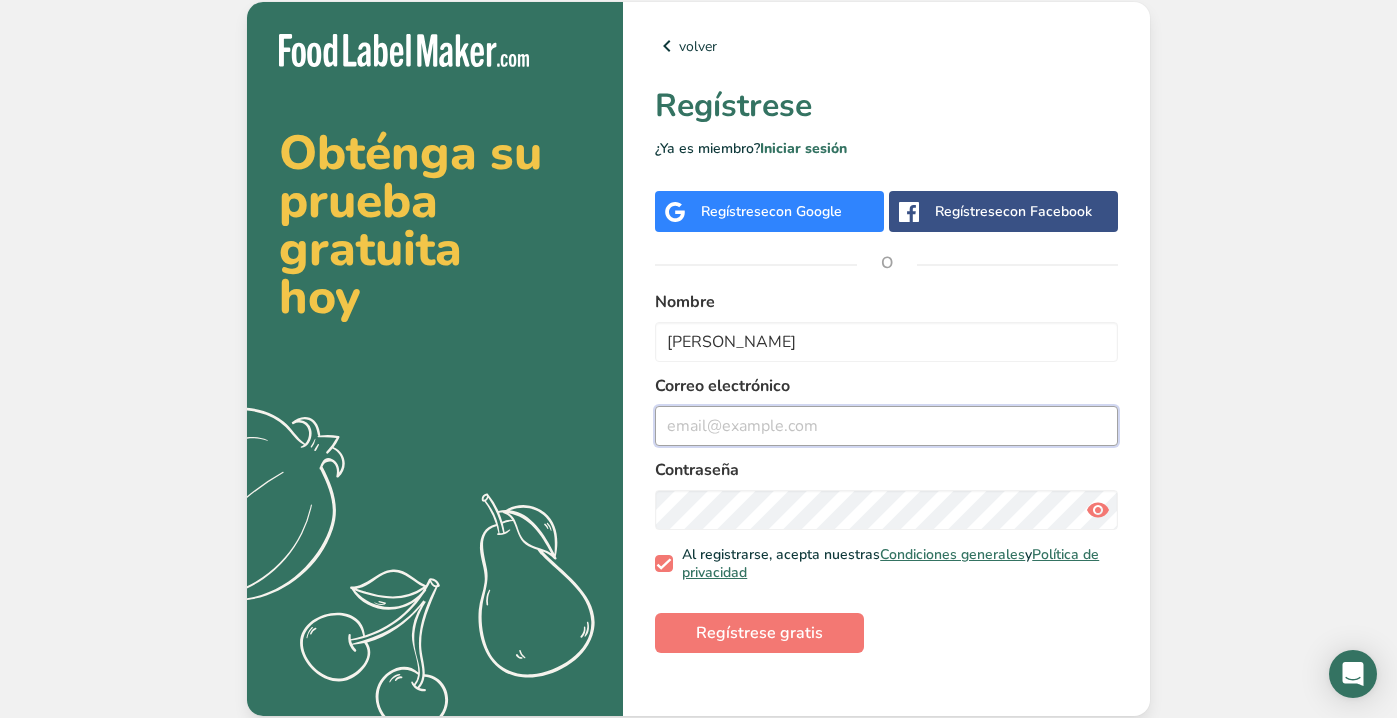 click at bounding box center [886, 426] 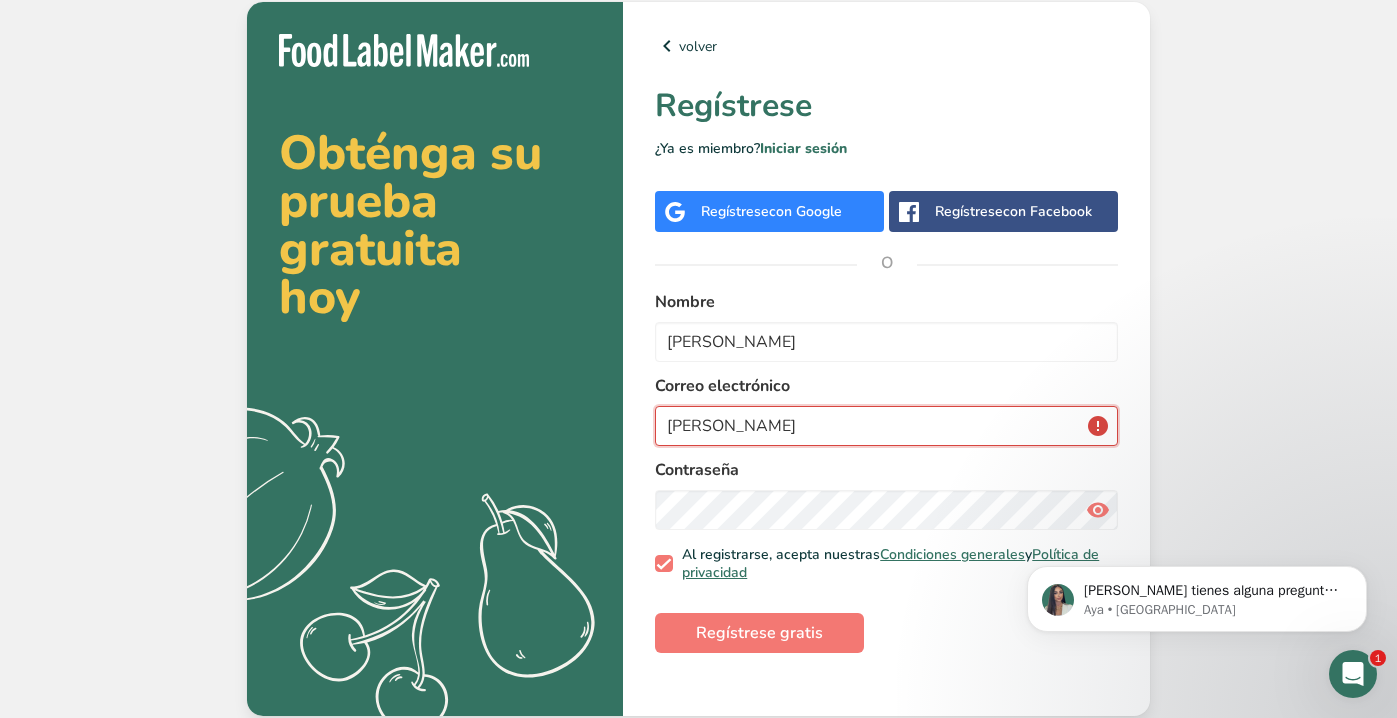 scroll, scrollTop: 0, scrollLeft: 0, axis: both 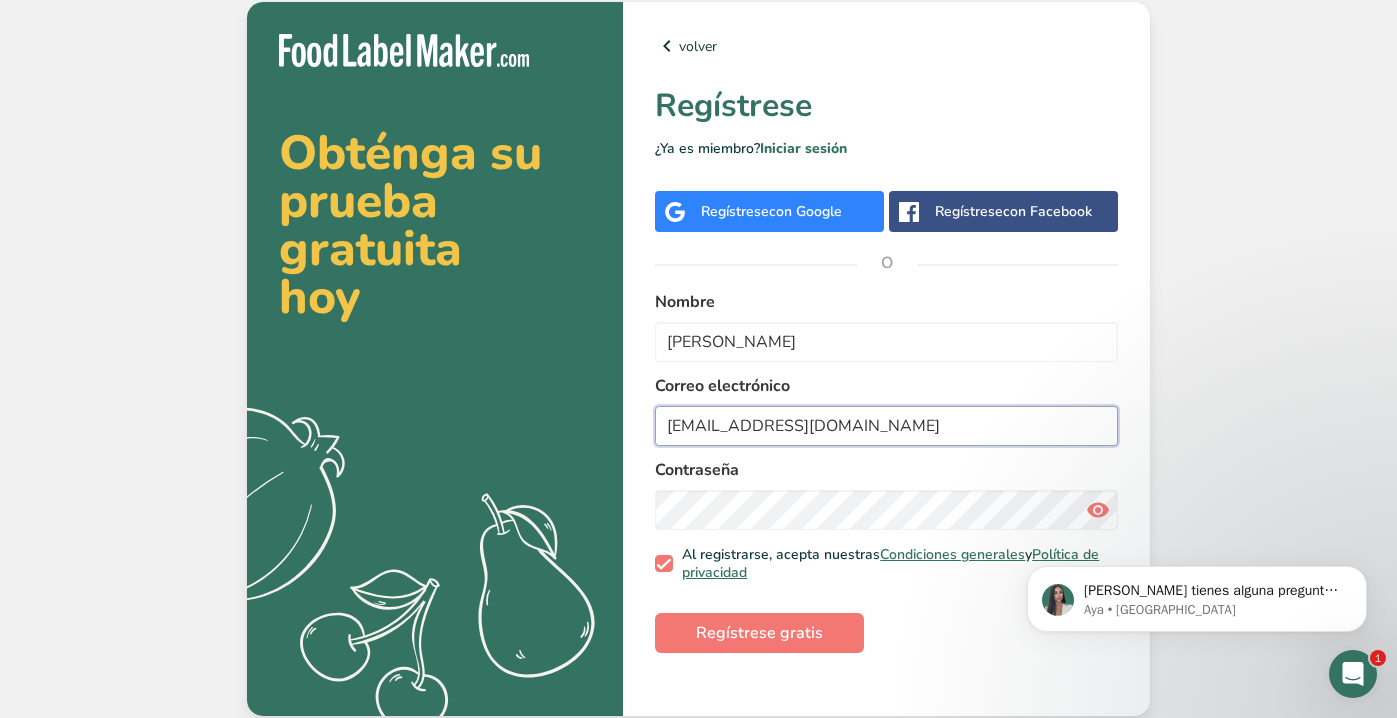 type on "[EMAIL_ADDRESS][DOMAIN_NAME]" 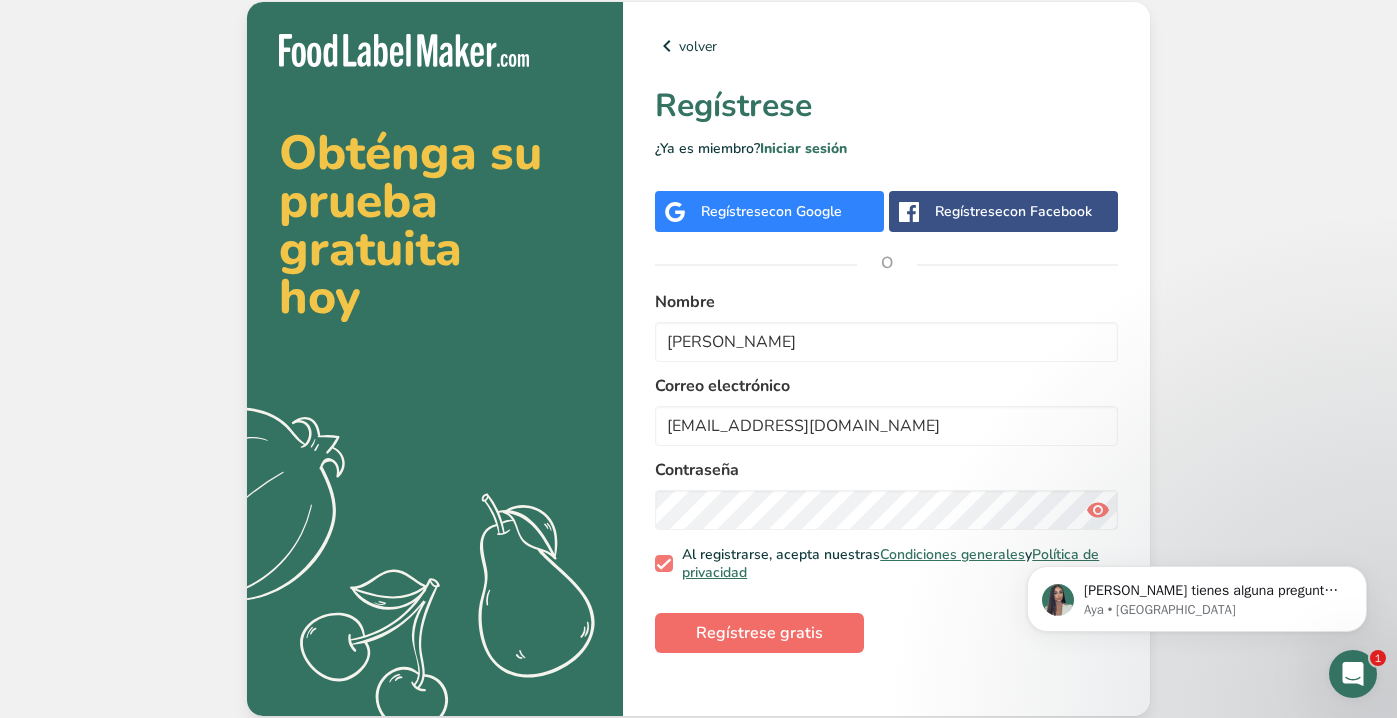 click on "Regístrese gratis" at bounding box center (759, 633) 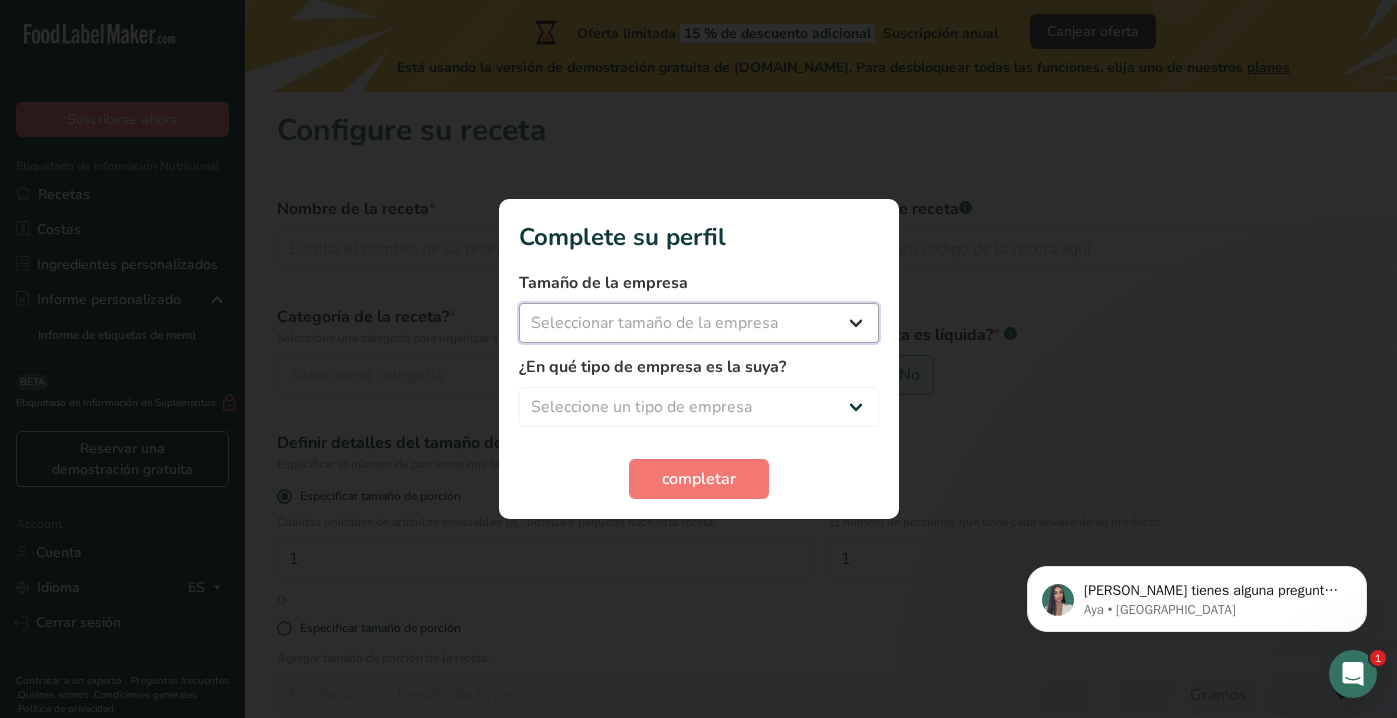 select on "1" 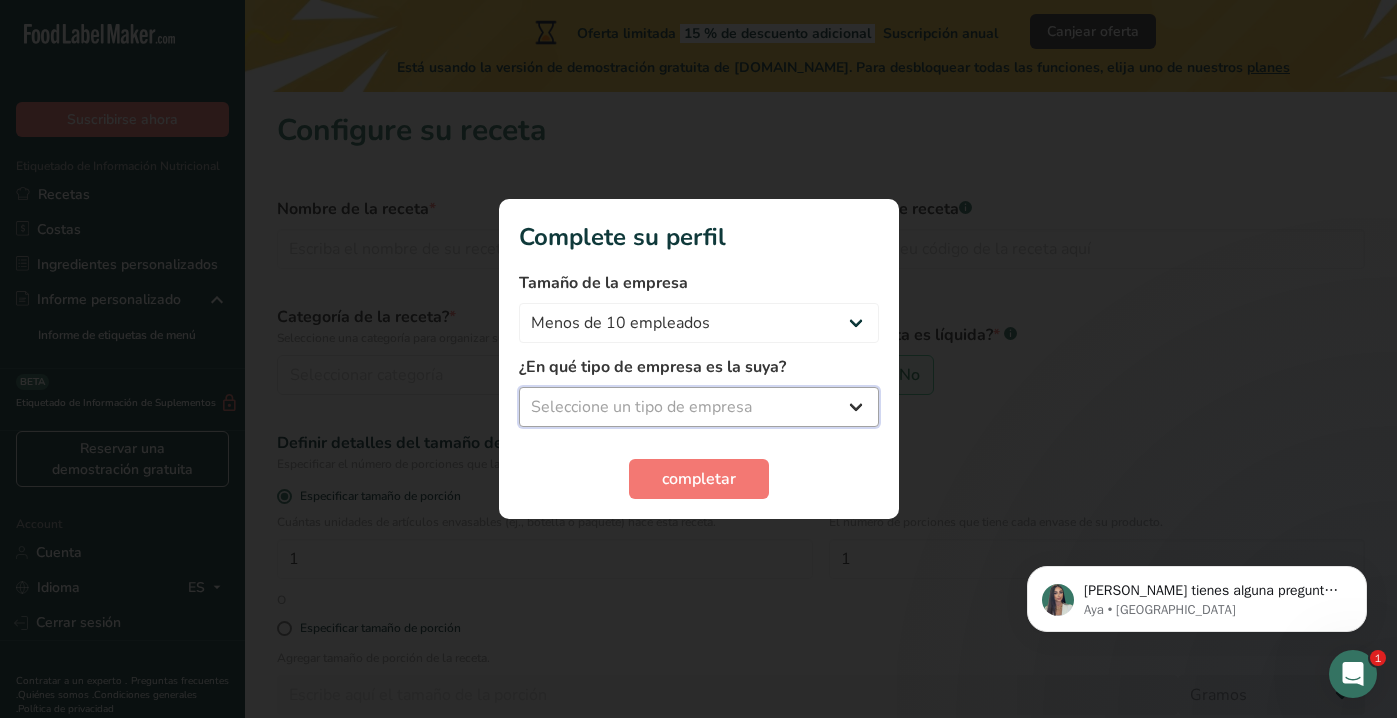 select on "1" 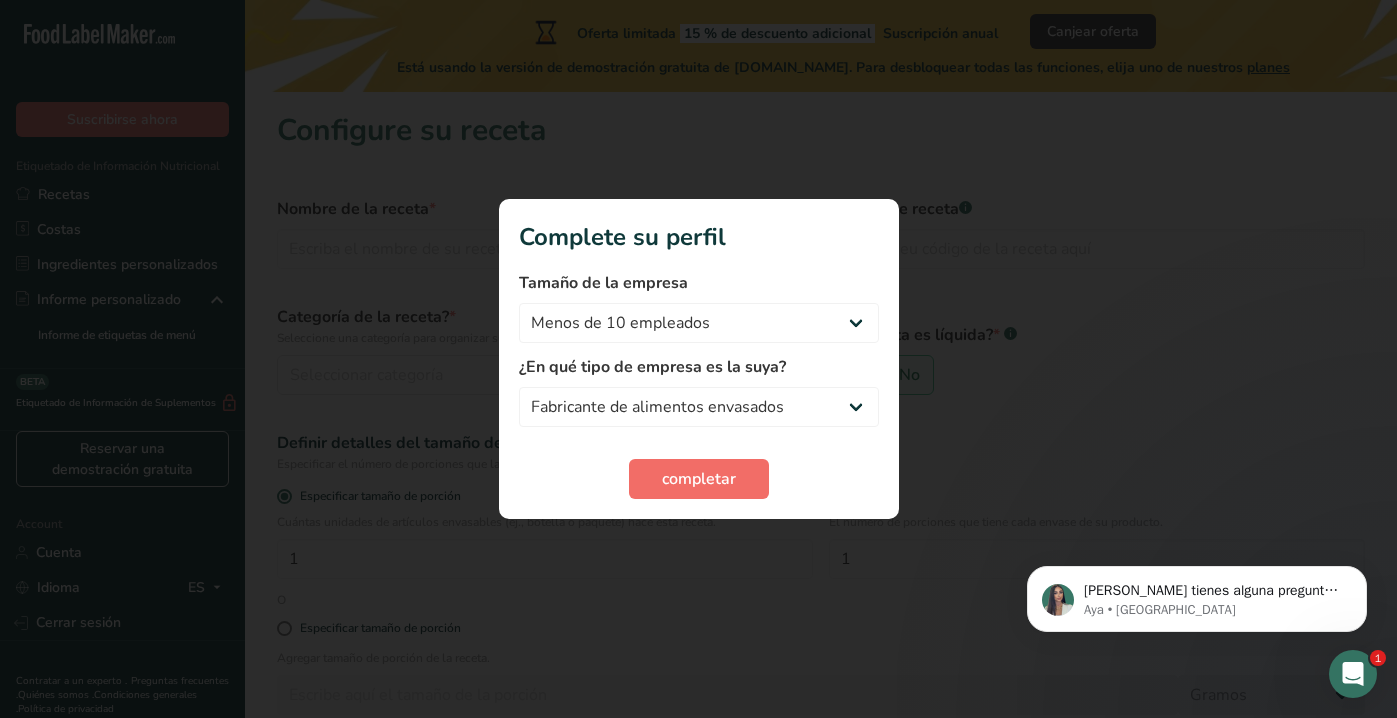 click on "completar" at bounding box center (699, 479) 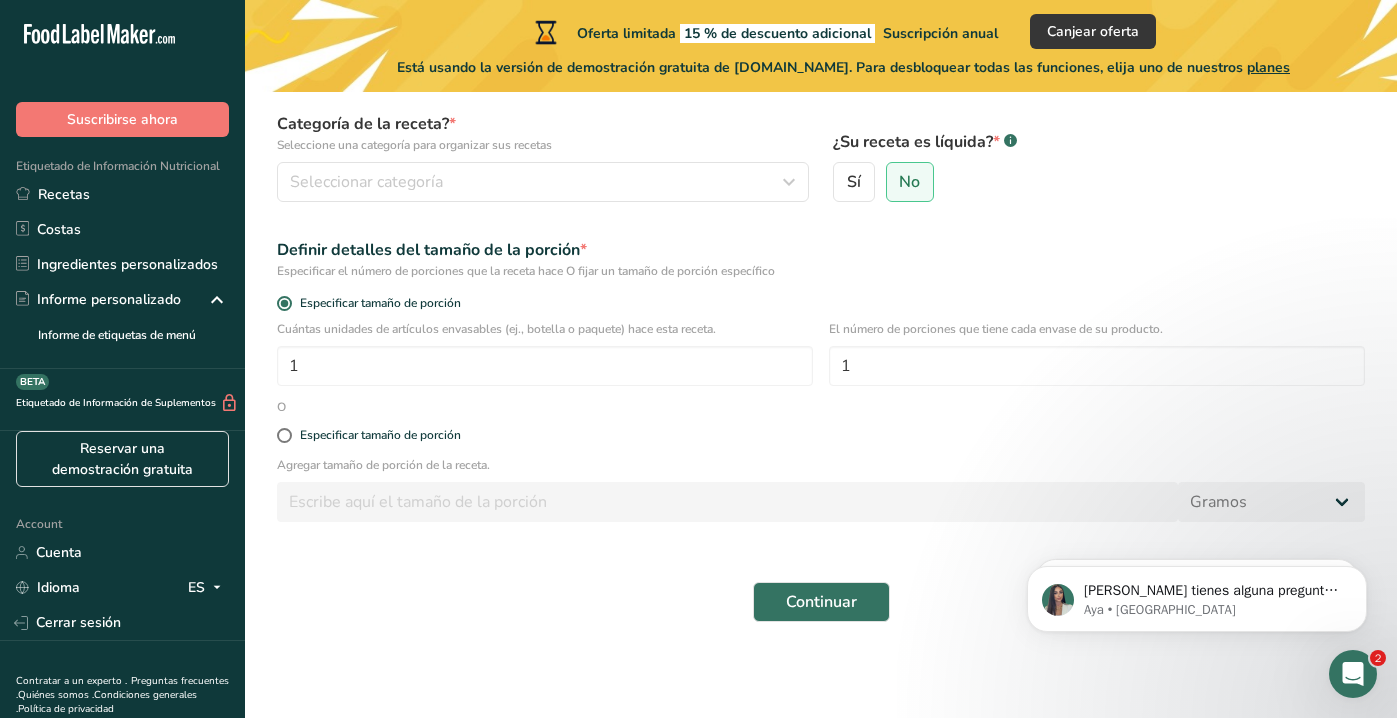 scroll, scrollTop: 193, scrollLeft: 0, axis: vertical 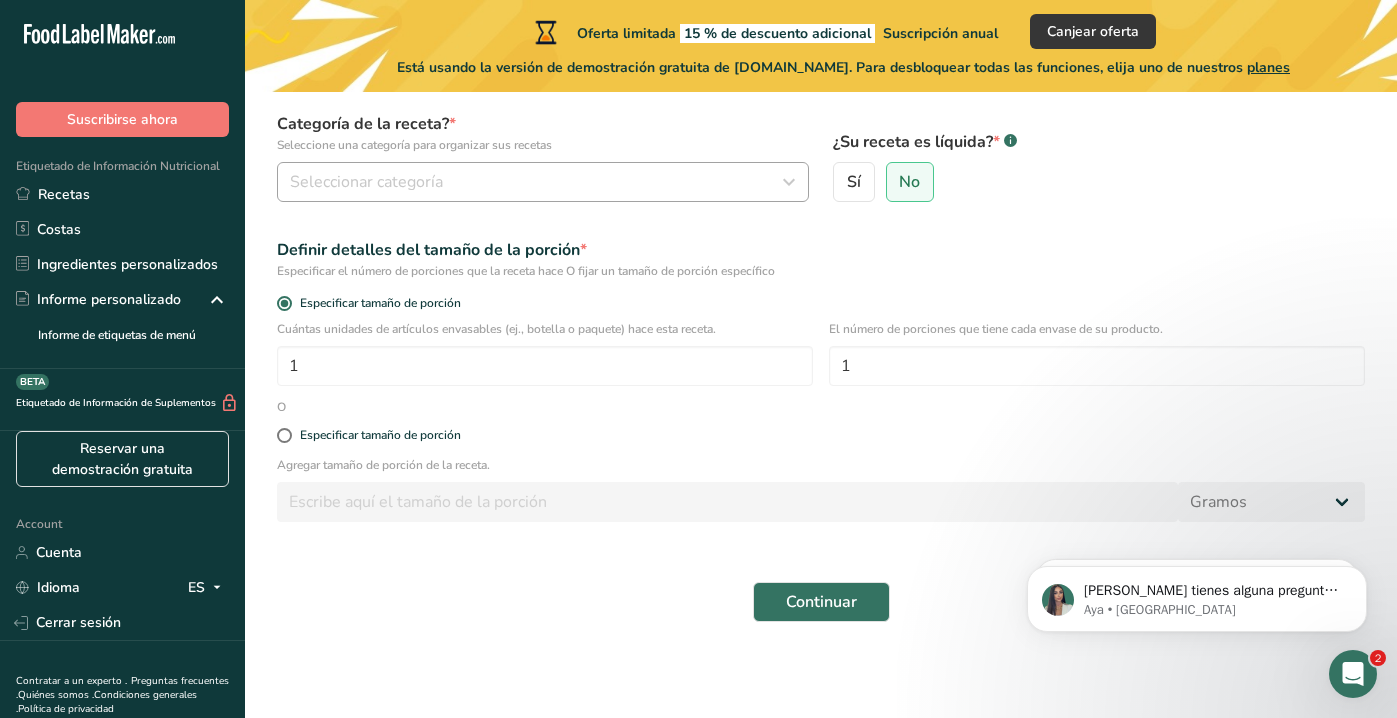 click on "Seleccionar categoría" at bounding box center (366, 182) 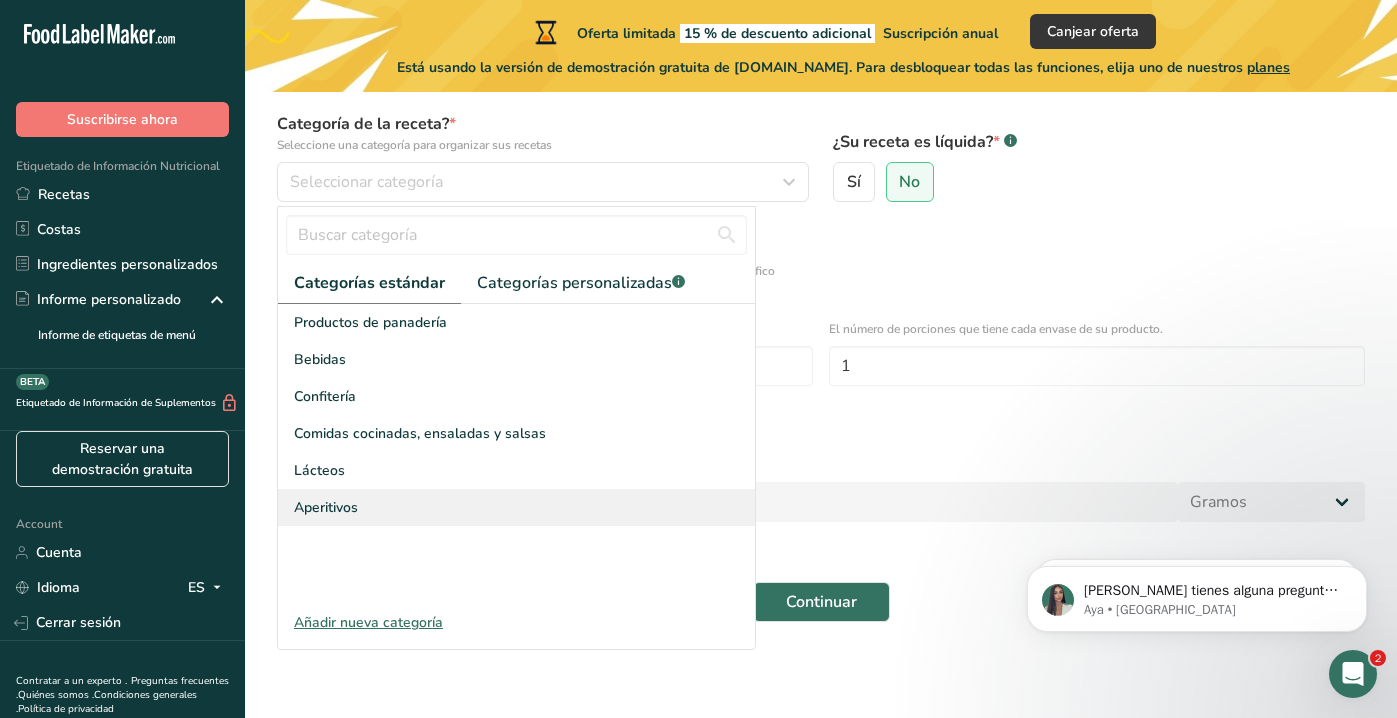 scroll, scrollTop: 193, scrollLeft: 0, axis: vertical 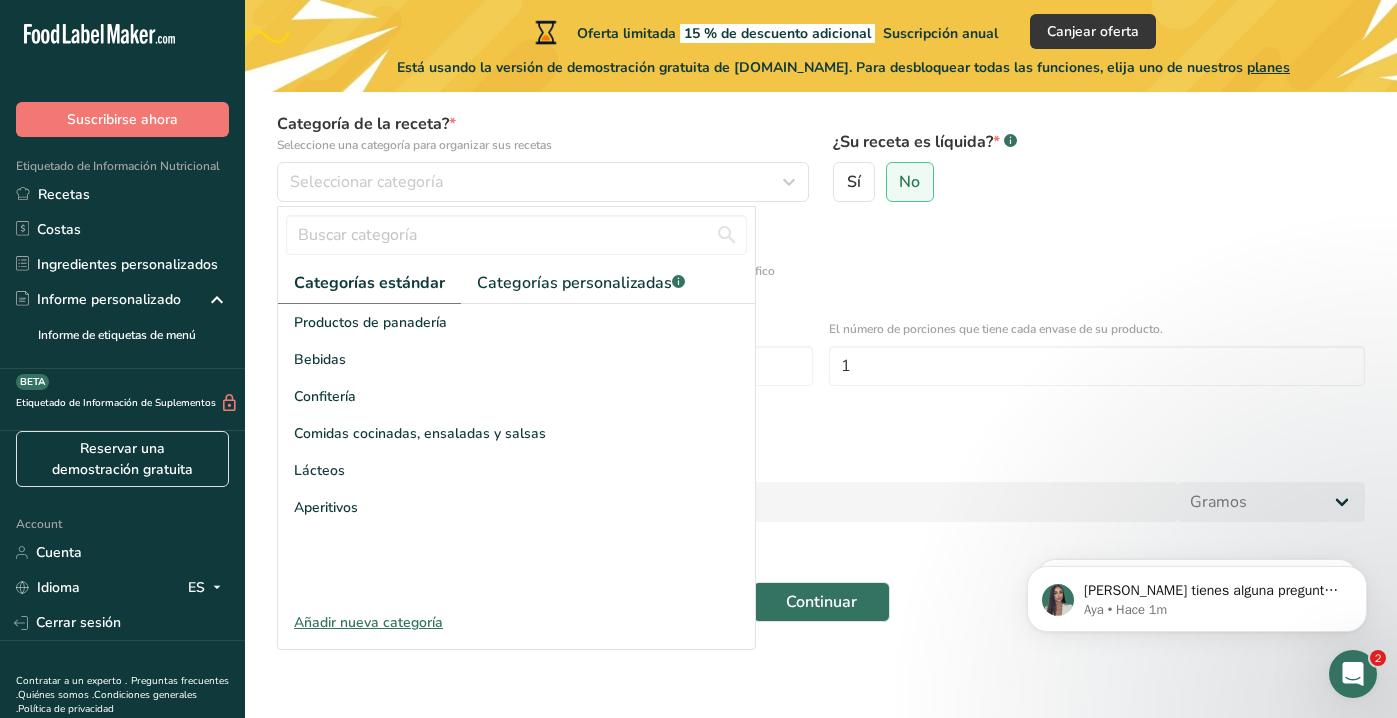 click on "Añadir nueva categoría" at bounding box center [516, 622] 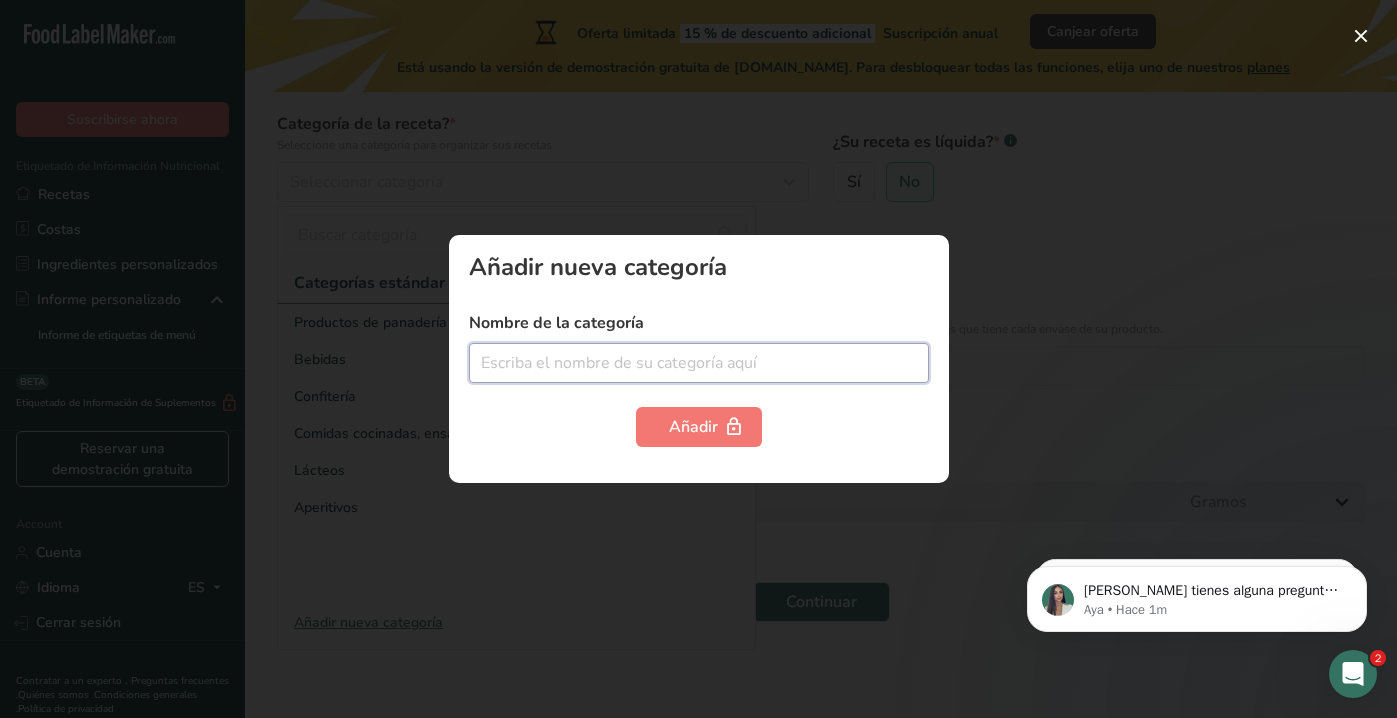 click at bounding box center [699, 363] 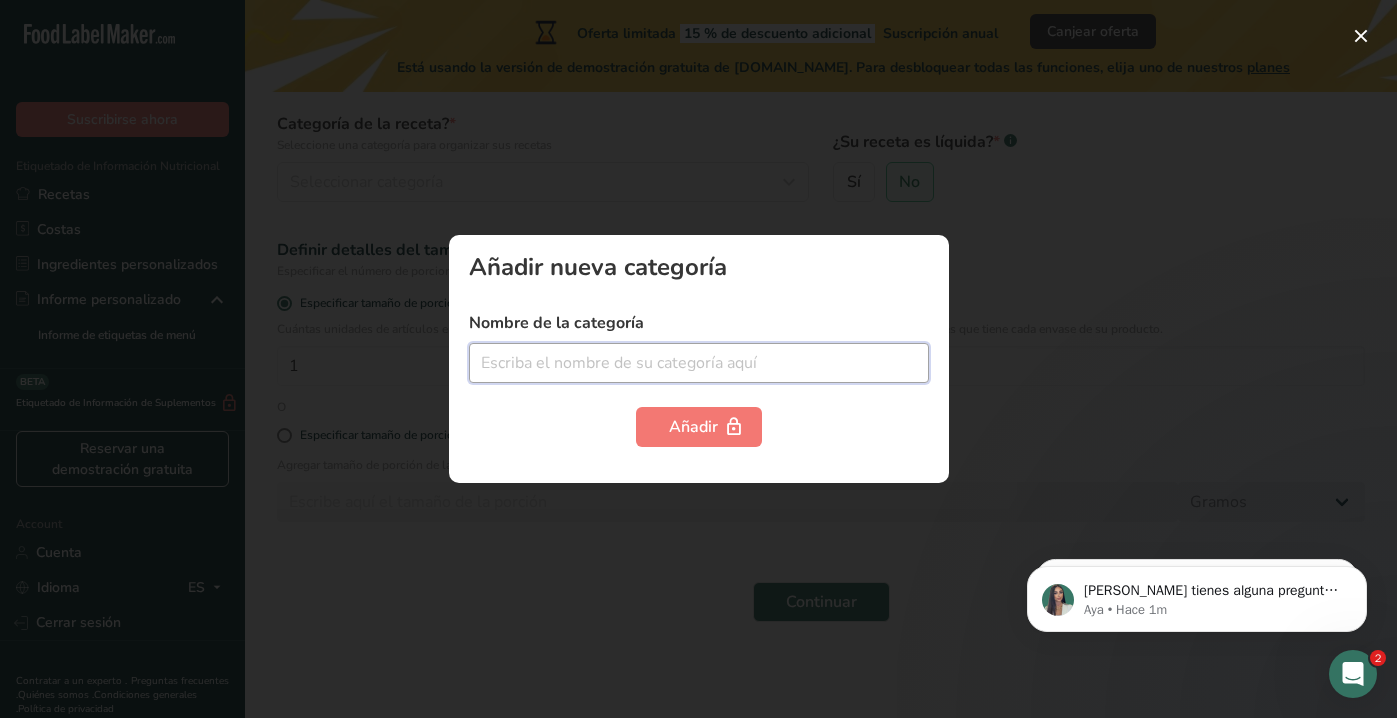 type on "p" 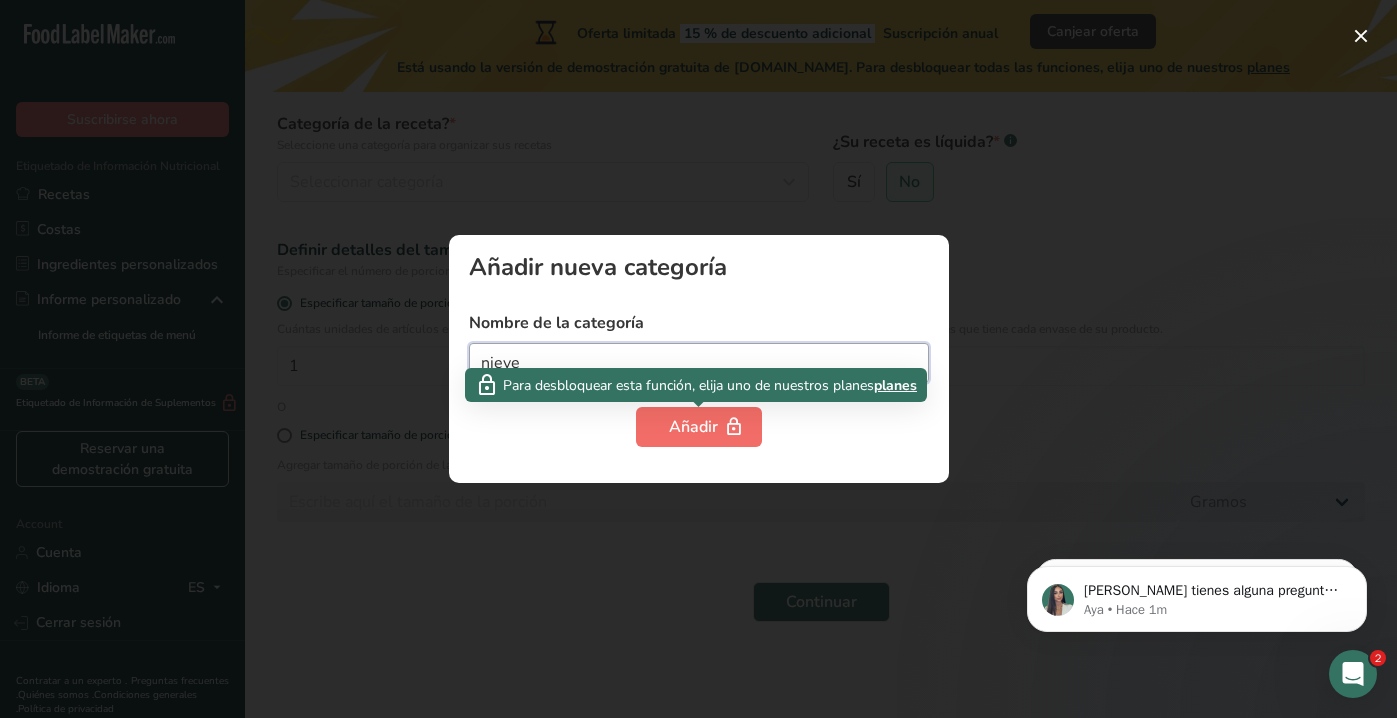 type on "nieve" 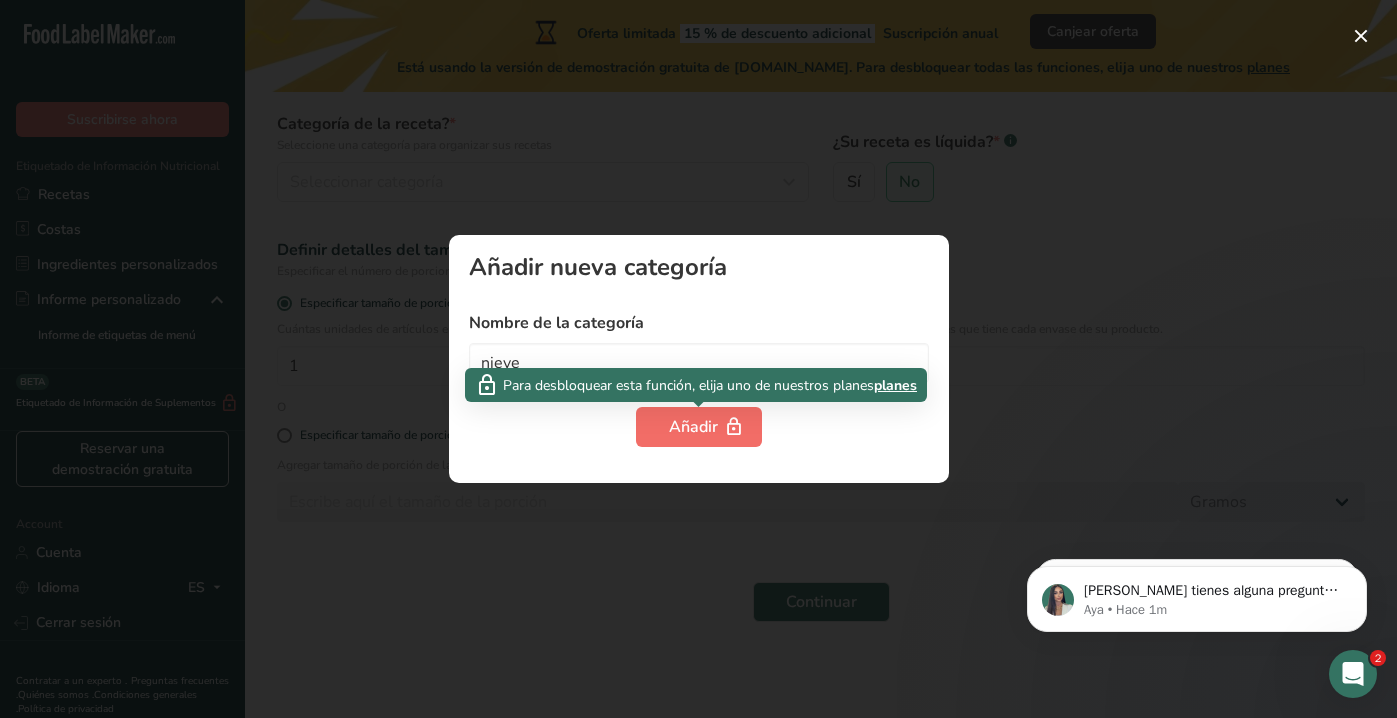 click on "Añadir" at bounding box center [699, 427] 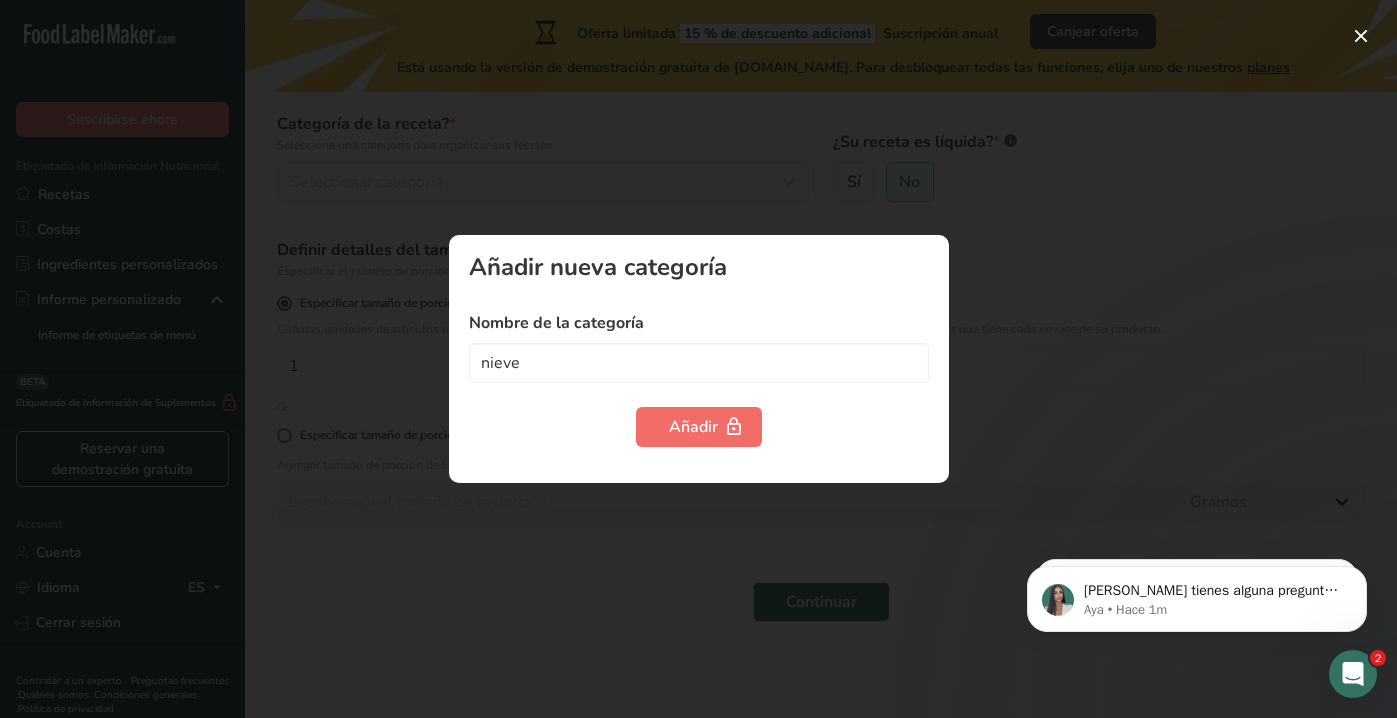 click at bounding box center (734, 427) 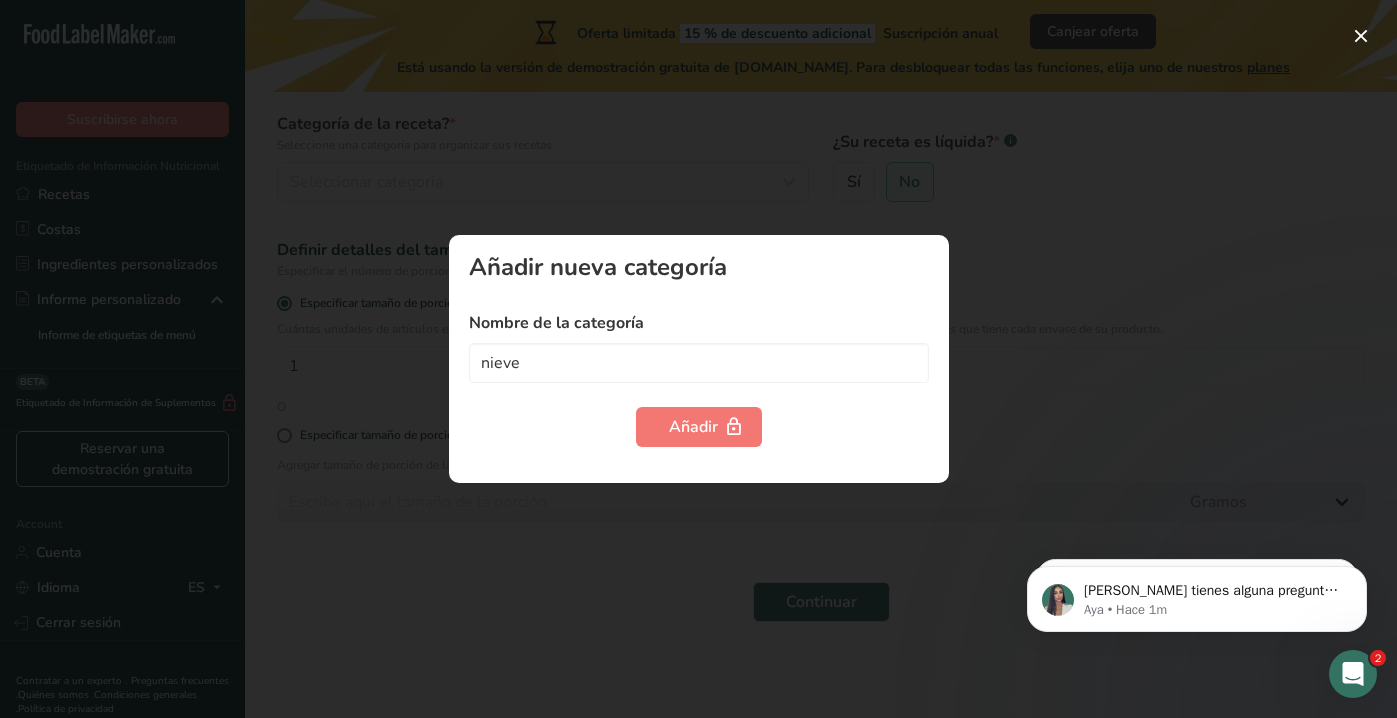 click on "Añadir nueva categoría" at bounding box center [699, 267] 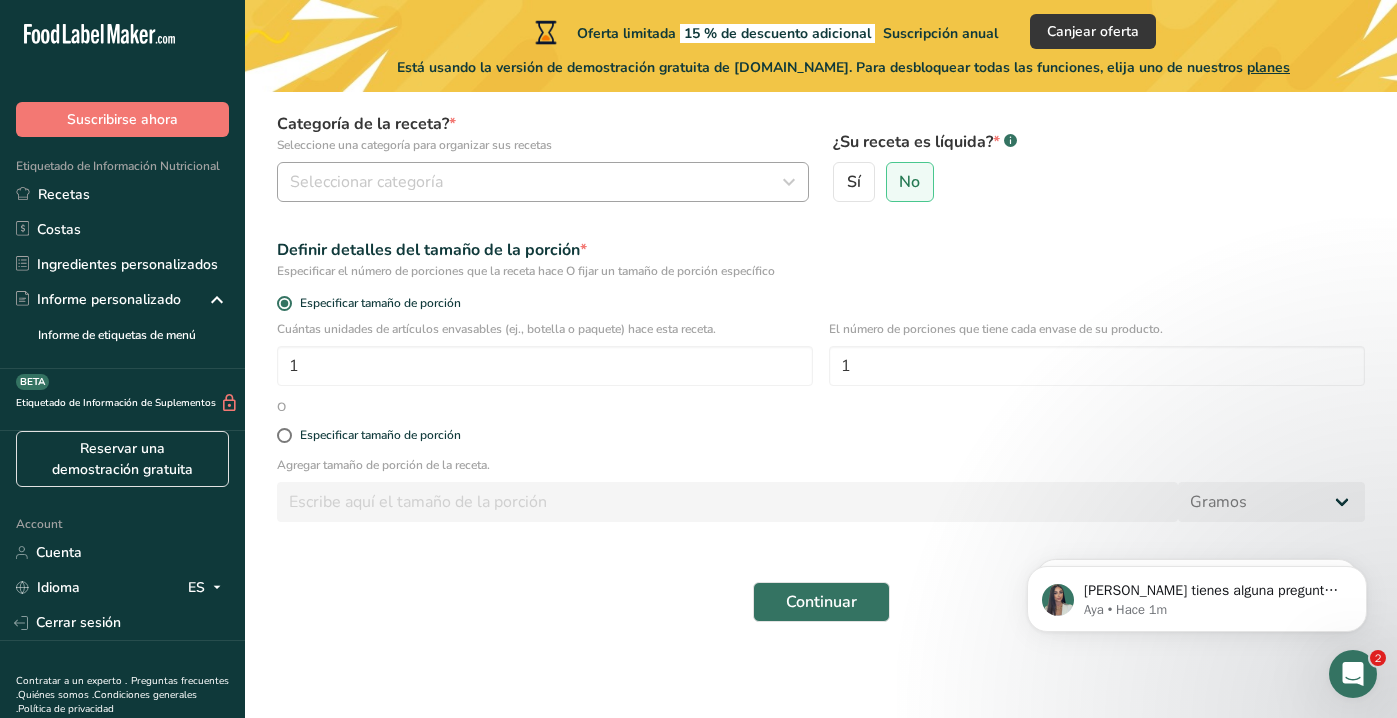click on "Seleccionar categoría" at bounding box center (366, 182) 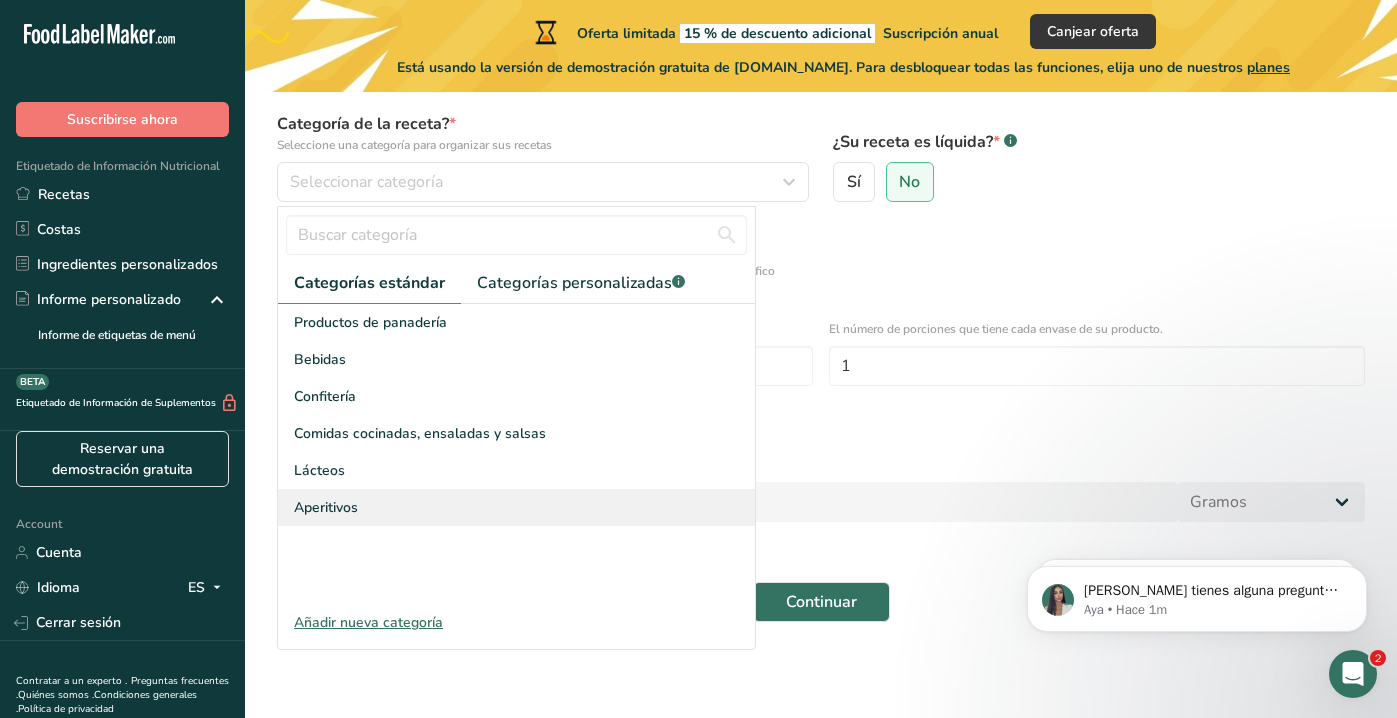 click on "Aperitivos" at bounding box center (326, 507) 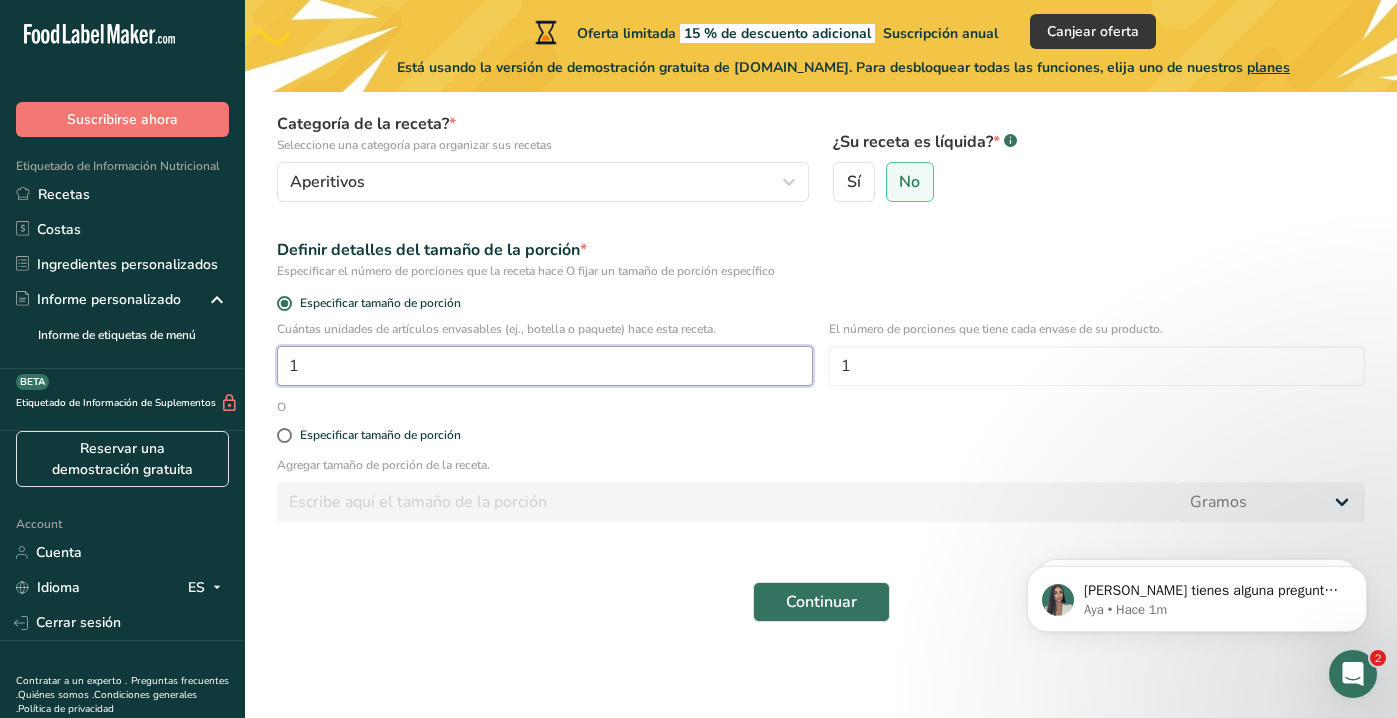 click on "1" at bounding box center [545, 366] 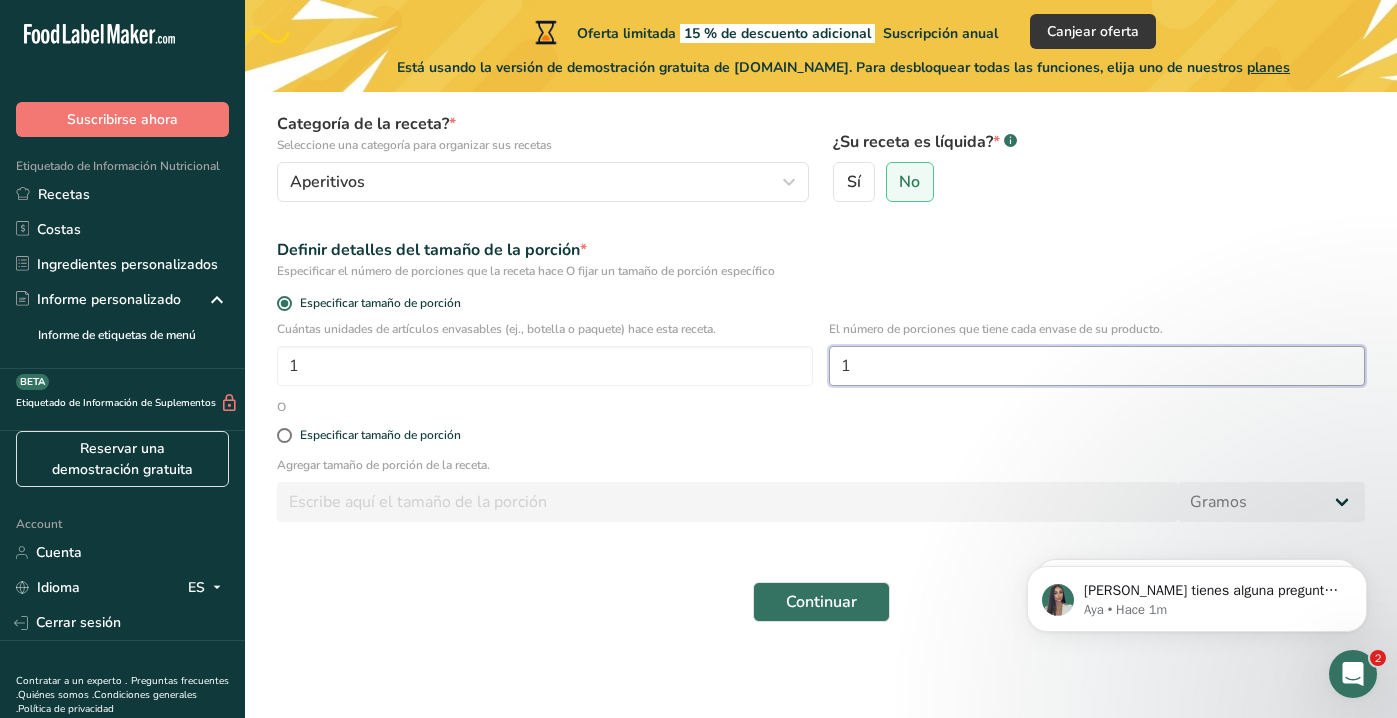 click on "1" at bounding box center (1097, 366) 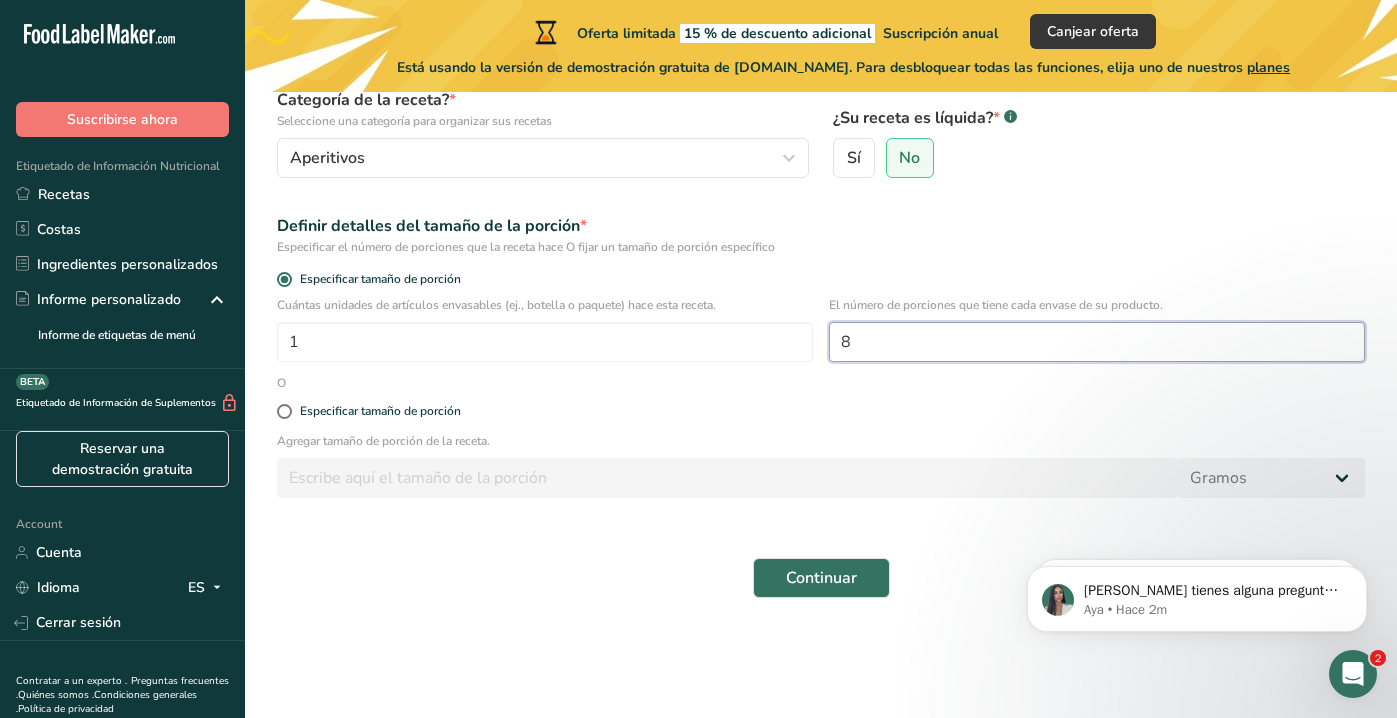 scroll, scrollTop: 217, scrollLeft: 0, axis: vertical 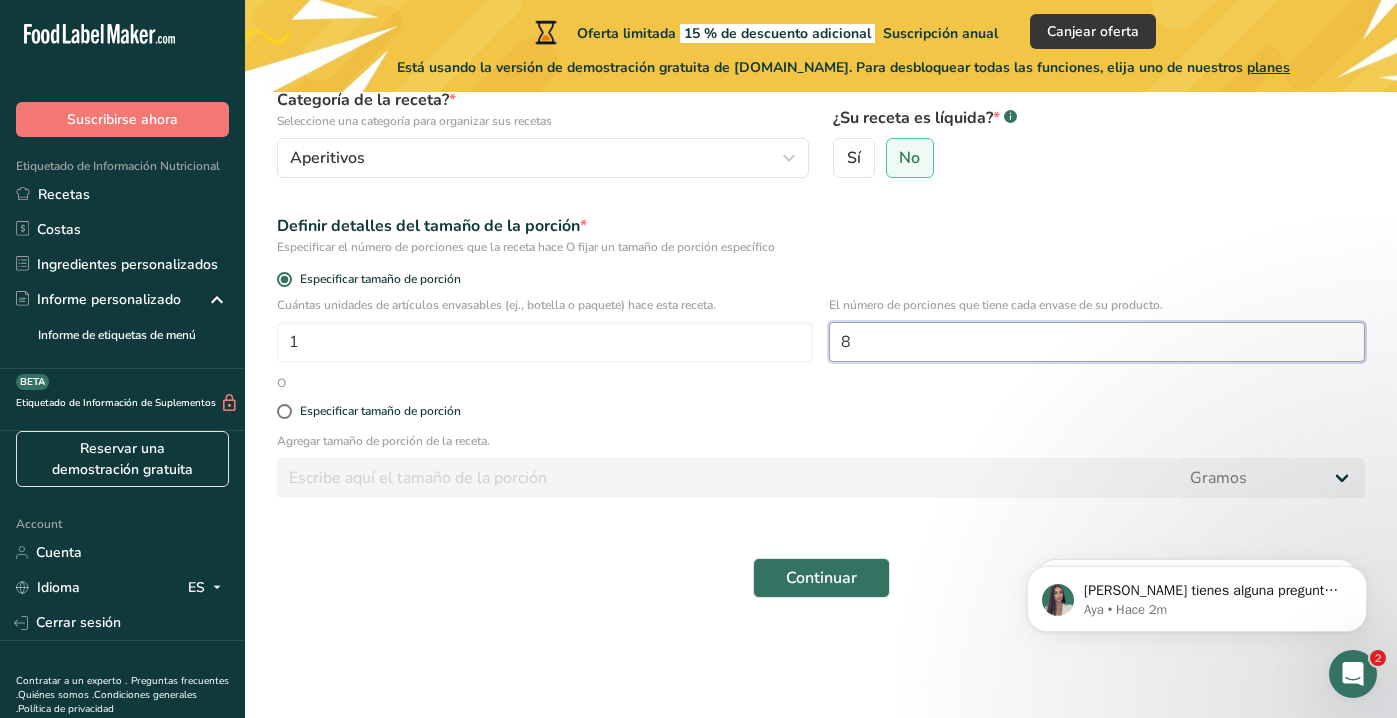 type on "8" 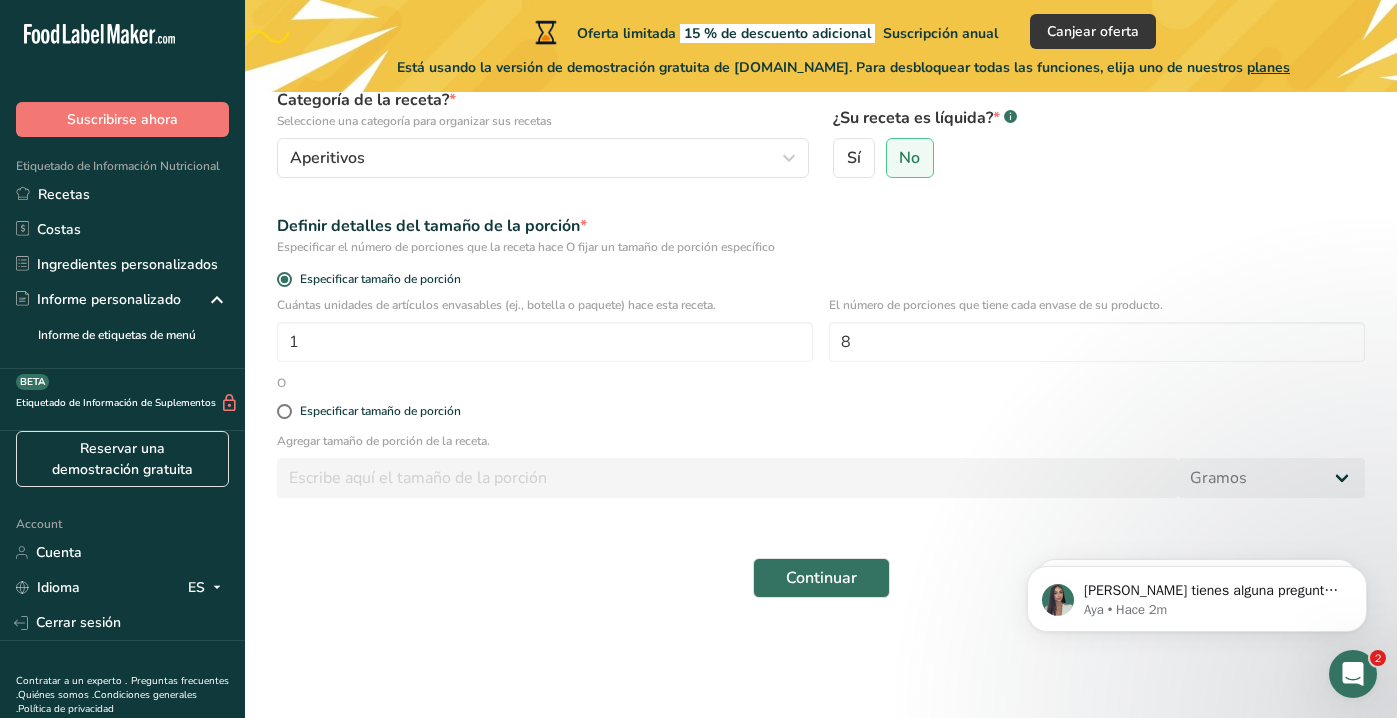 click on "Especificar tamaño de porción" at bounding box center [821, 412] 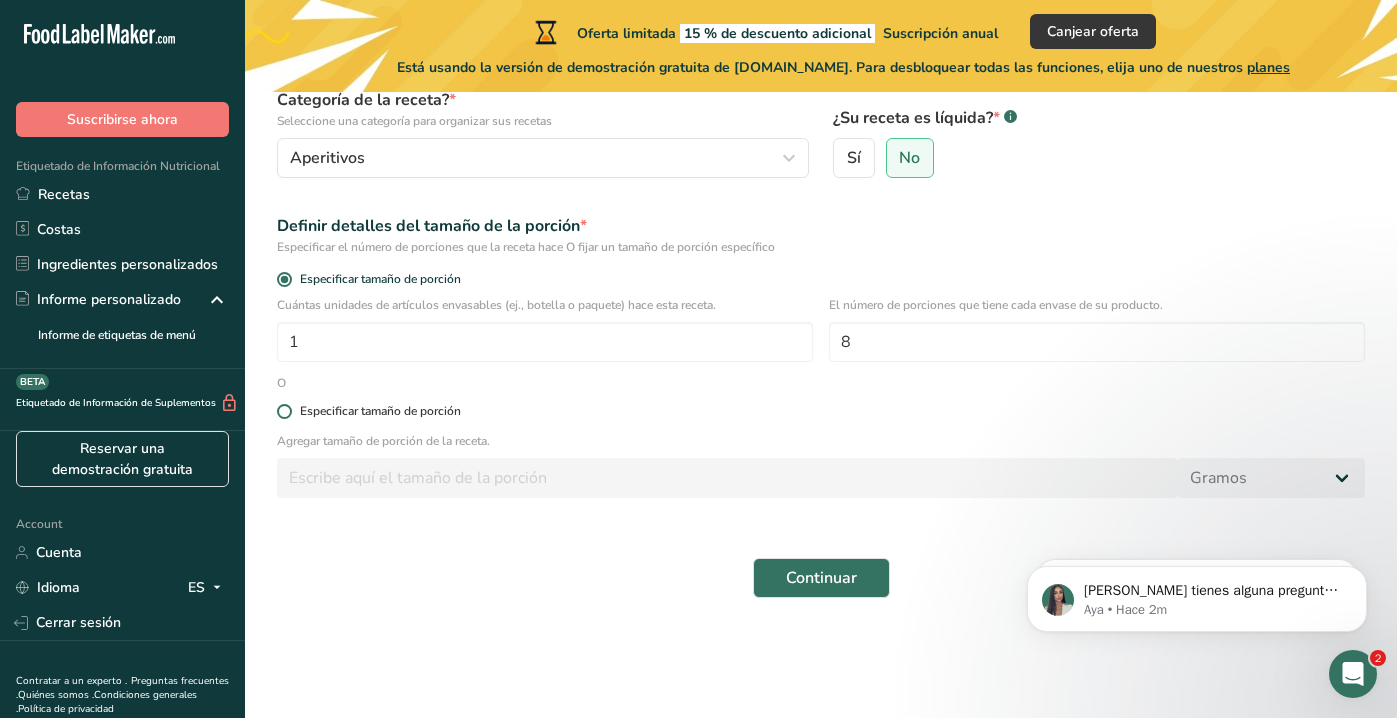 click at bounding box center (284, 411) 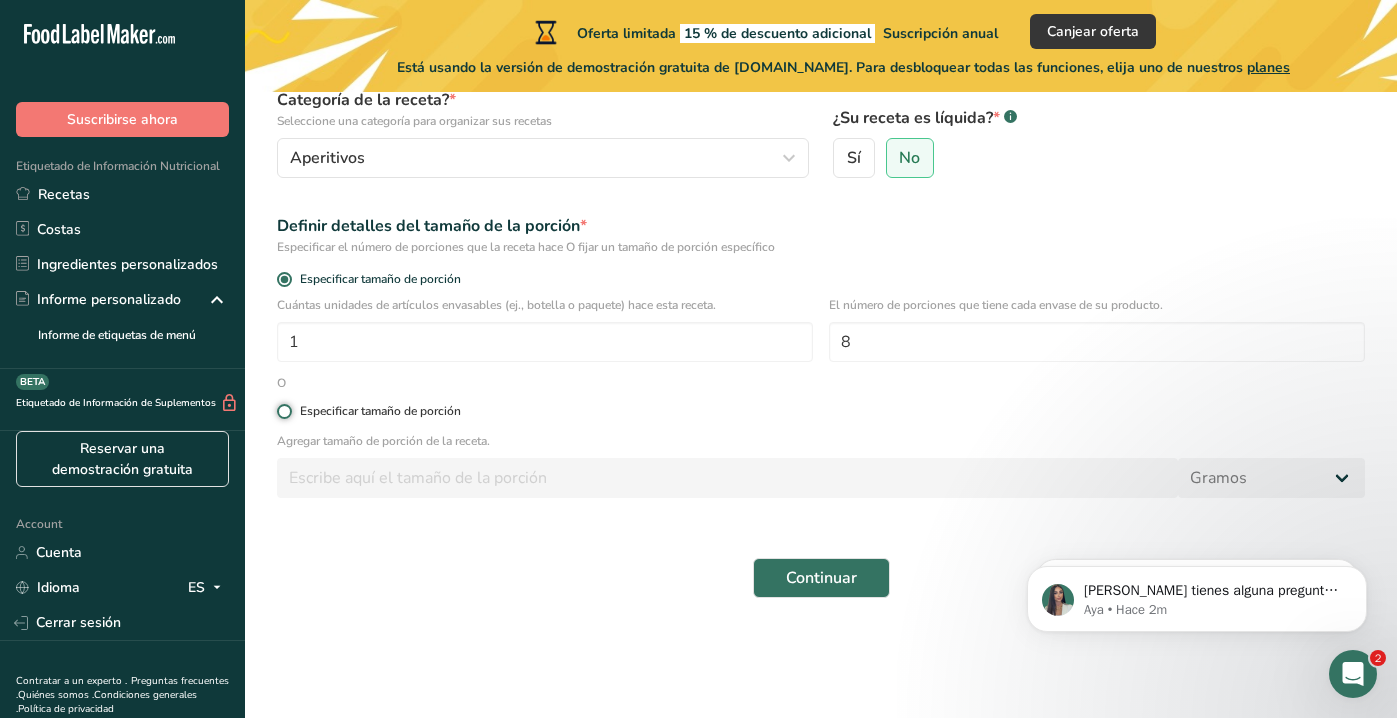 click on "Especificar tamaño de porción" at bounding box center [283, 411] 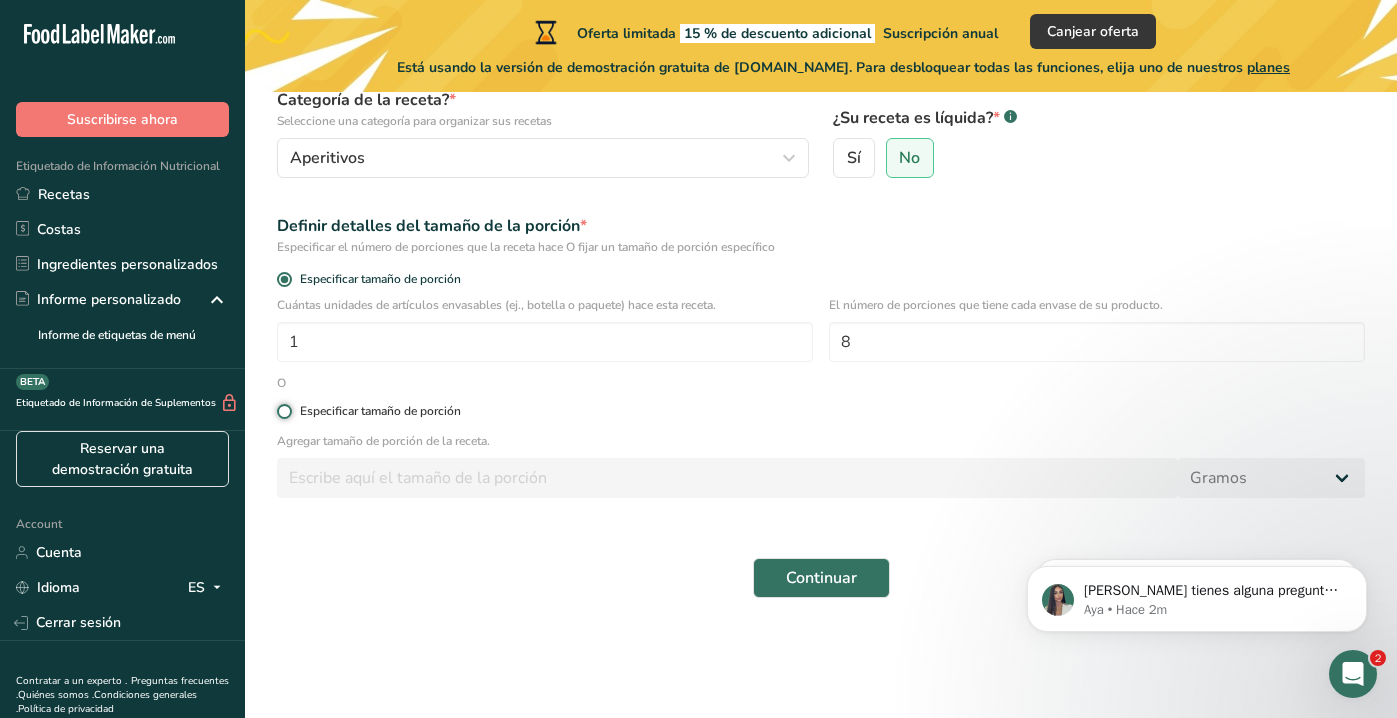radio on "true" 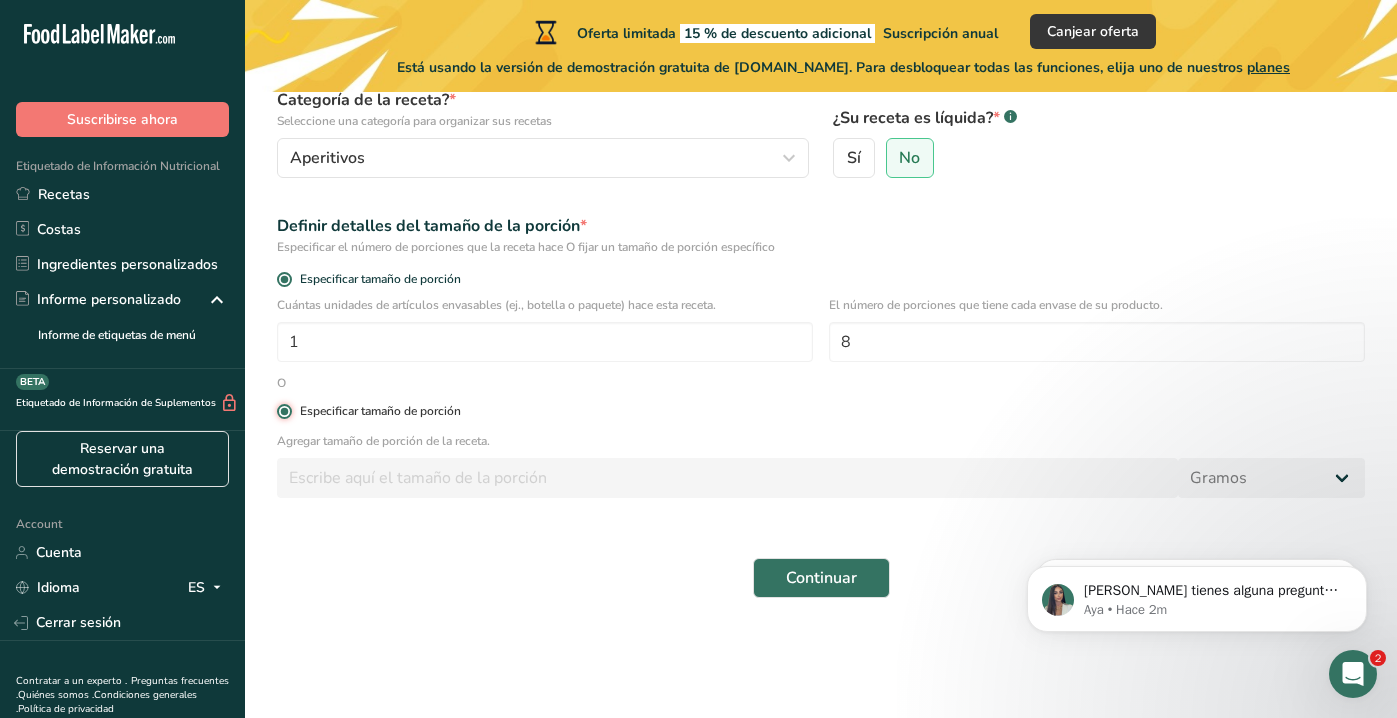 radio on "false" 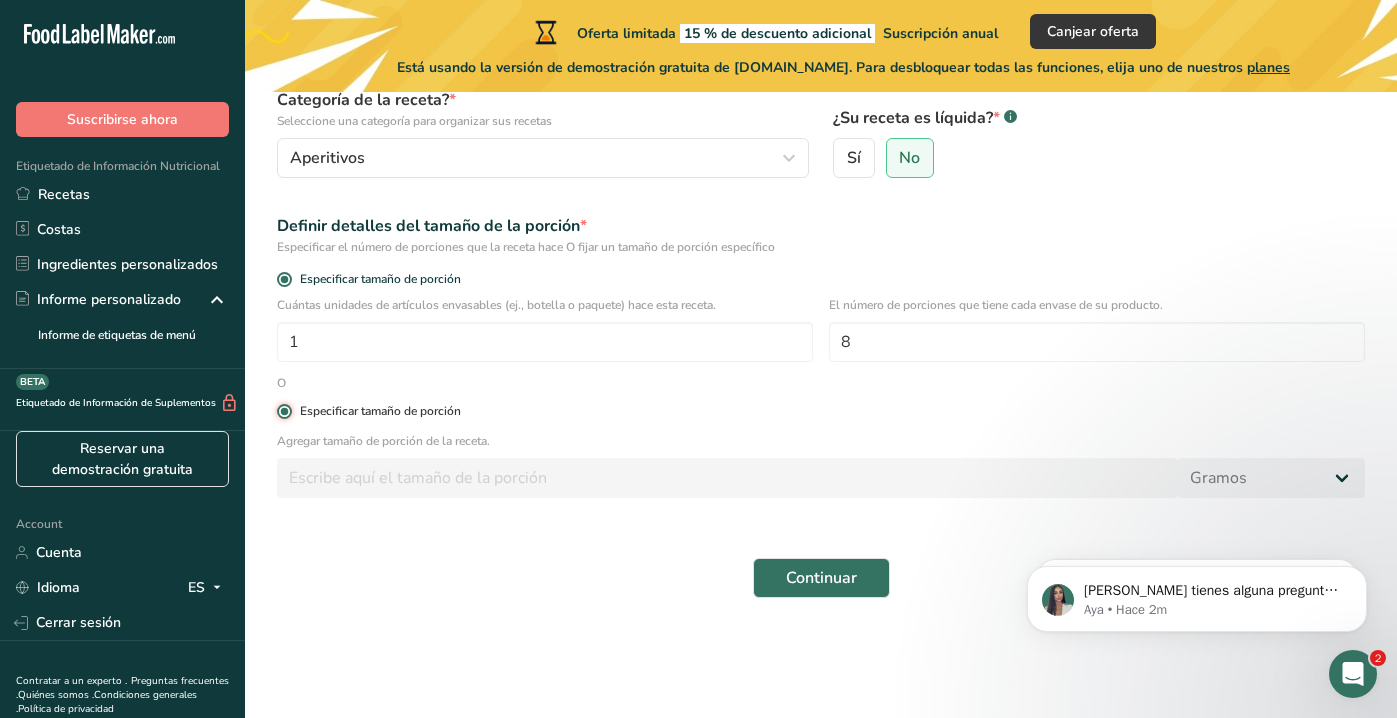 type 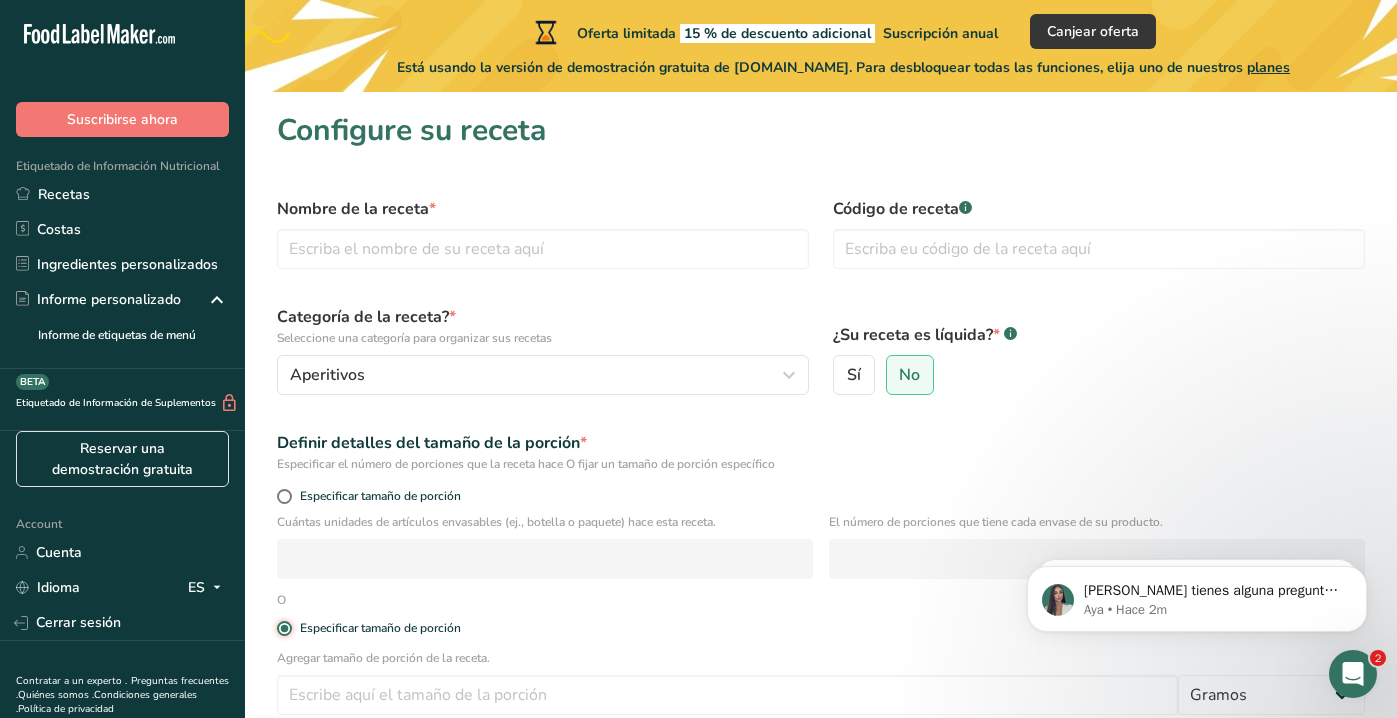 scroll, scrollTop: 0, scrollLeft: 0, axis: both 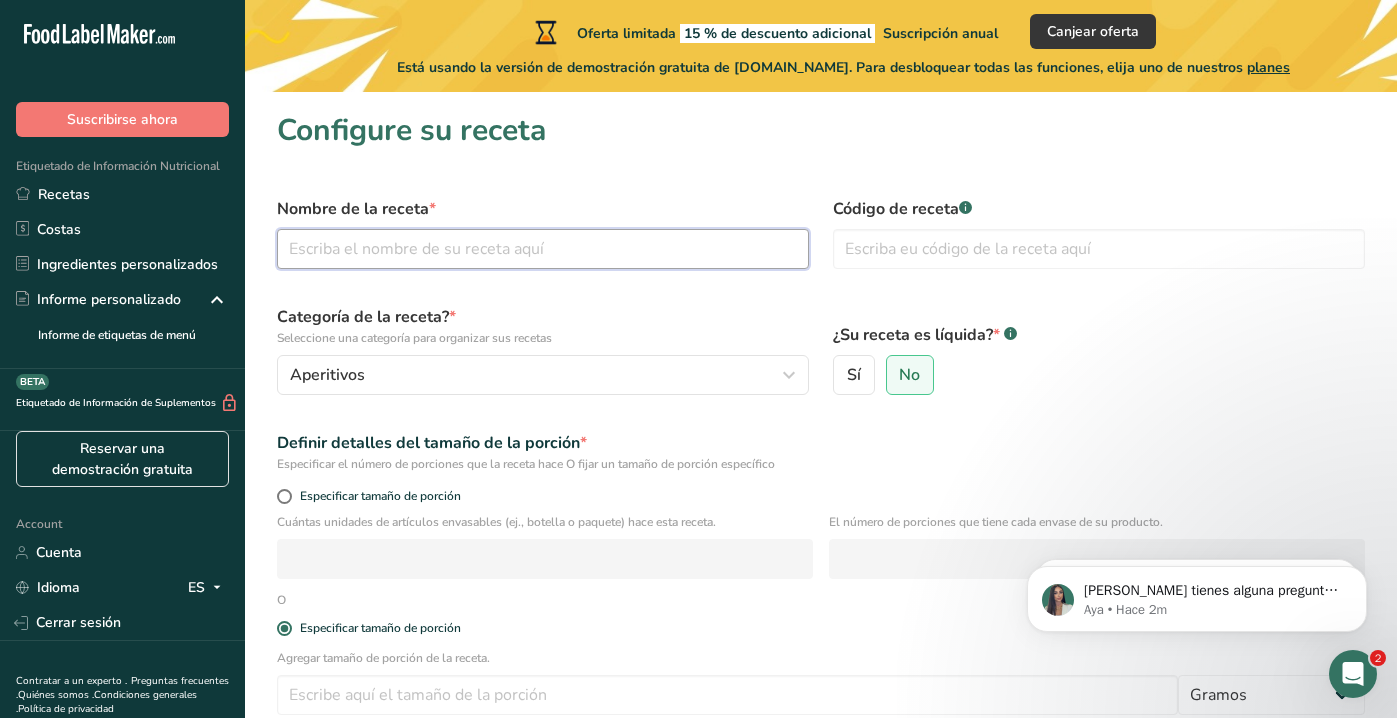 click at bounding box center (543, 249) 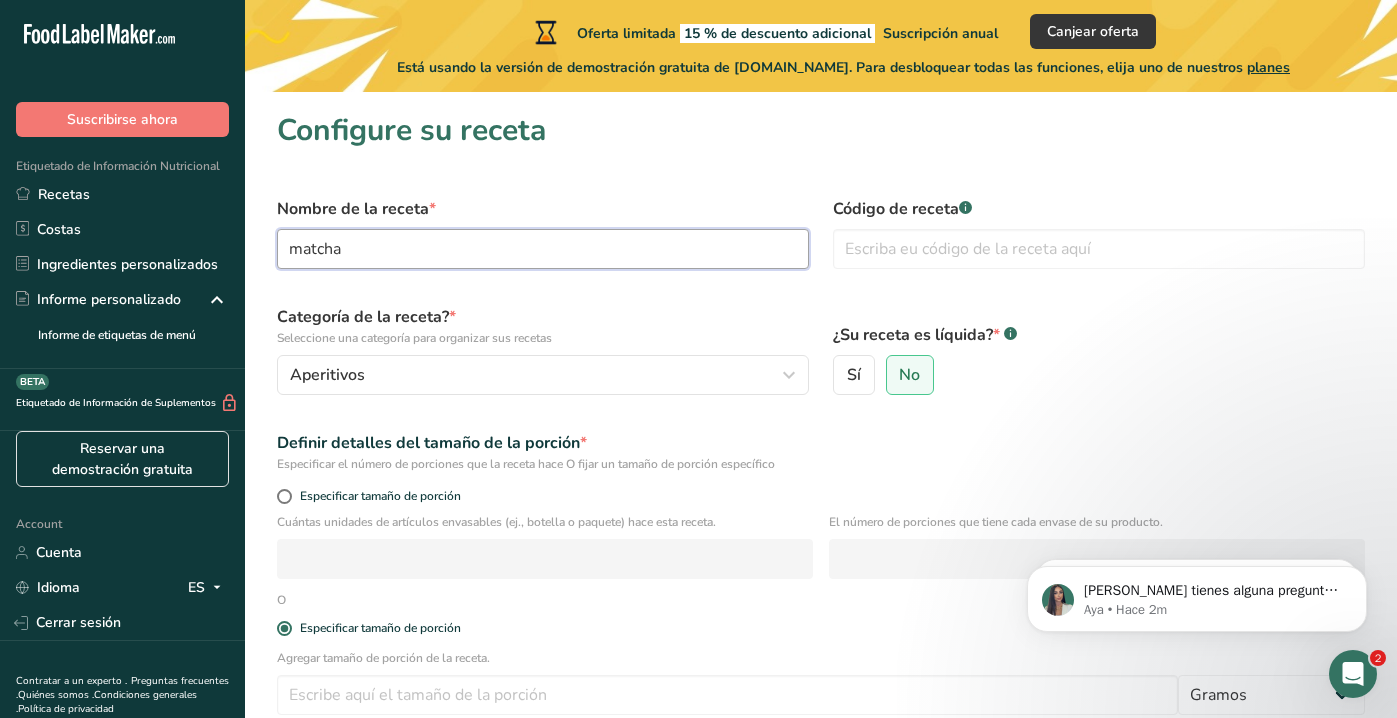 type on "matcha" 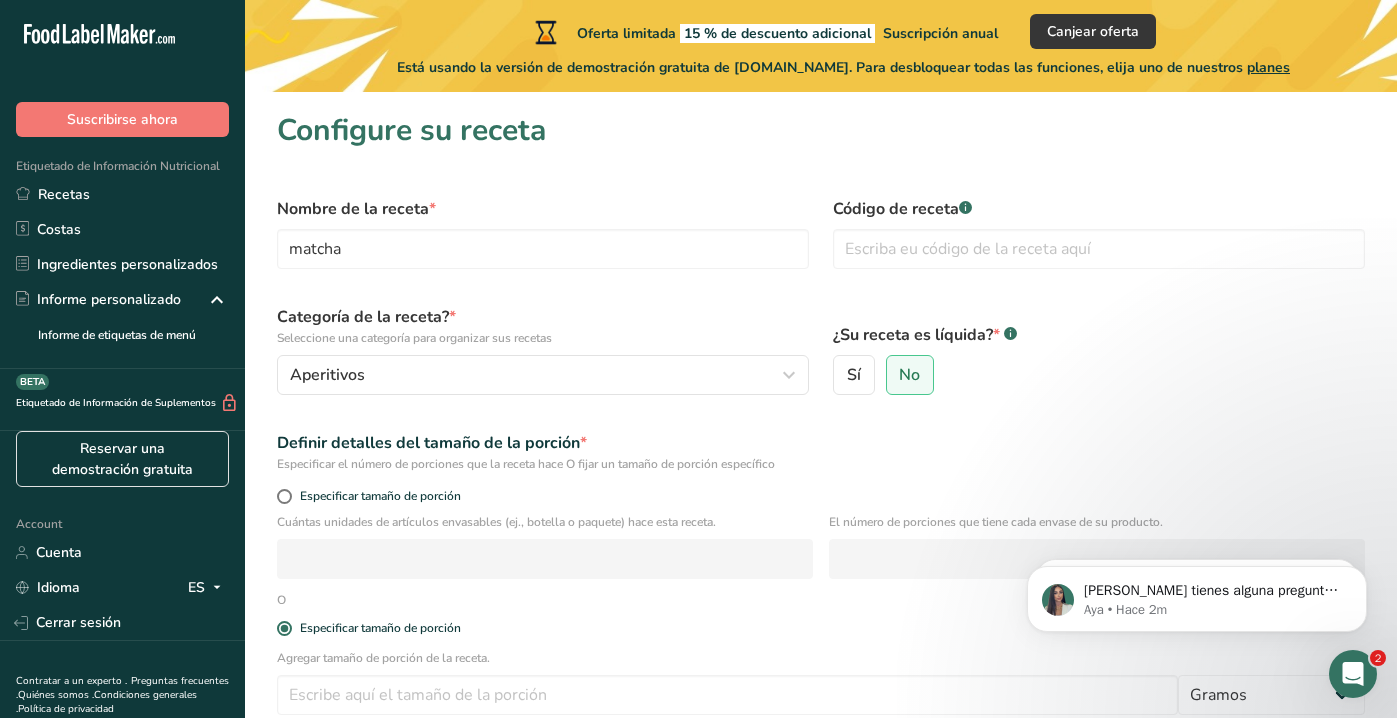 click on "Nombre de la receta *   matcha
Código de receta
.a-a{fill:#347362;}.b-a{fill:#fff;}
Categoría de la receta? *
Seleccione una categoría para organizar sus recetas
Aperitivos
Categorías estándar
Categorías personalizadas
.a-a{fill:#347362;}.b-a{fill:#fff;}
Productos de panadería
Bebidas
Confitería
Comidas cocinadas, ensaladas y salsas
Lácteos
Aperitivos
Añadir nueva categoría
¿Su receta es líquida? *   .a-a{fill:#347362;}.b-a{fill:#fff;}           Sí   No
Definir detalles del tamaño de la porción *
Especificar el número de porciones que la receta hace O fijar un tamaño de porción específico" at bounding box center (821, 506) 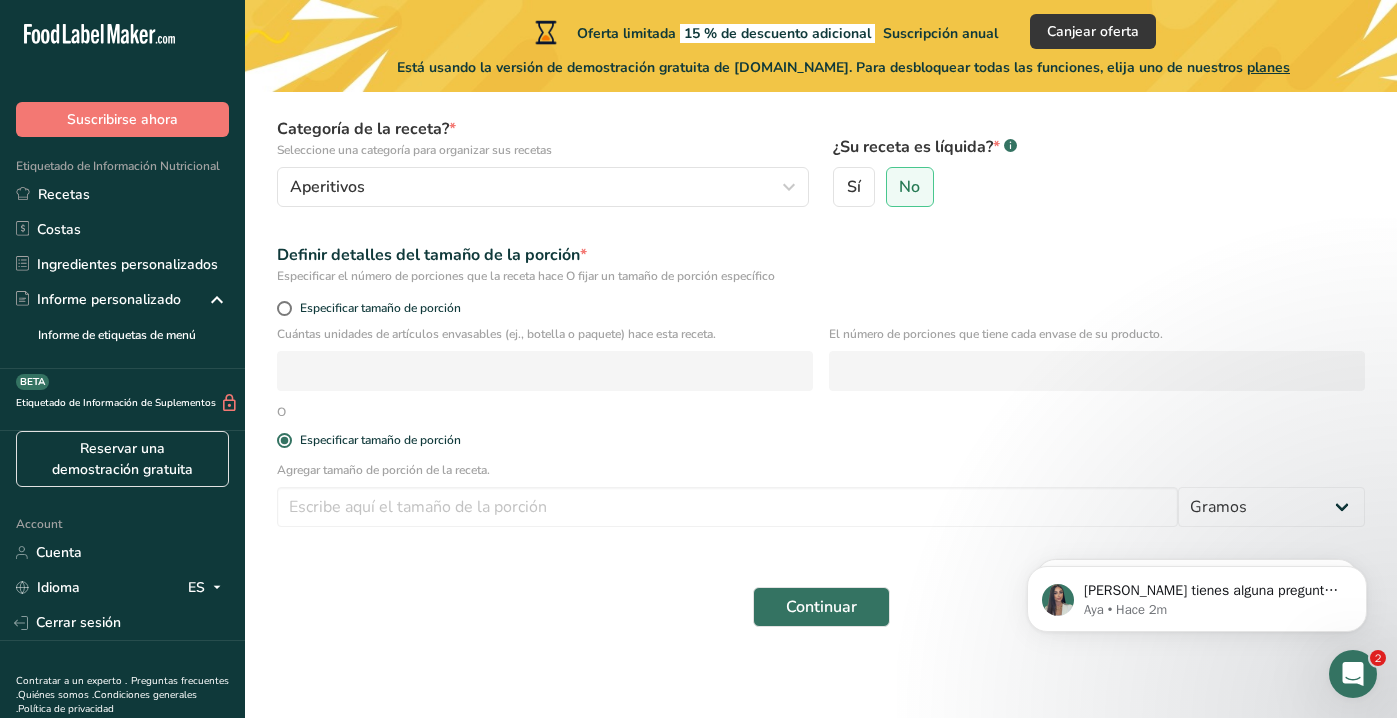 scroll, scrollTop: 196, scrollLeft: 0, axis: vertical 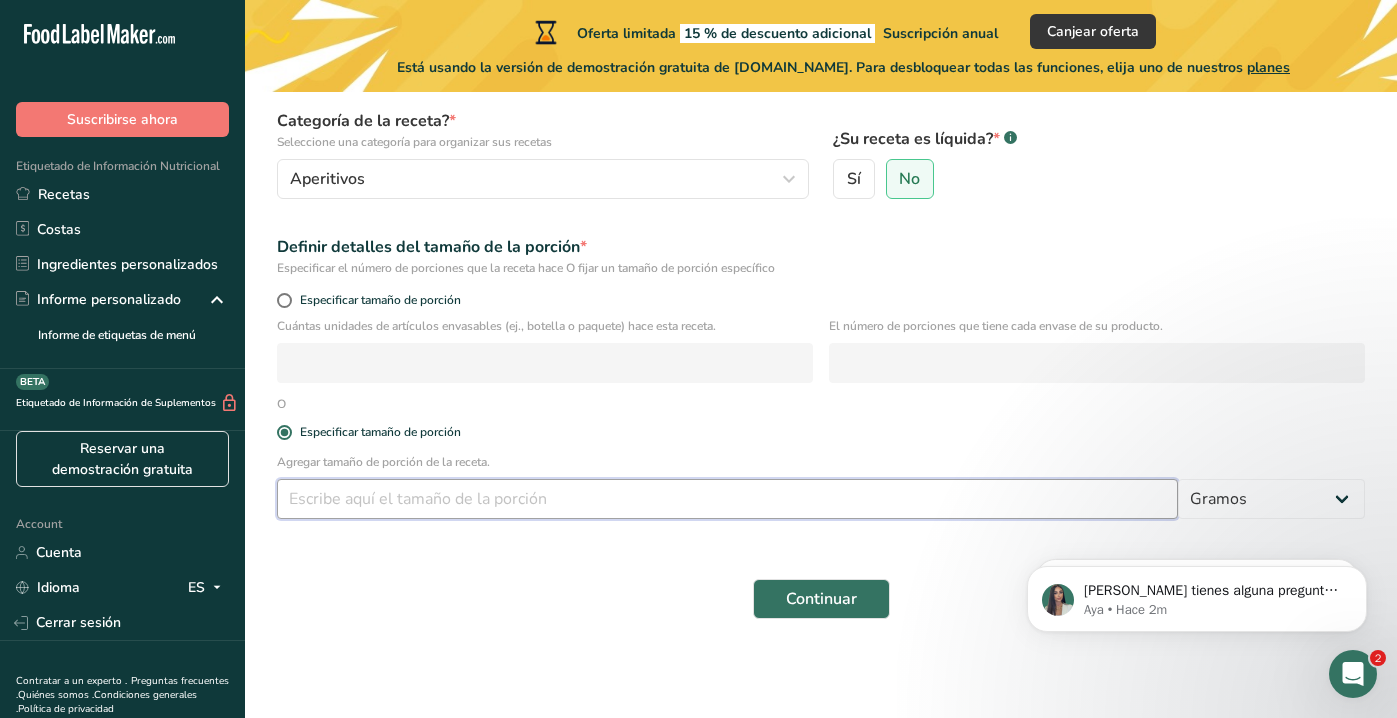 click at bounding box center [727, 499] 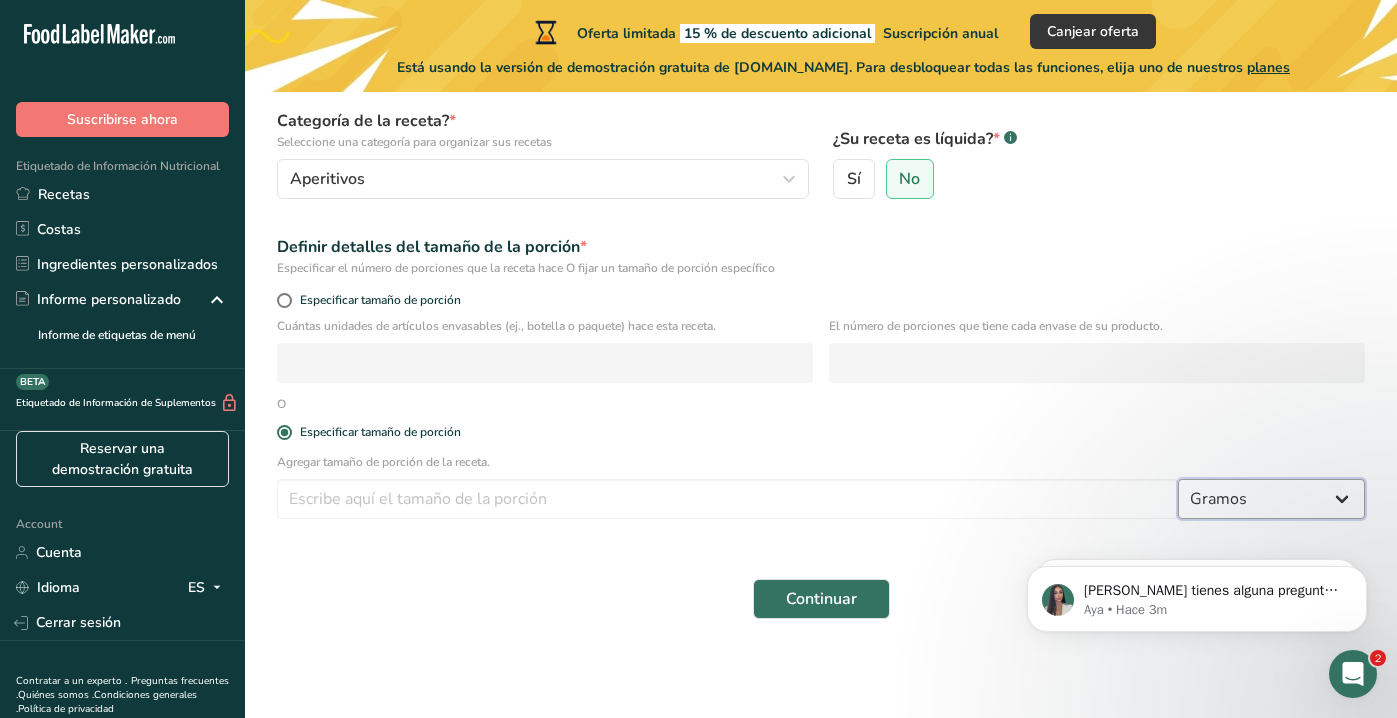 select on "5" 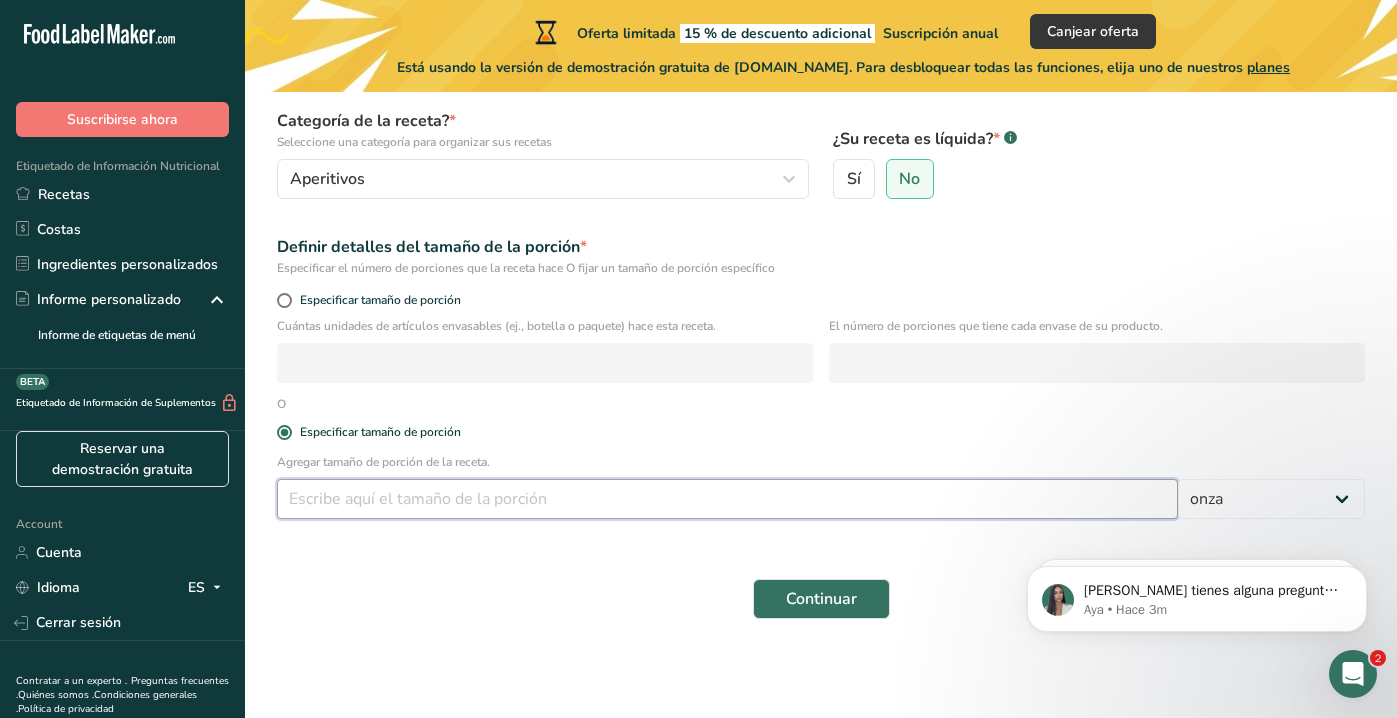 click at bounding box center (727, 499) 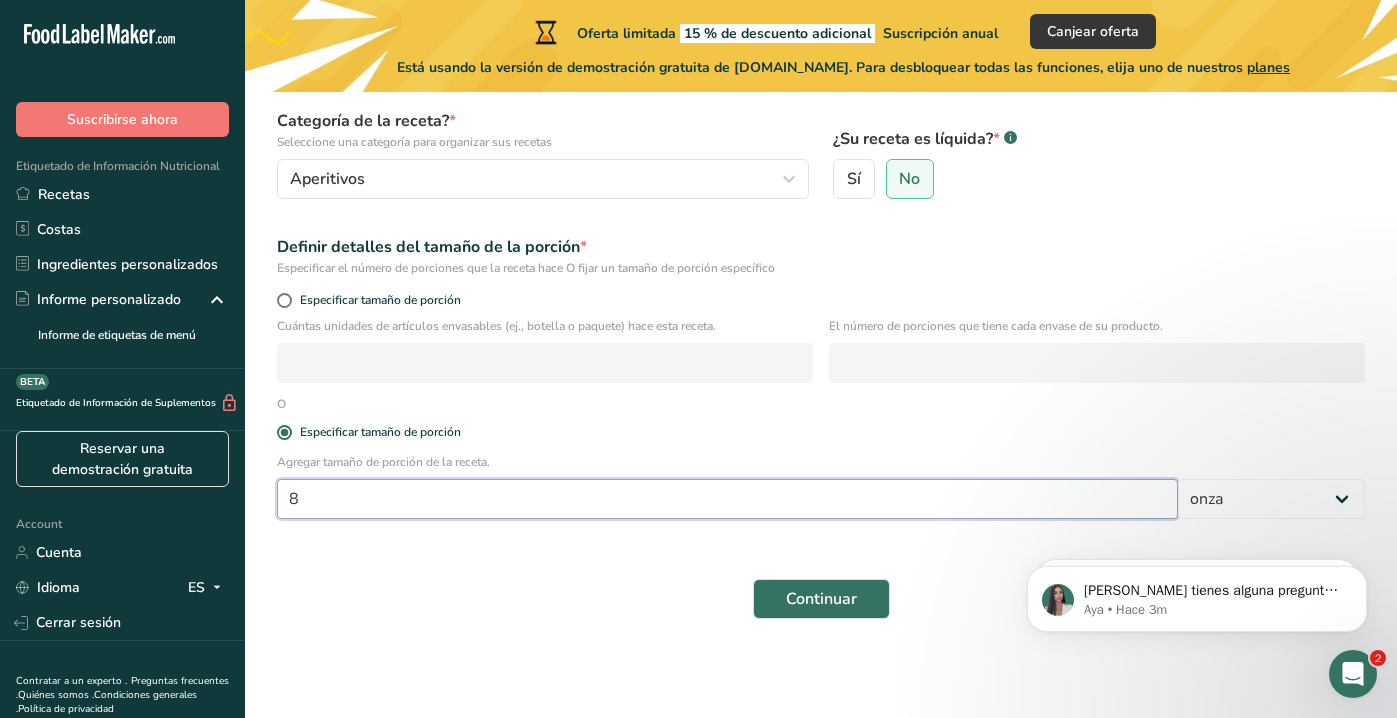 type on "8" 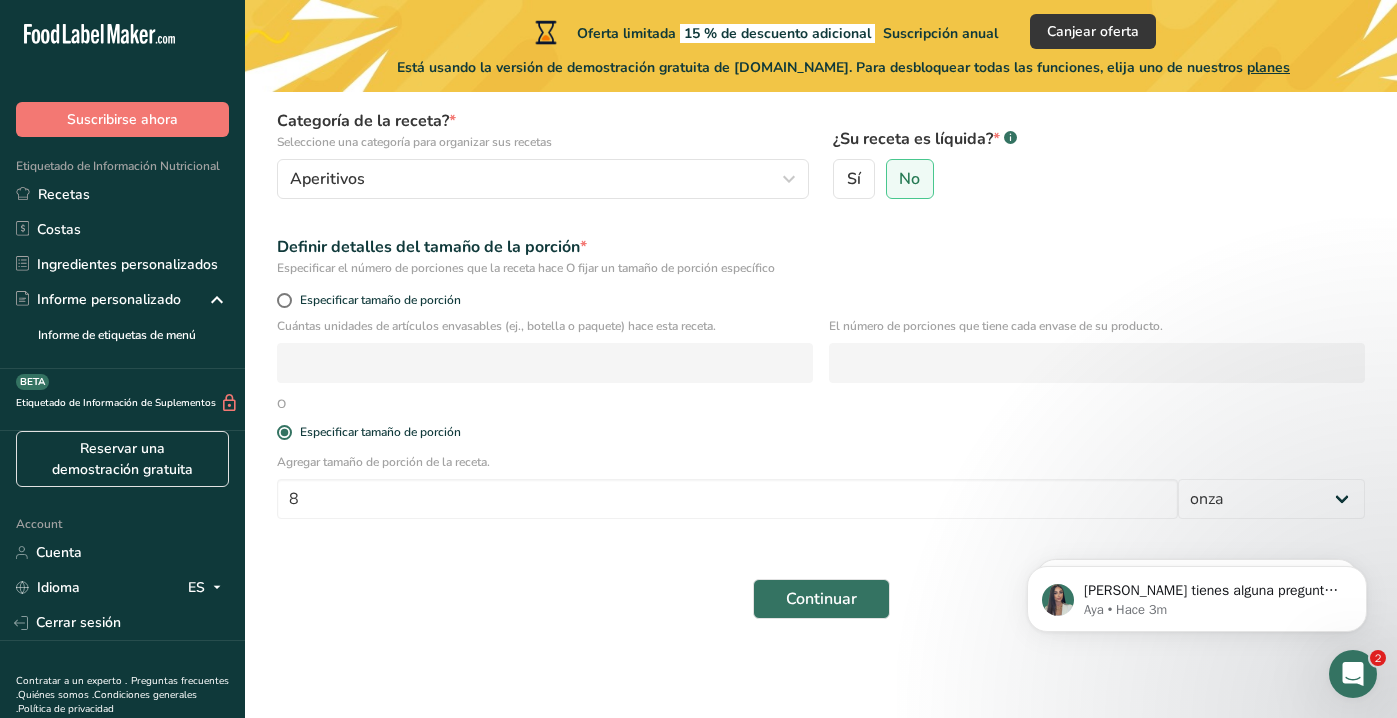click on "Continuar" at bounding box center [821, 599] 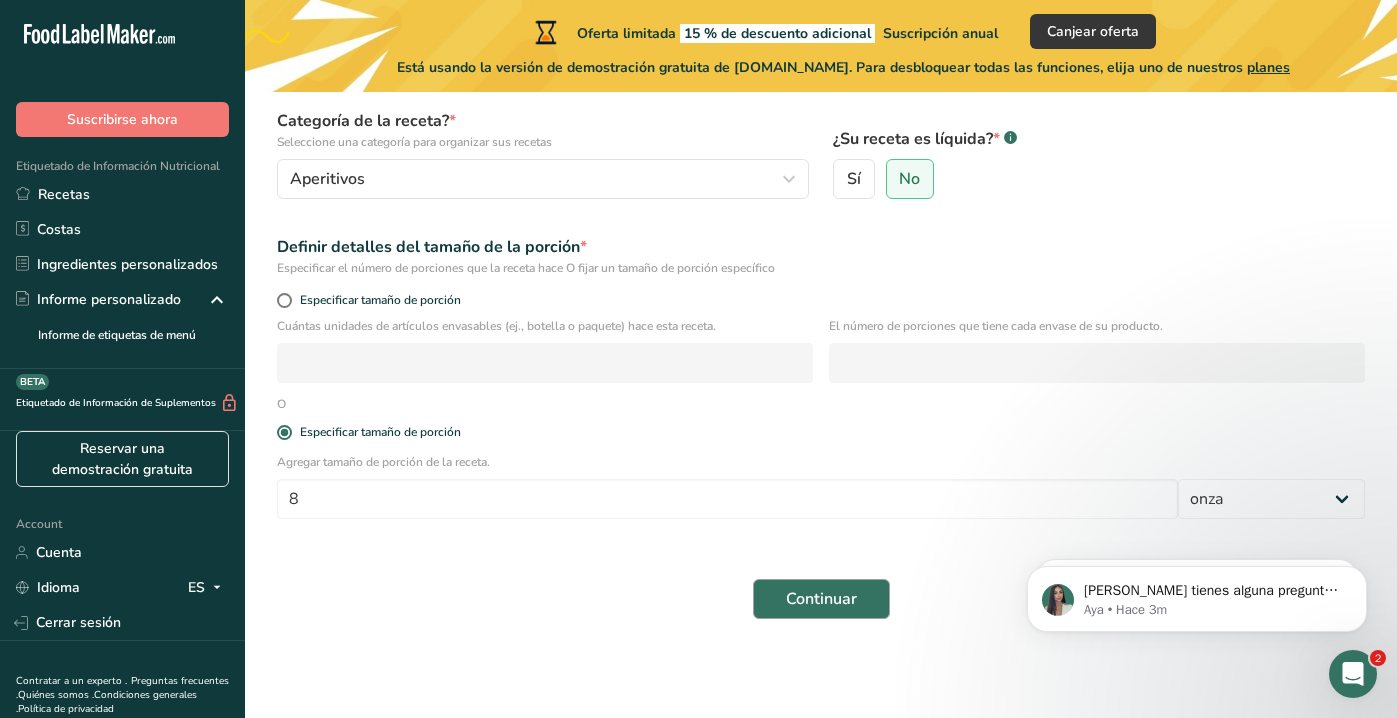 click on "Continuar" at bounding box center [821, 599] 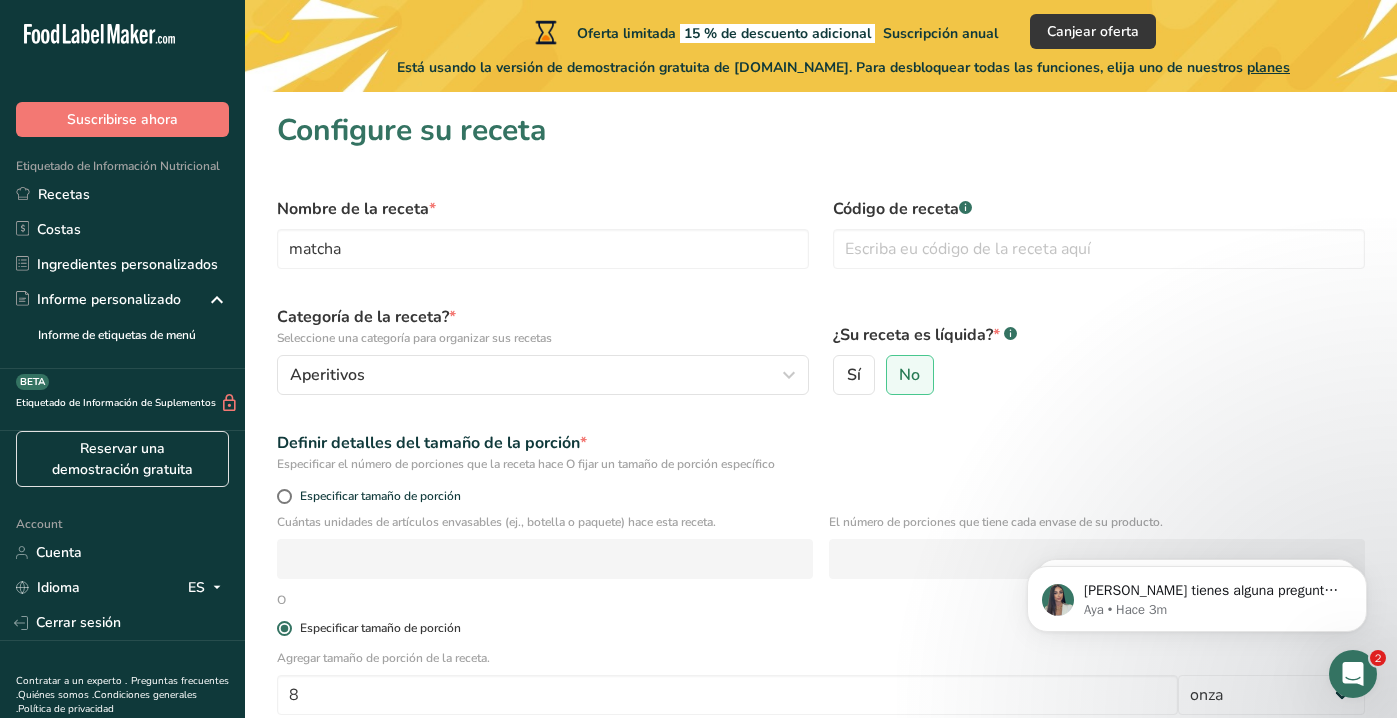 scroll, scrollTop: -1, scrollLeft: 0, axis: vertical 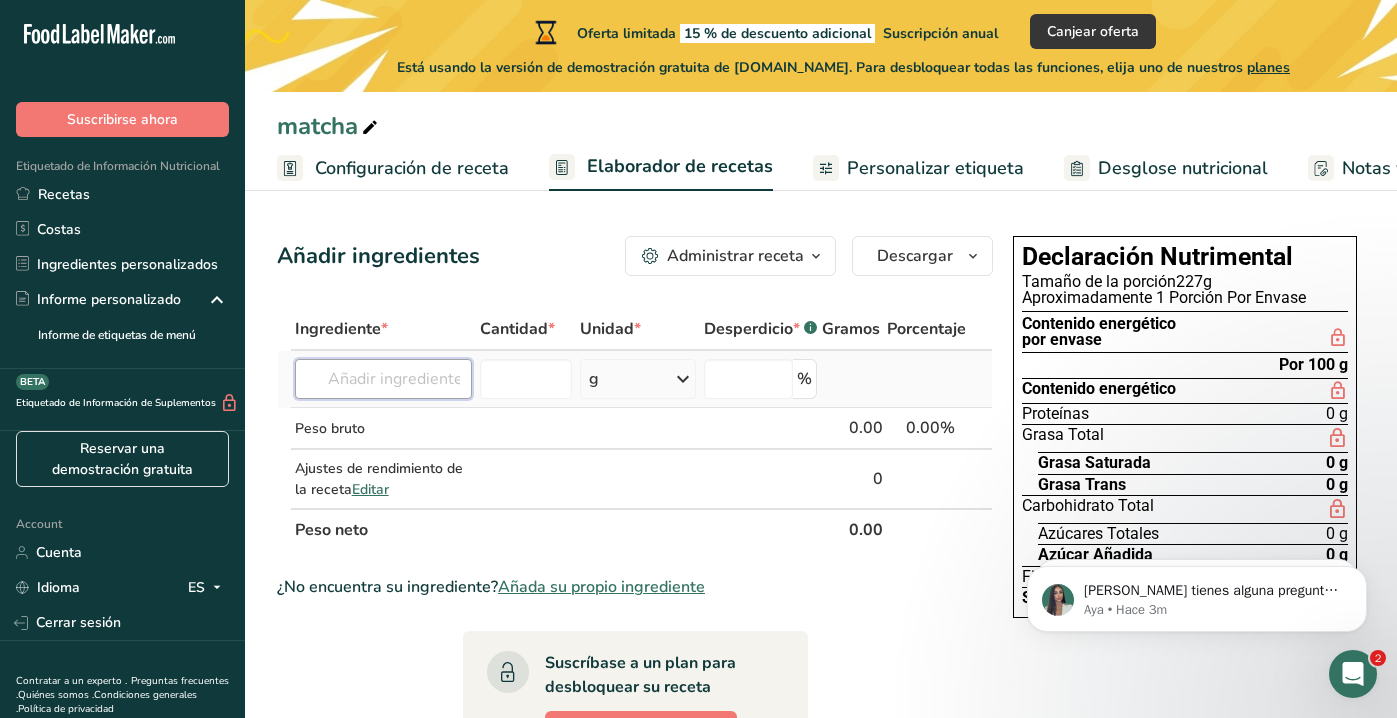 click at bounding box center (383, 379) 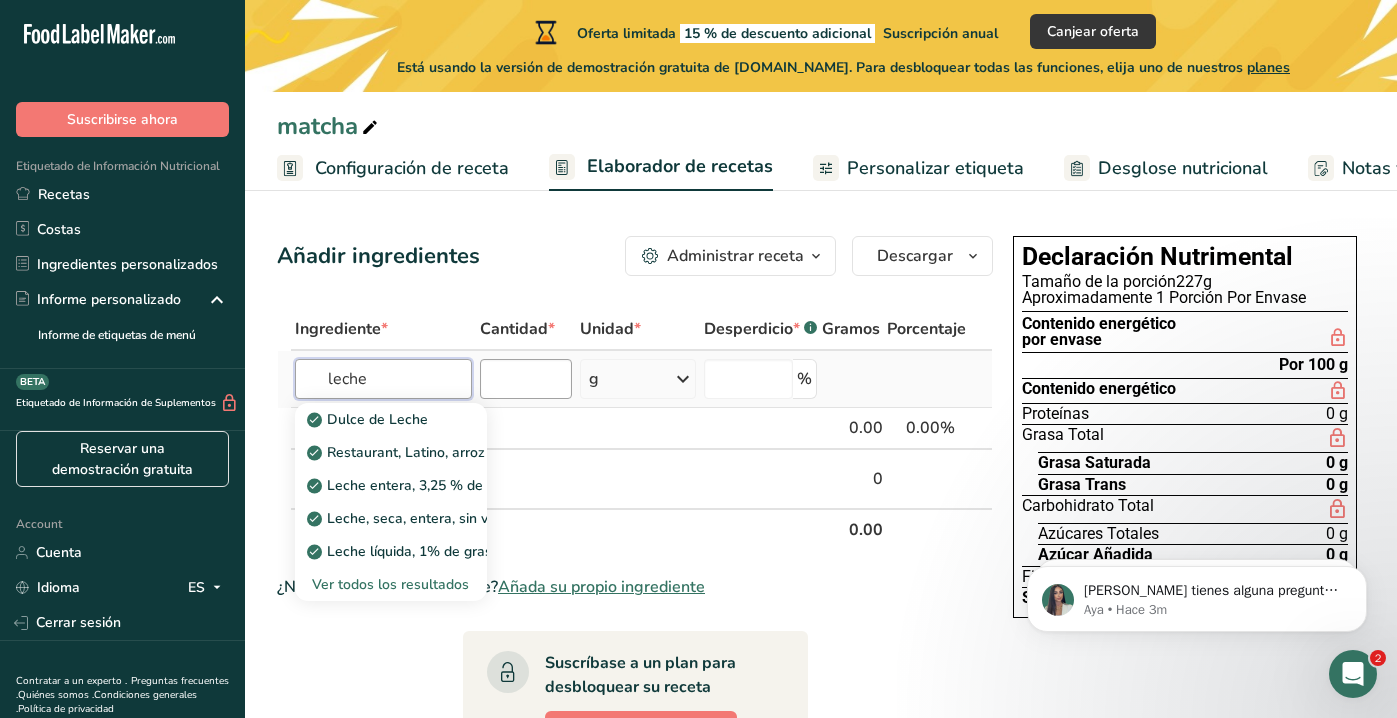 type on "leche" 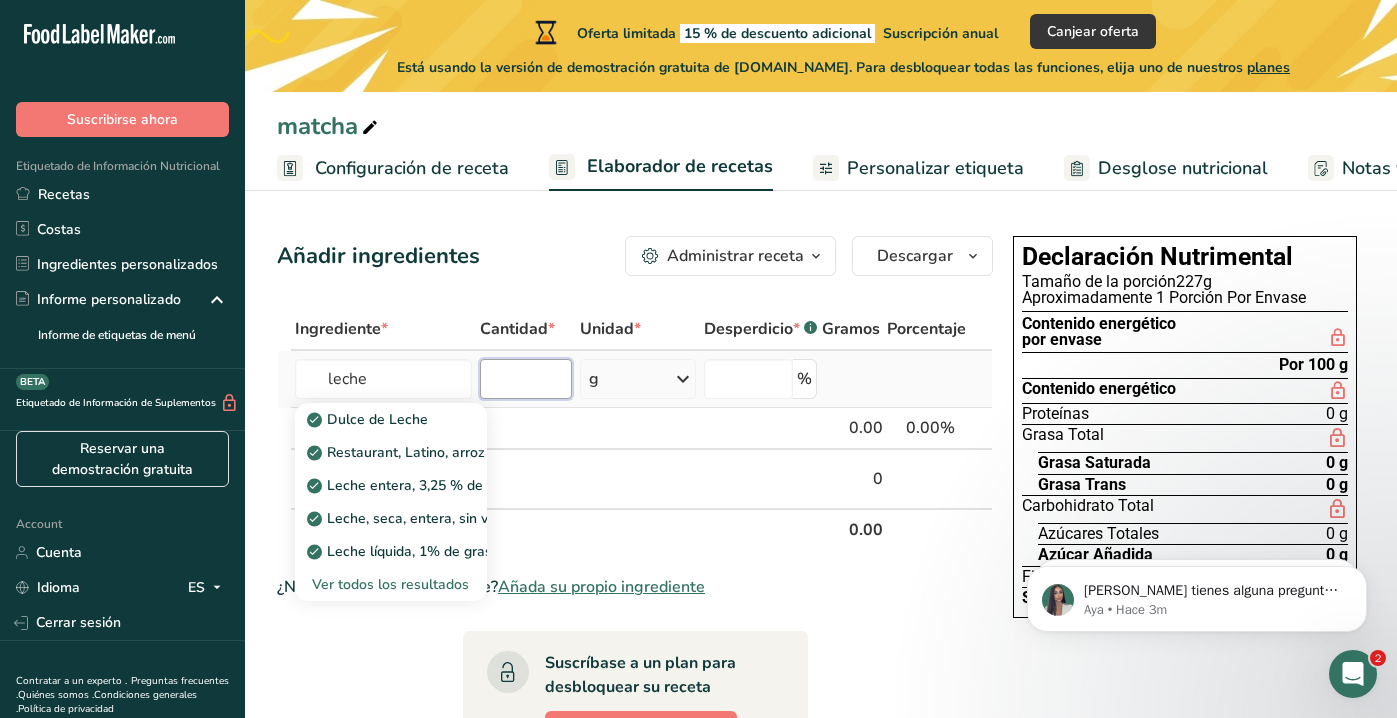 type 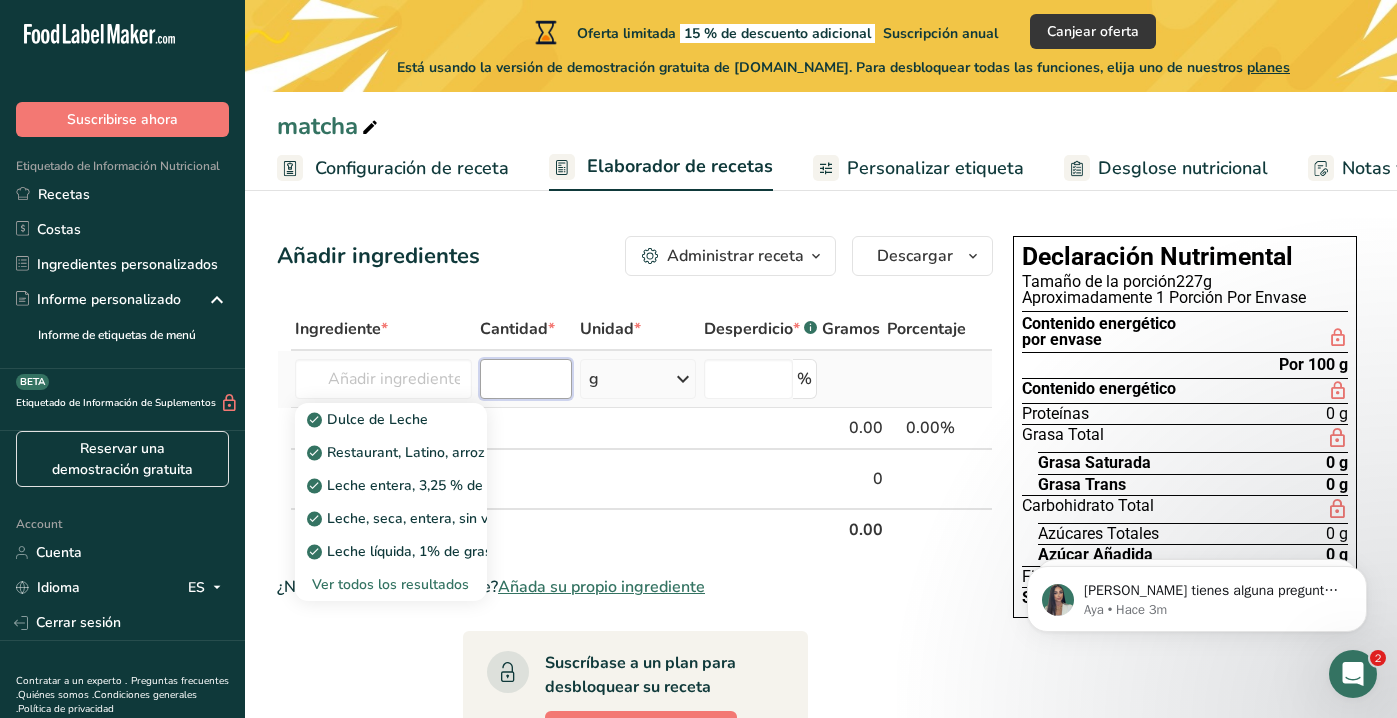 click at bounding box center (526, 379) 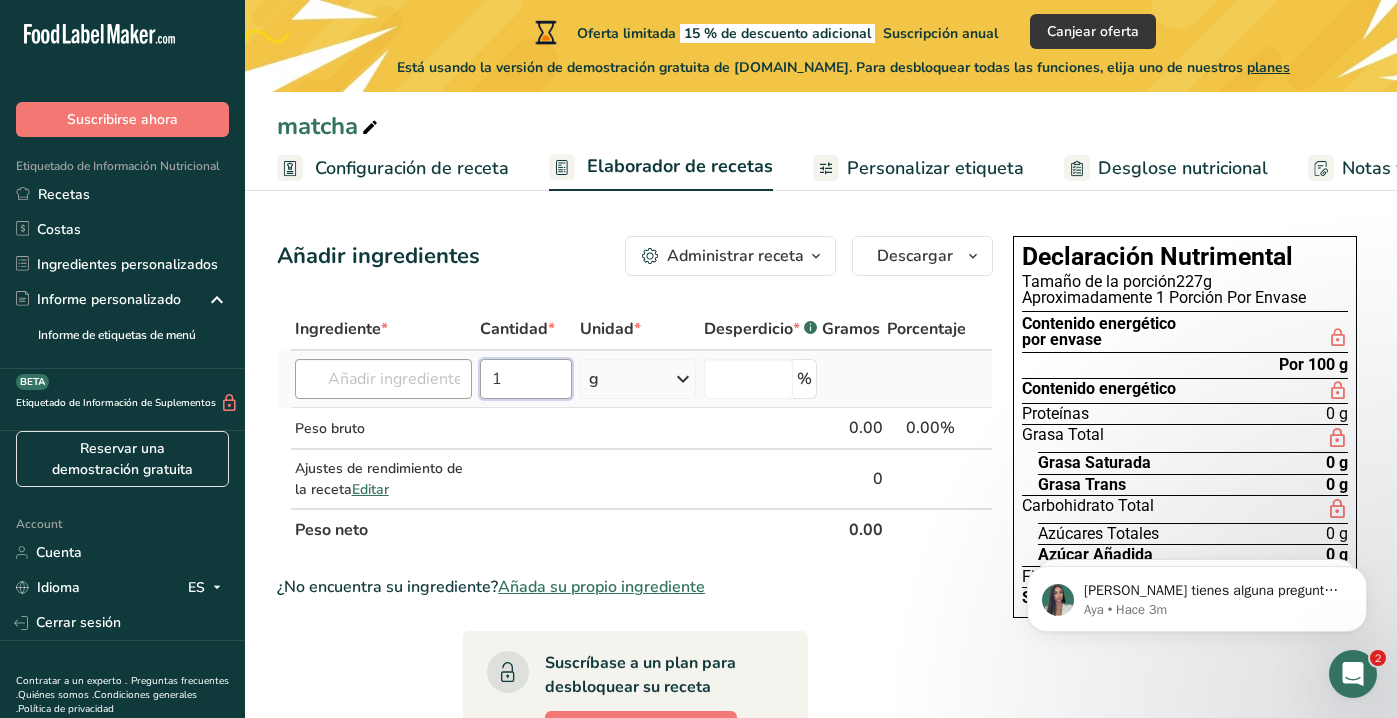 type on "1" 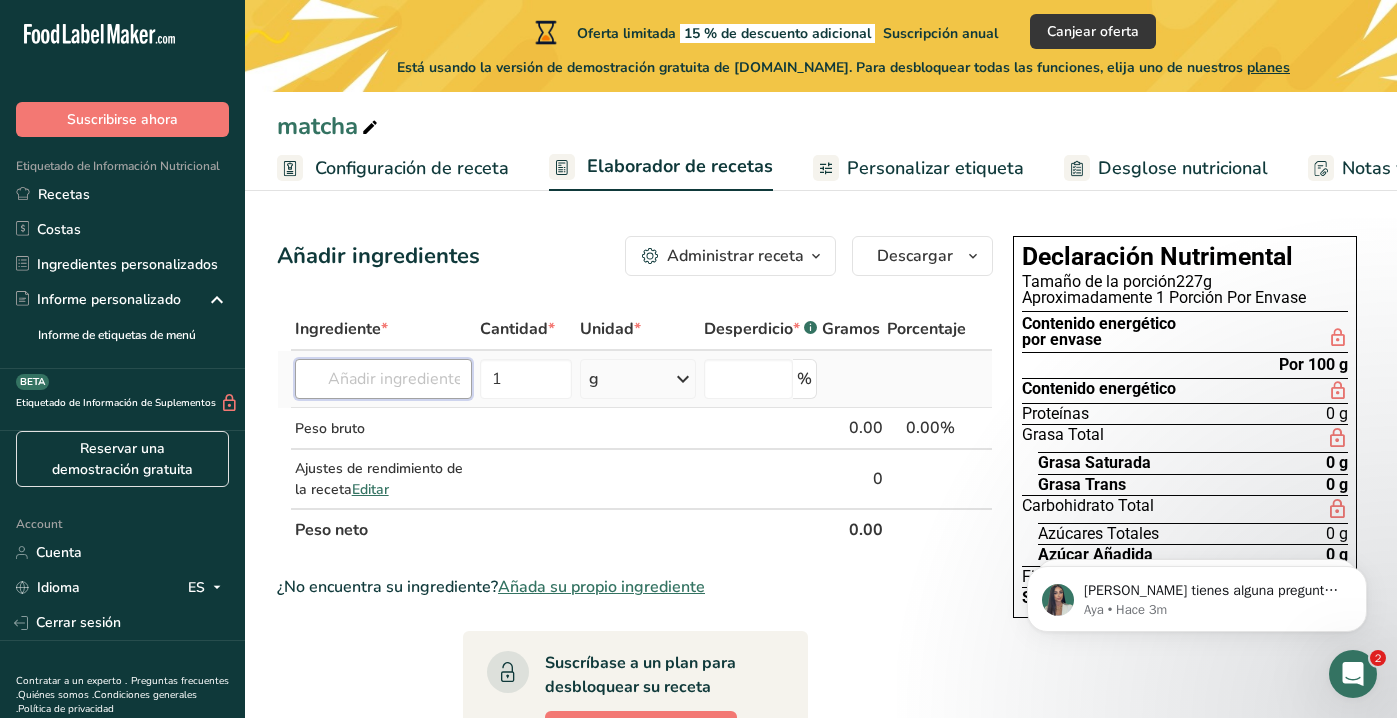 click at bounding box center [383, 379] 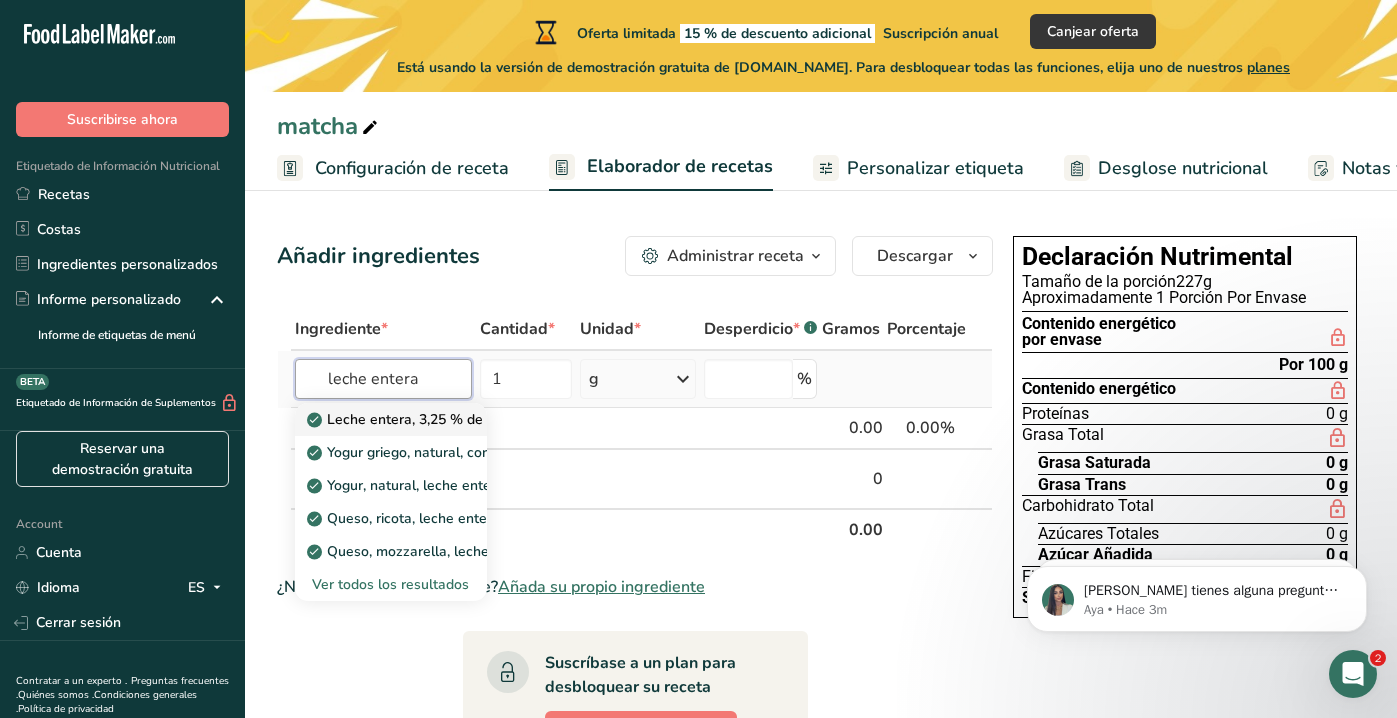 type on "leche entera" 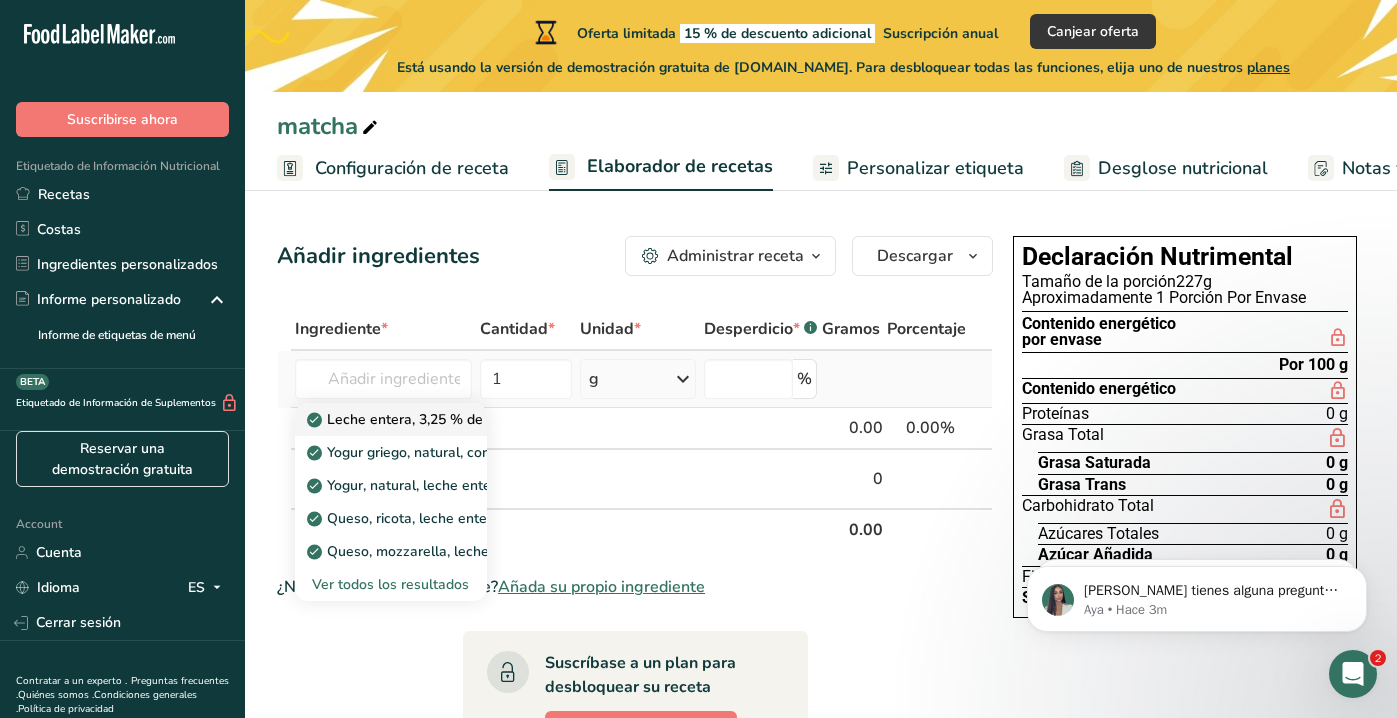 click on "Leche entera, 3,25 % de grasa láctea, sin vitamina A ni vitamina D añadidas" at bounding box center (562, 419) 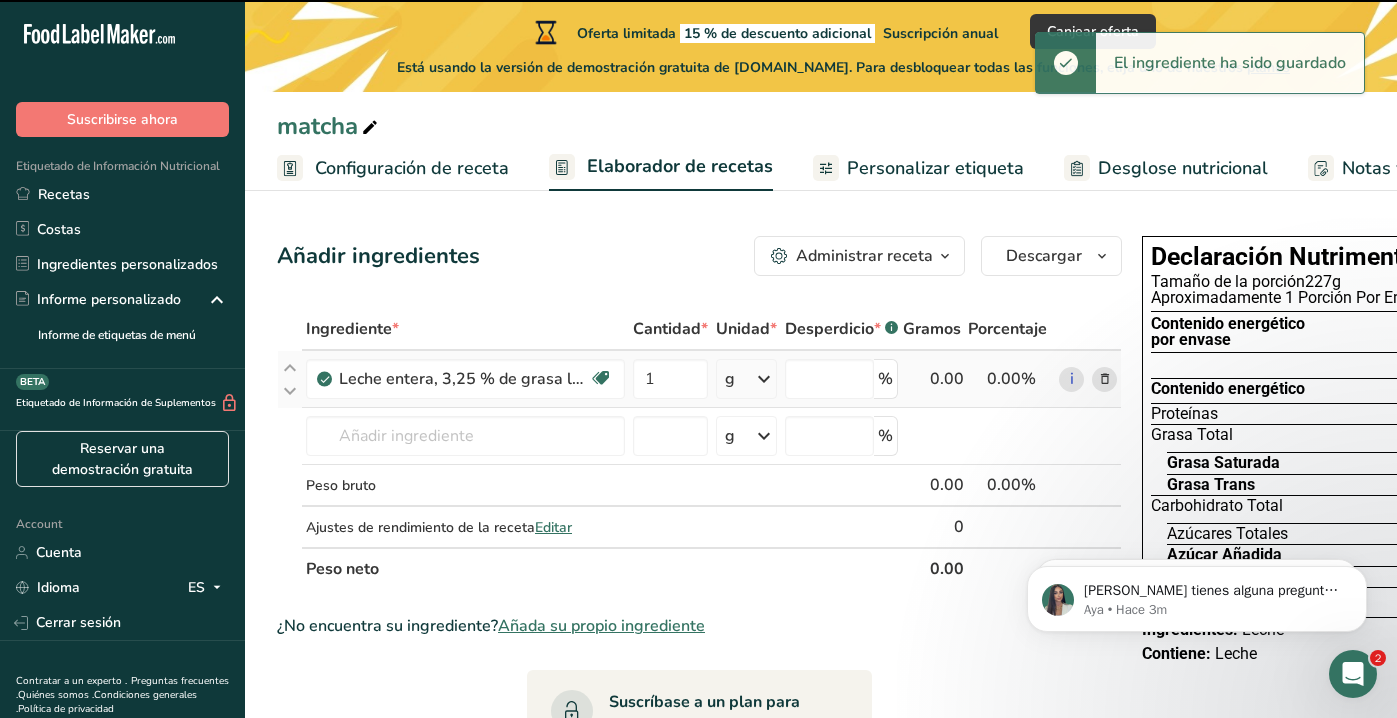 type on "0" 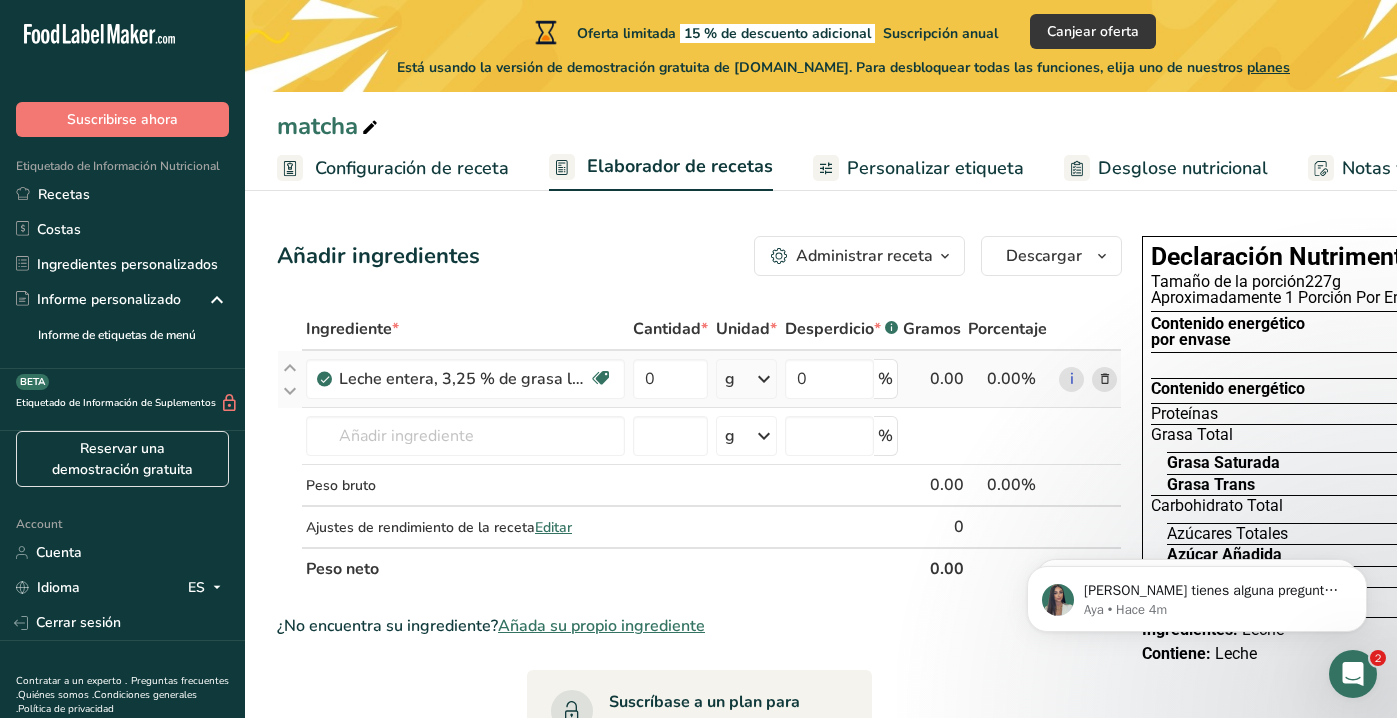 click on "g" at bounding box center (730, 379) 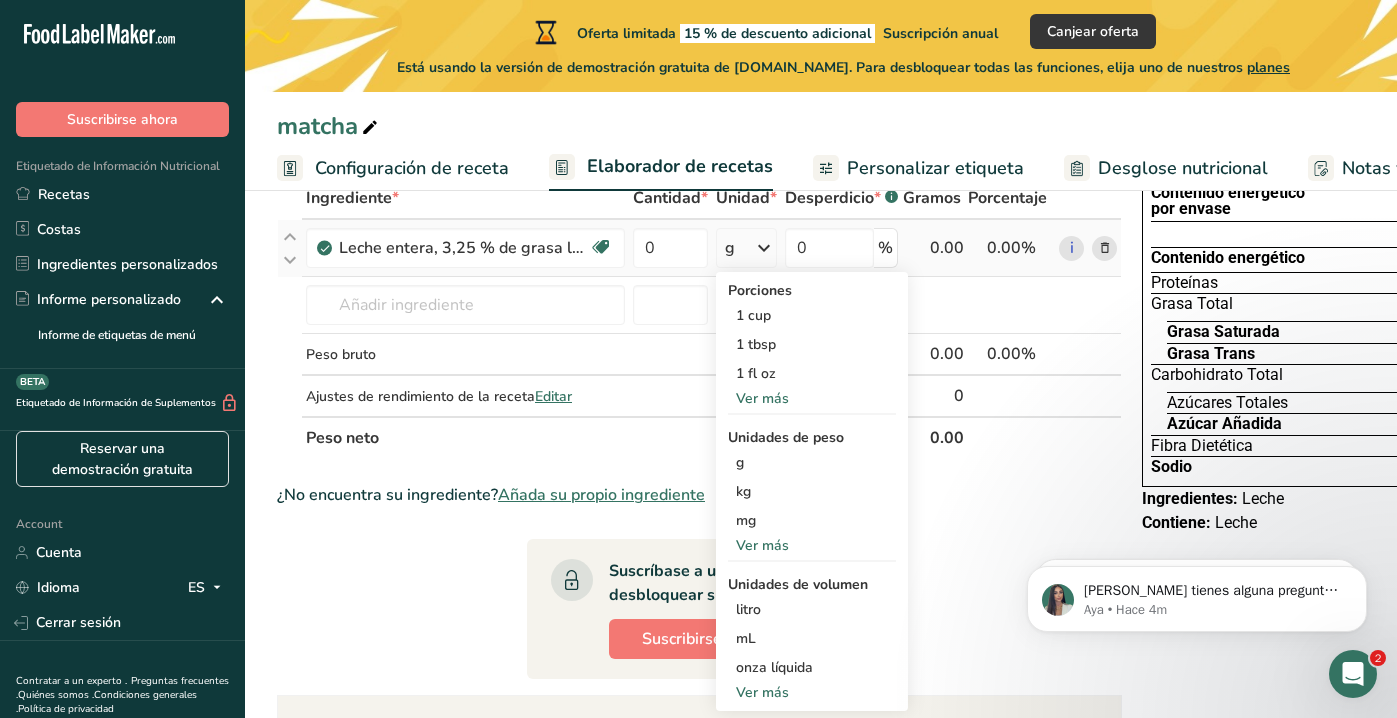 scroll, scrollTop: 171, scrollLeft: 0, axis: vertical 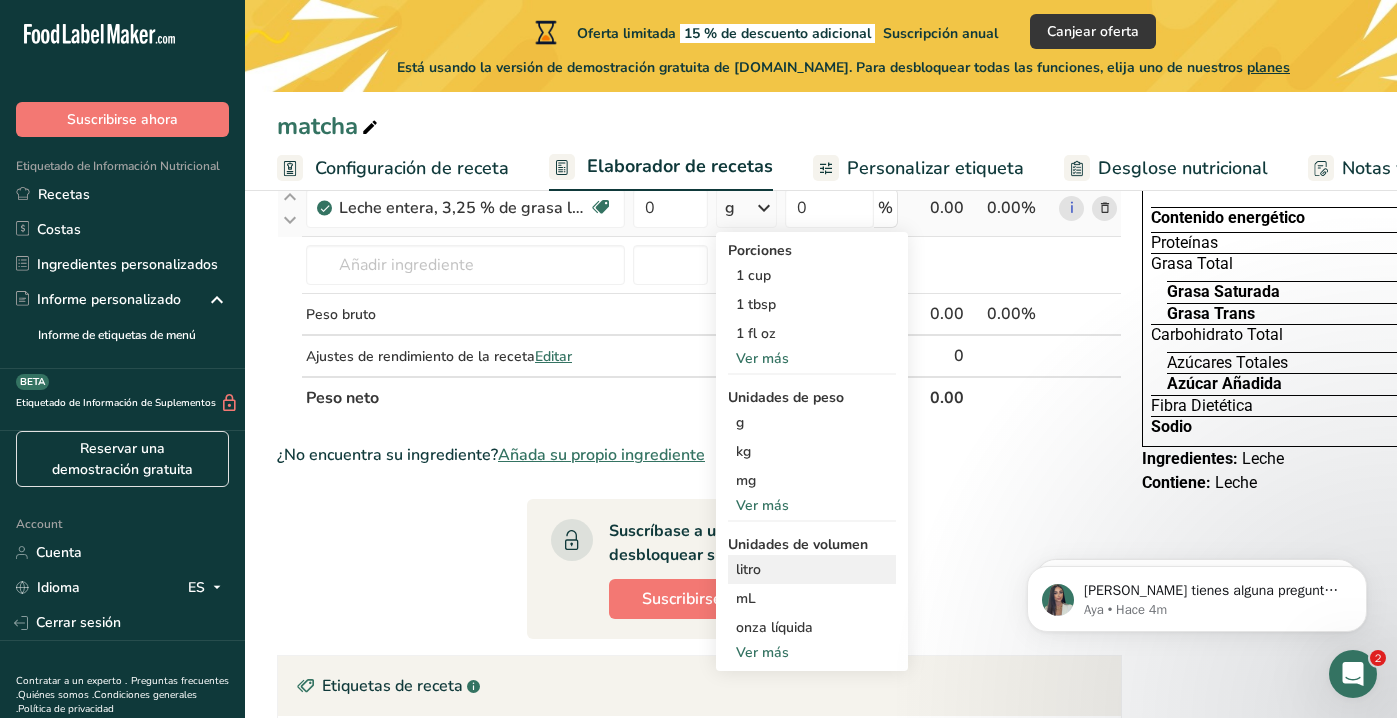 click on "litro" at bounding box center [812, 569] 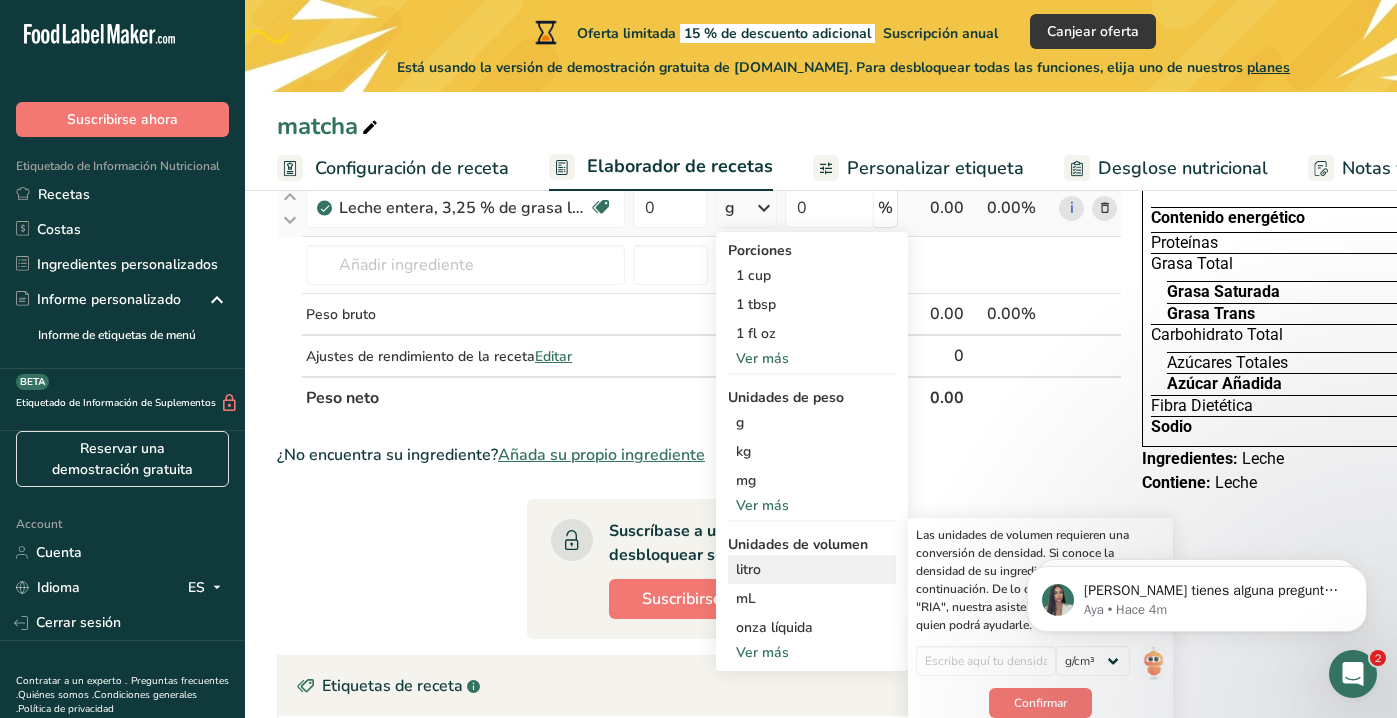 click on "litro" at bounding box center (812, 569) 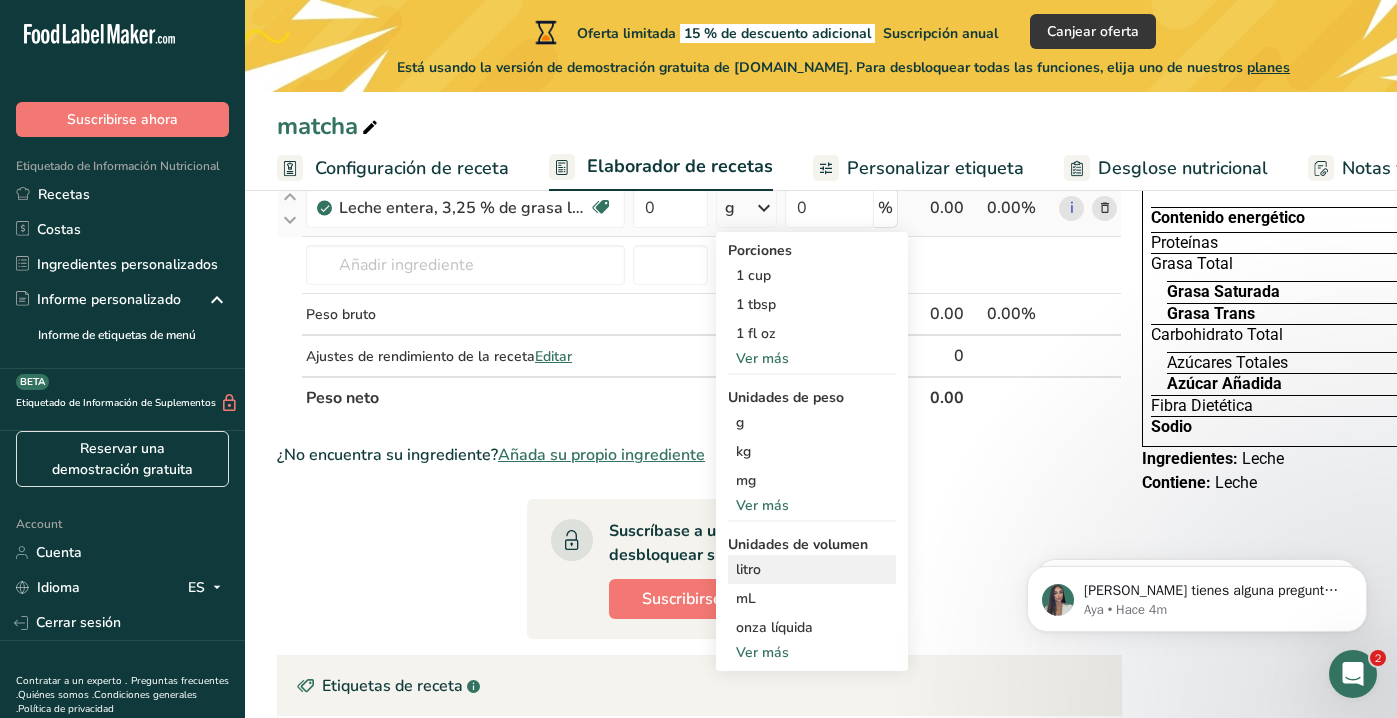 click on "litro" at bounding box center (812, 569) 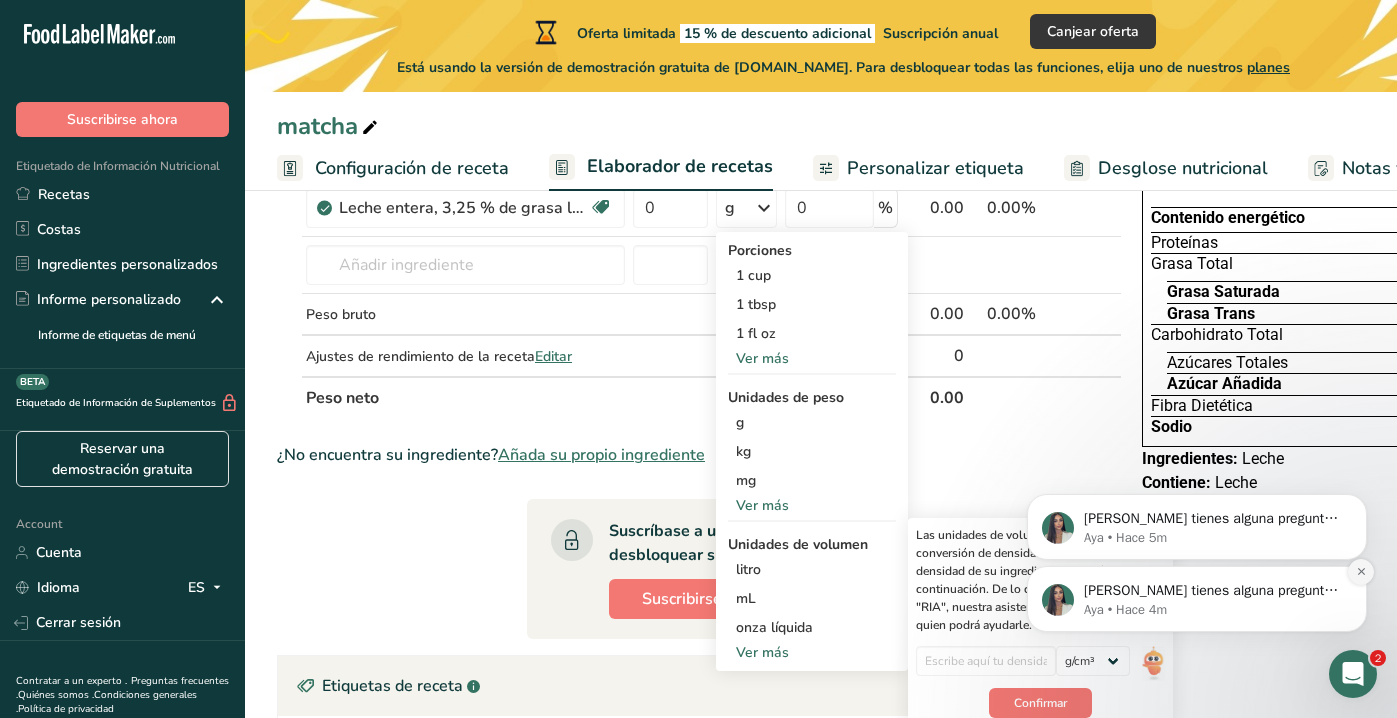 click 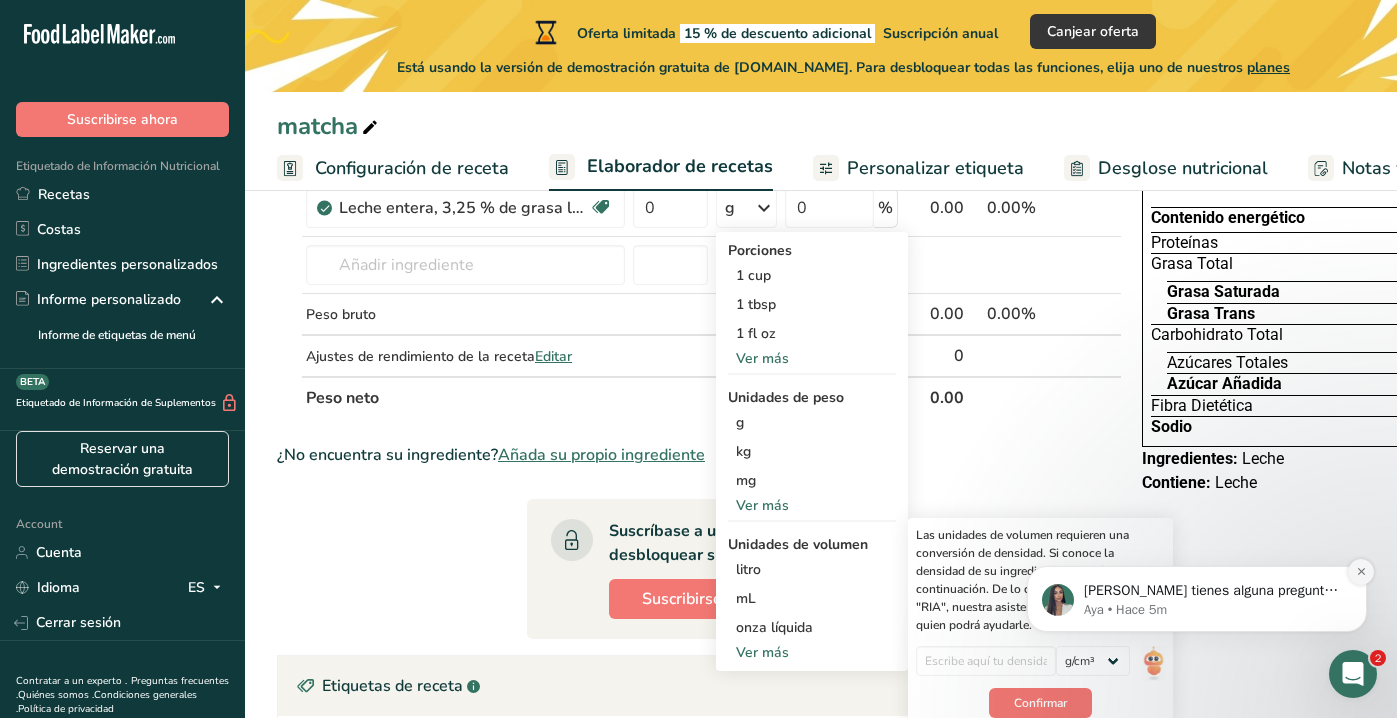 click 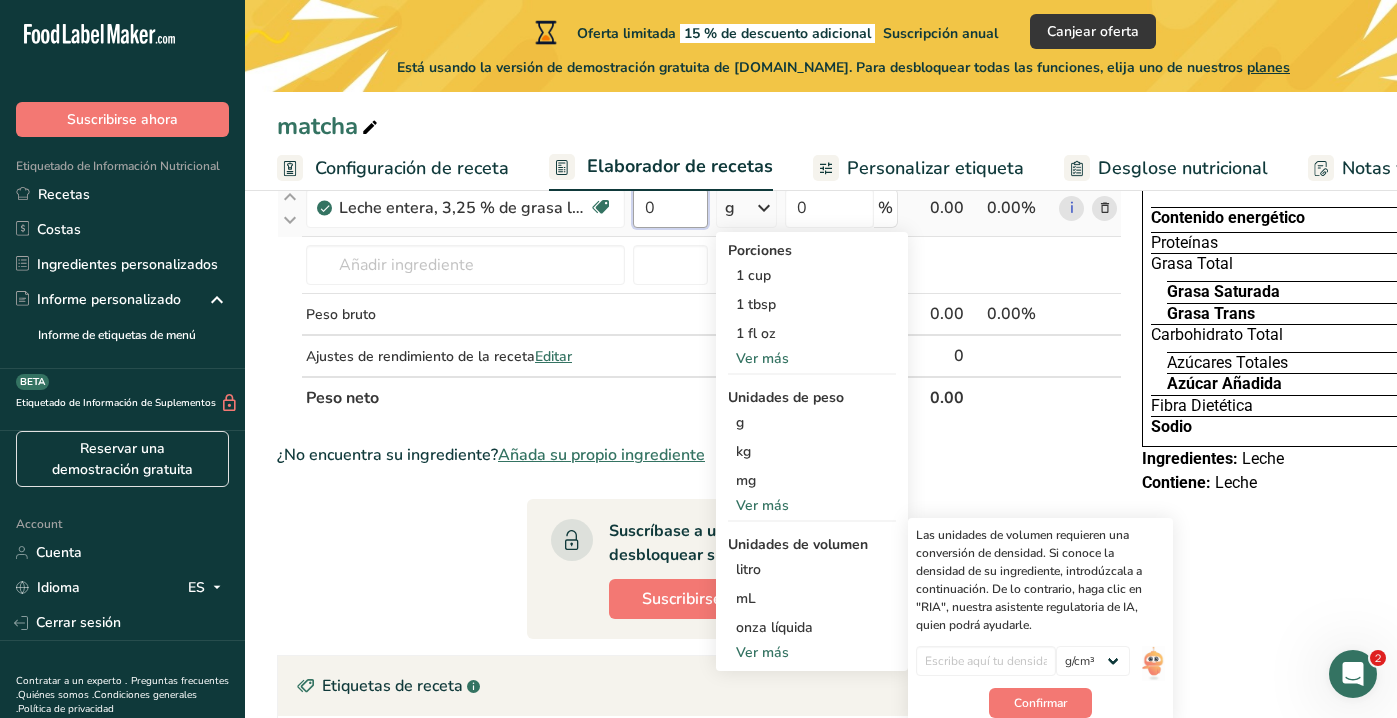 click on "0" at bounding box center (670, 208) 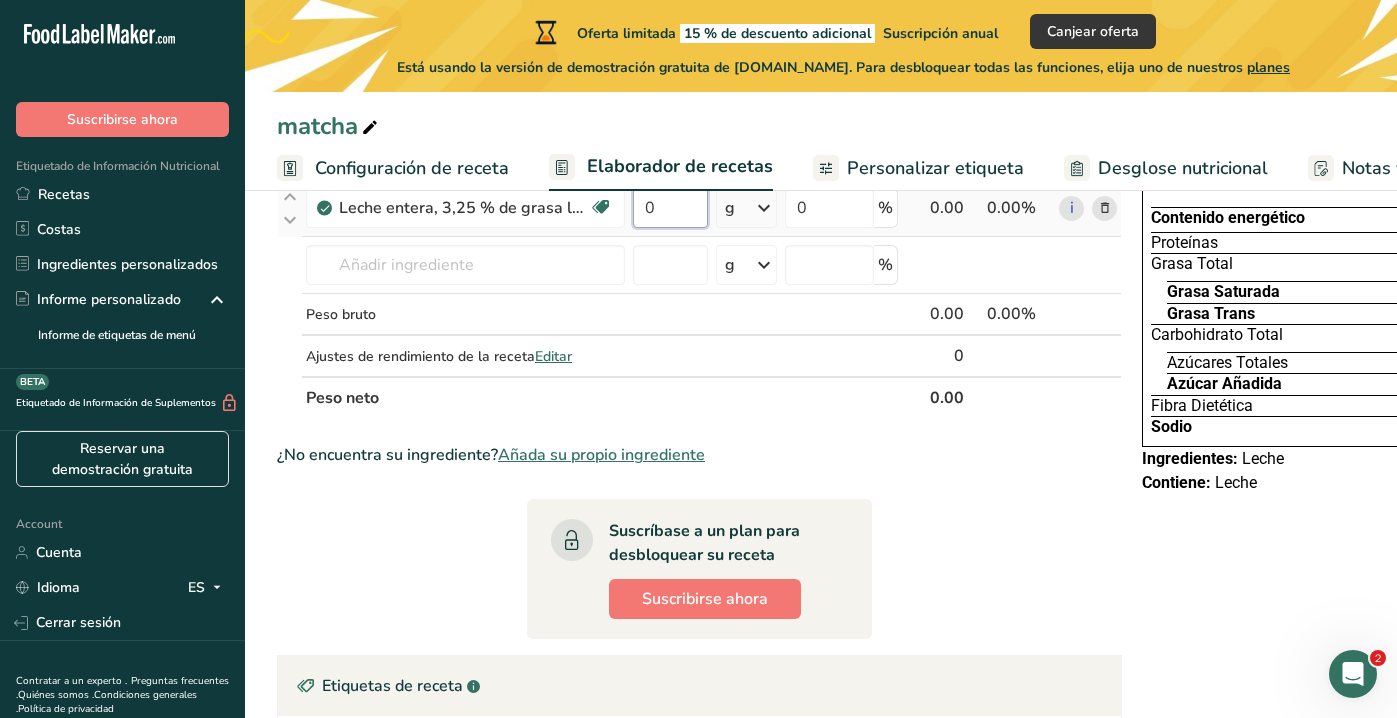 click on "0" at bounding box center [670, 208] 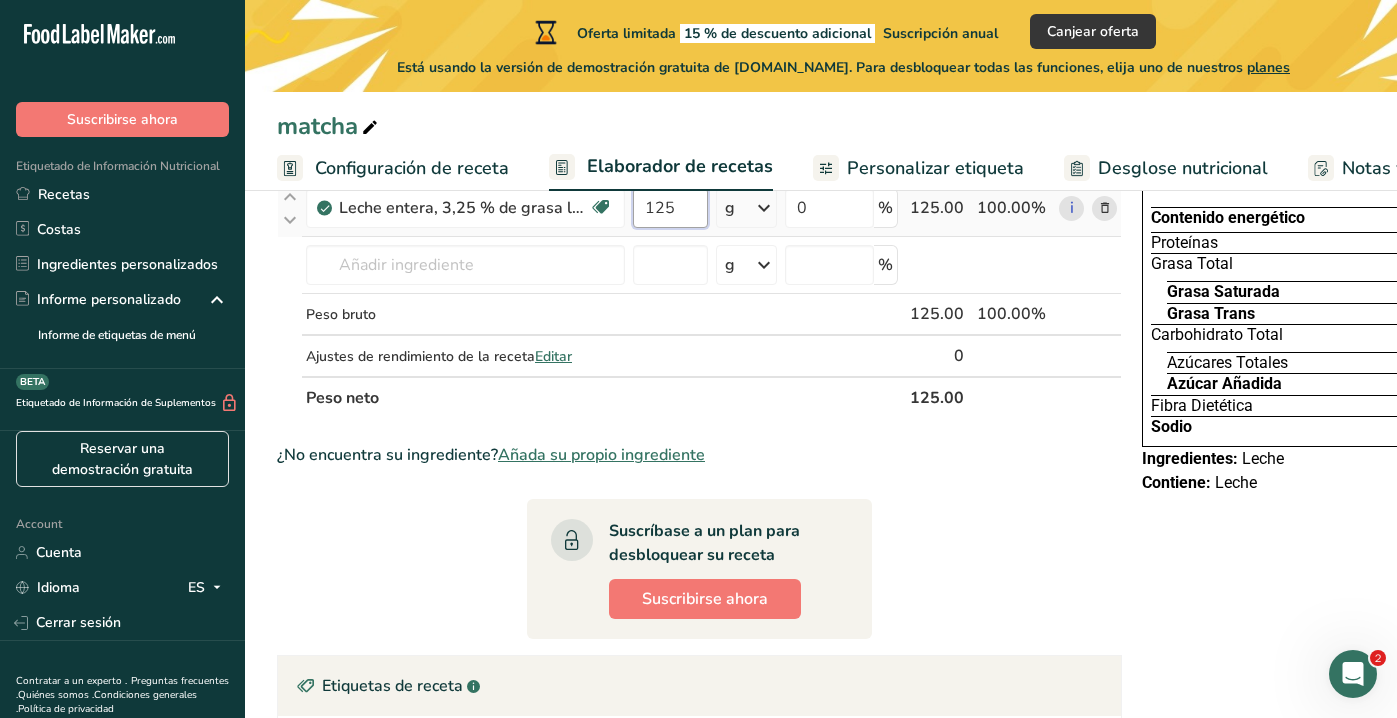 type on "125" 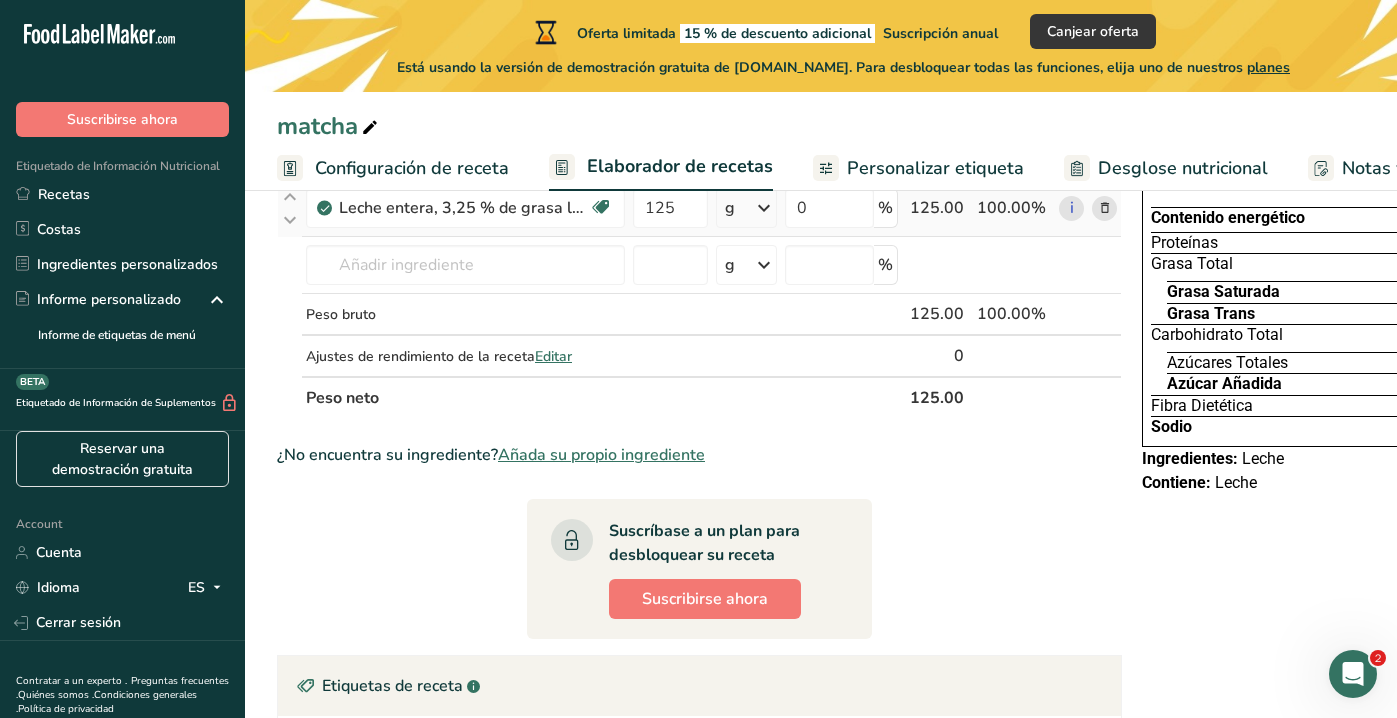 click on "Ingrediente *
Cantidad *
Unidad *
Desperdicio *   .a-a{fill:#347362;}.b-a{fill:#fff;}          Gramos
Porcentaje
Leche entera, 3,25 % de grasa láctea, sin vitamina A ni vitamina D añadidas
Libre de gluten
Vegetariano
Libre de soja
125
g
Porciones
1 cup
1 tbsp
1 fl oz
Ver más
Unidades de peso
g
kg
mg
Ver más
Unidades de volumen
[GEOGRAPHIC_DATA]
Las unidades de volumen requieren una conversión de densidad. Si conoce la densidad de su ingrediente, introdúzcala a continuación. De lo contrario, haga clic en "RIA", nuestra asistente regulatoria de IA, quien podrá ayudarle.
lb/pie³
mL" at bounding box center [699, 278] 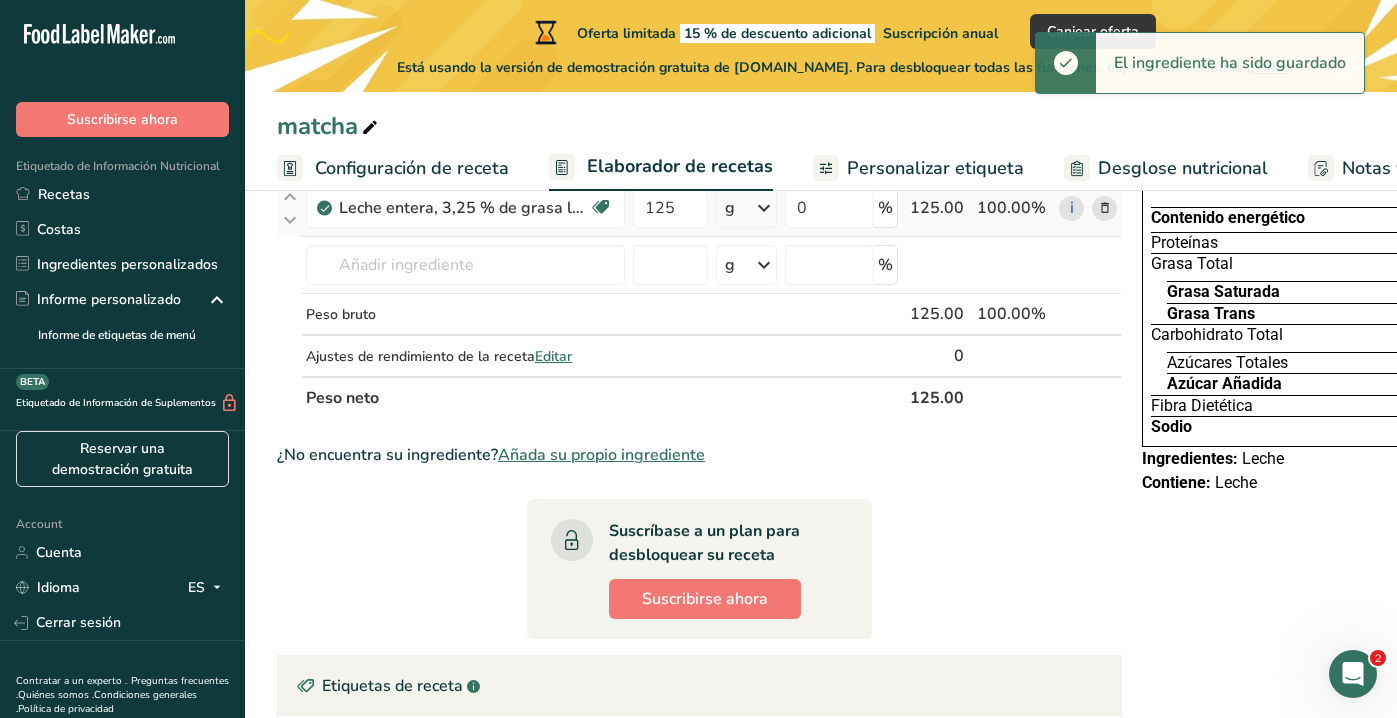 click on "g" at bounding box center (746, 208) 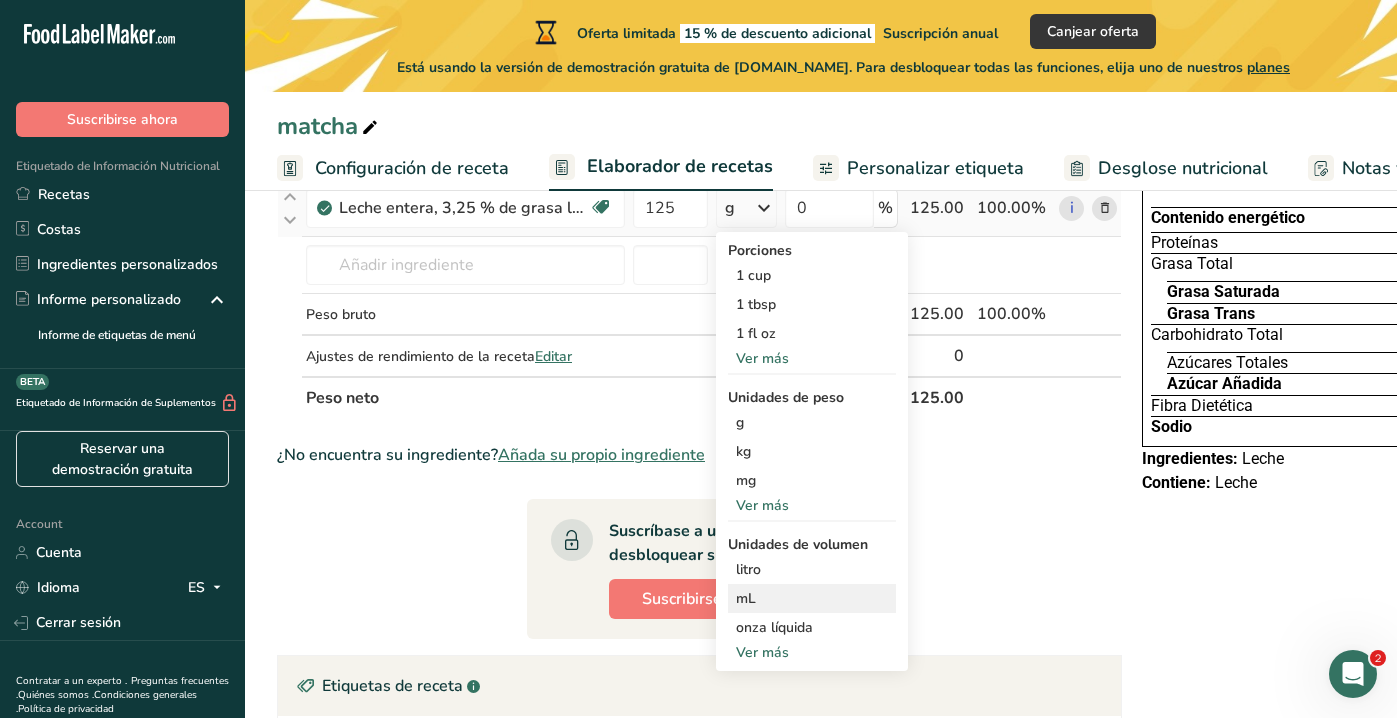 click on "mL" at bounding box center [812, 598] 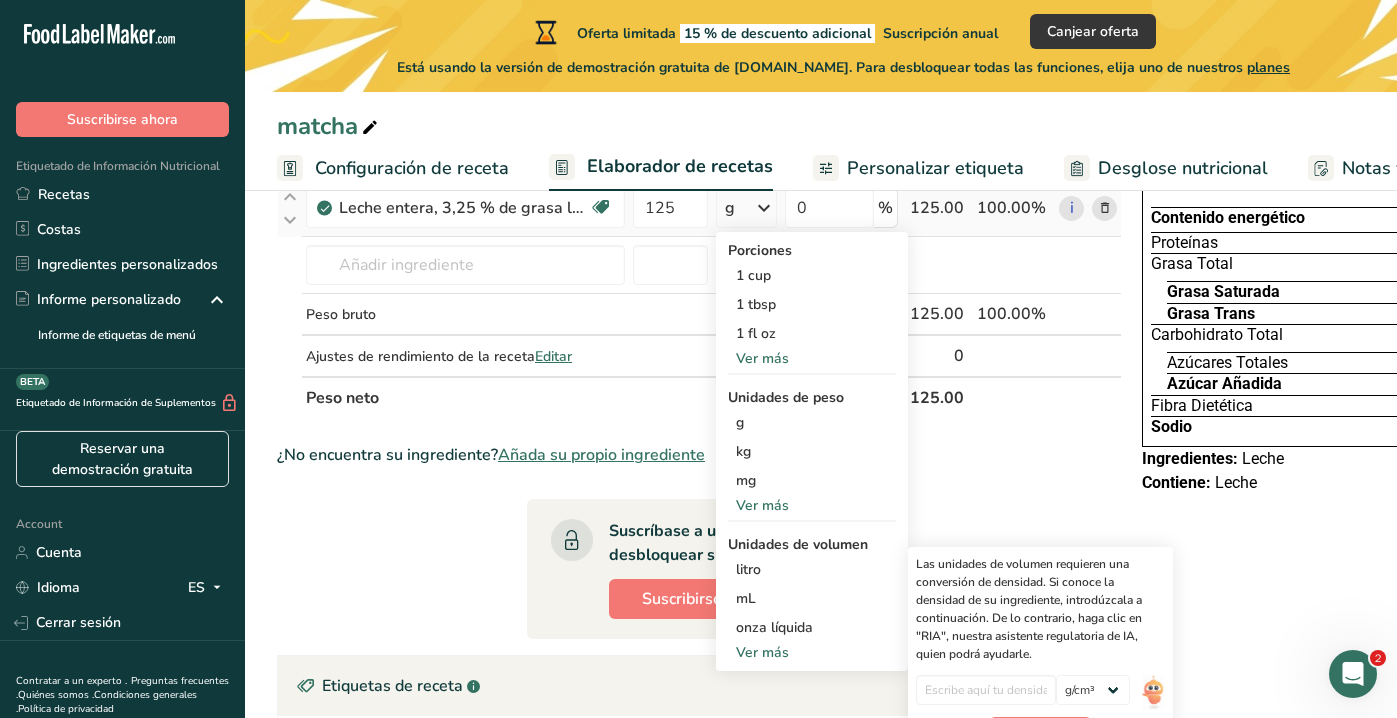 click on "Ver más" at bounding box center [812, 358] 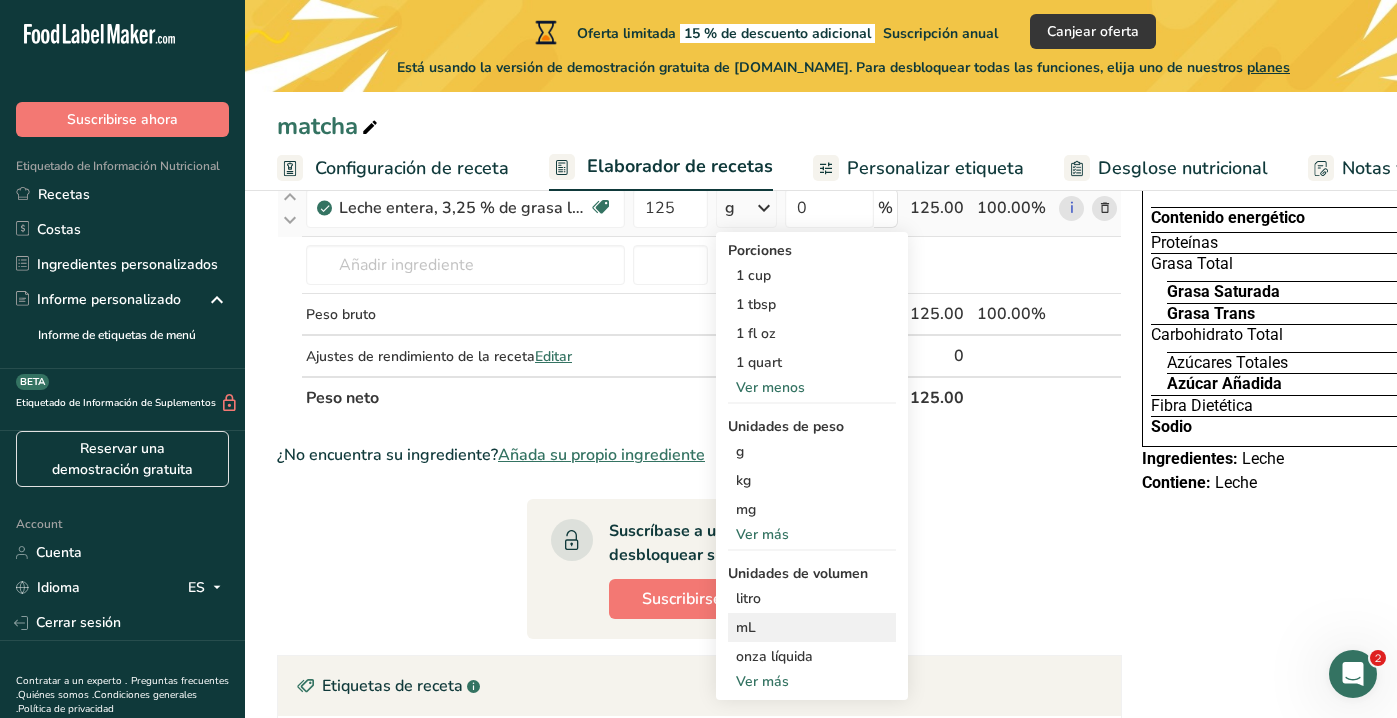 click on "mL" at bounding box center (812, 627) 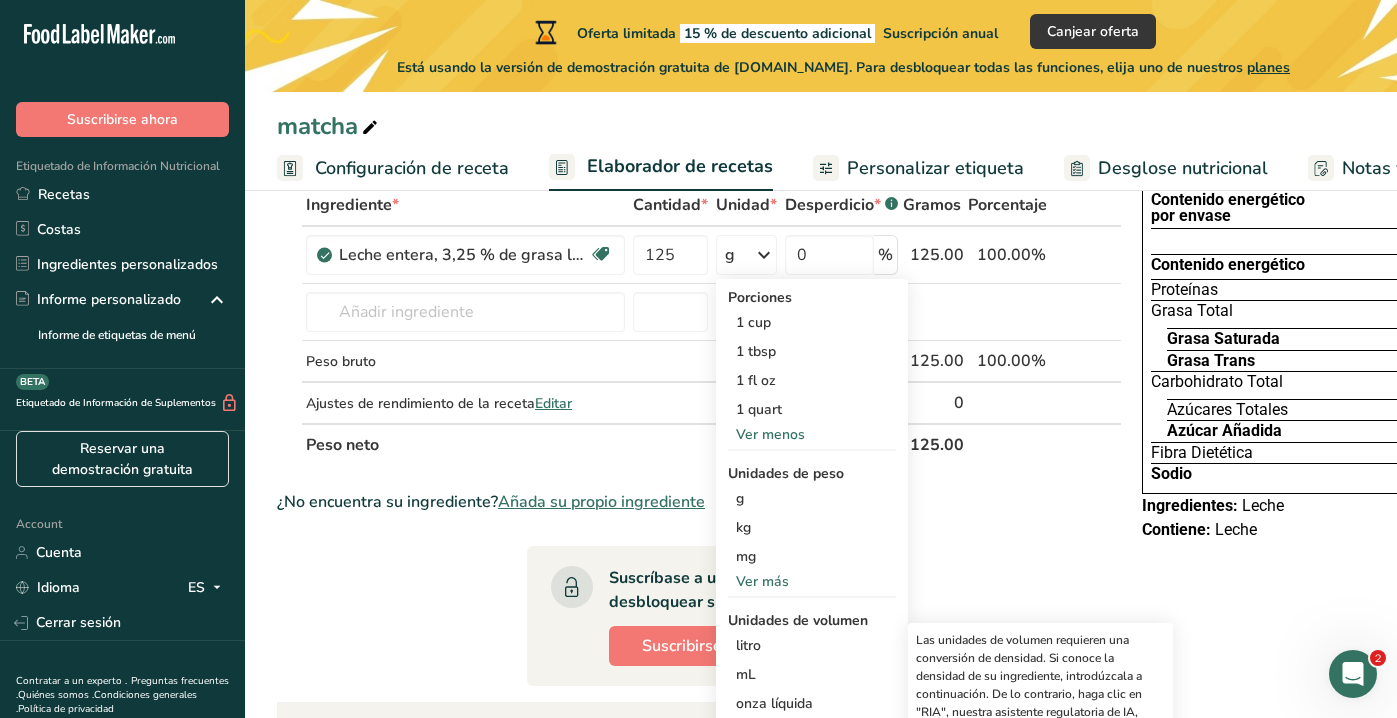 scroll, scrollTop: 116, scrollLeft: 0, axis: vertical 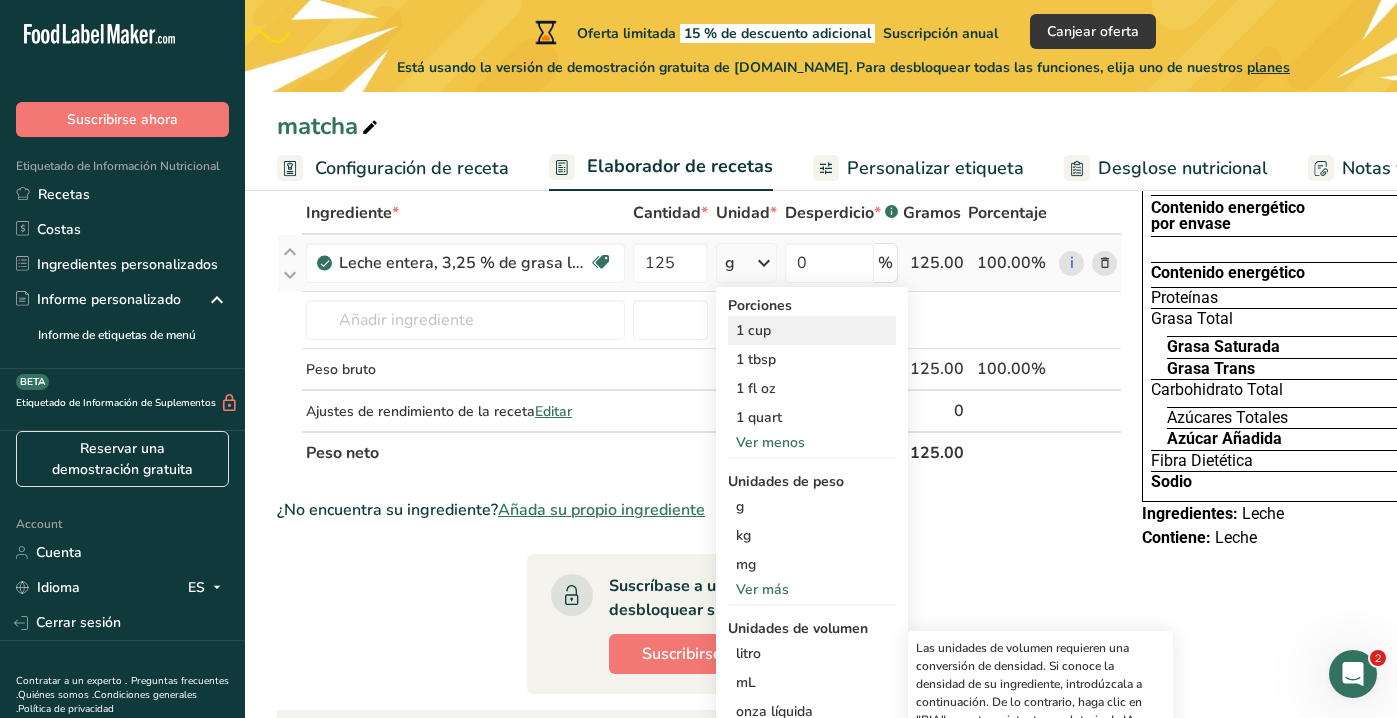 click on "1 cup" at bounding box center (812, 330) 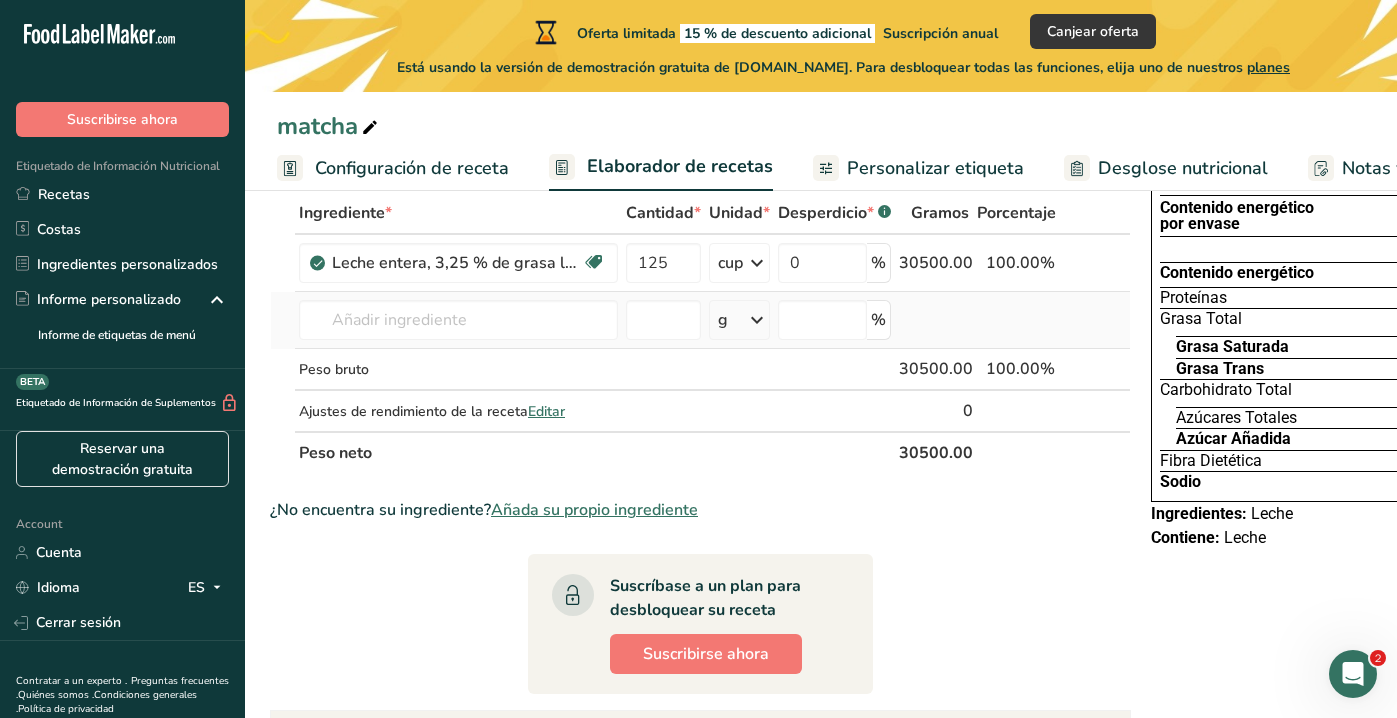 scroll, scrollTop: 0, scrollLeft: 1, axis: horizontal 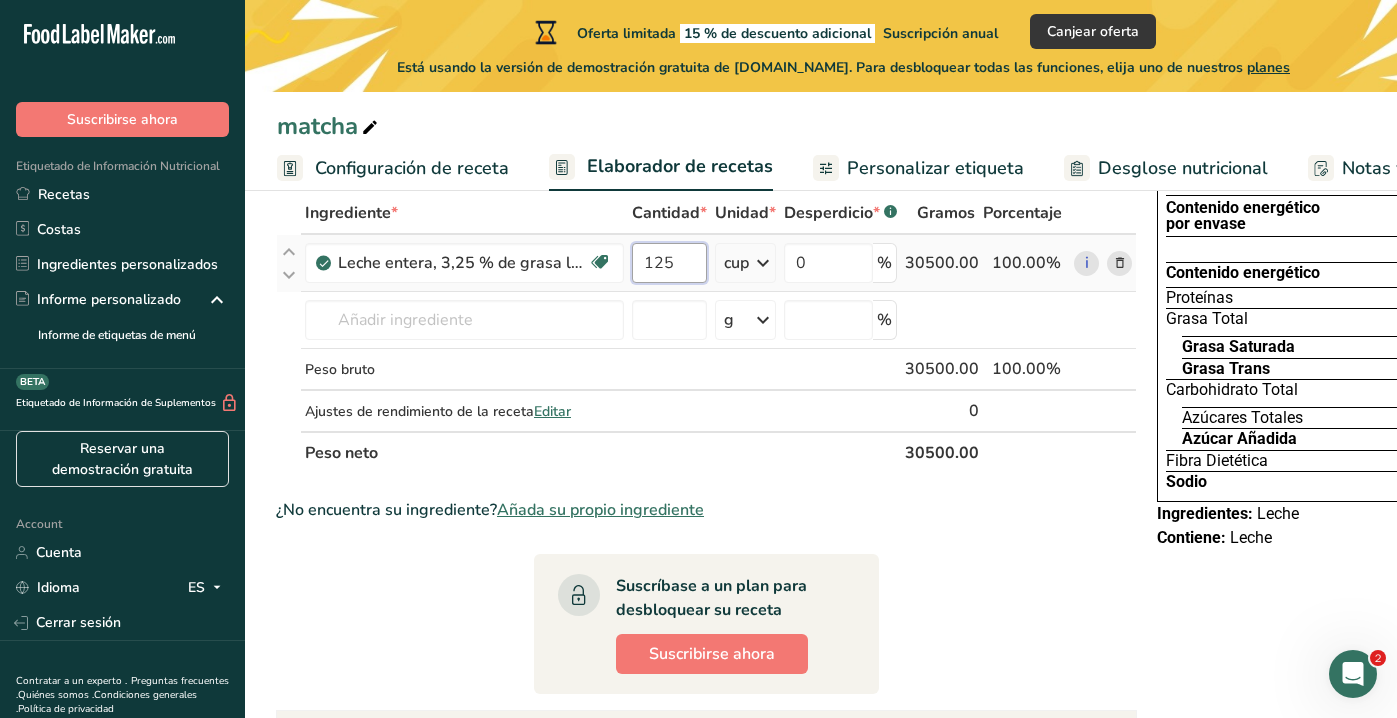 click on "125" at bounding box center [669, 263] 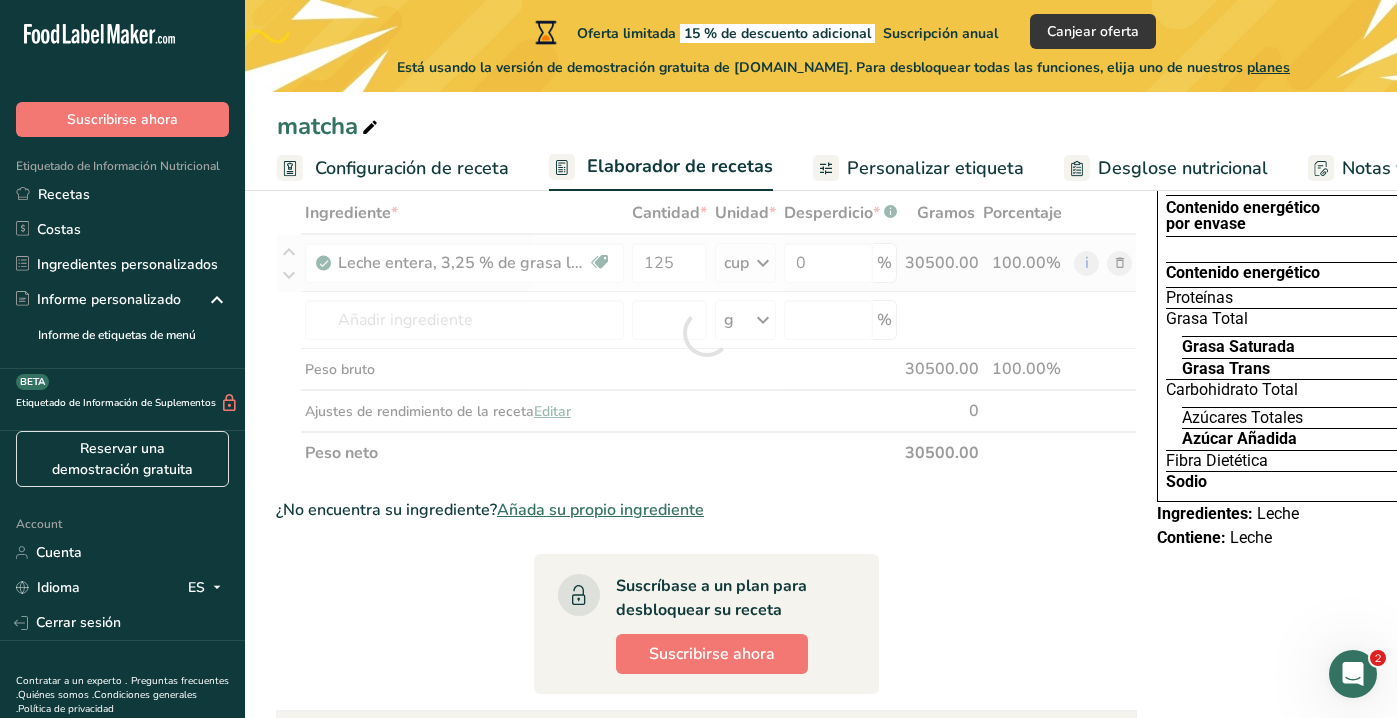 click on "Ingrediente *
Cantidad *
Unidad *
Desperdicio *   .a-a{fill:#347362;}.b-a{fill:#fff;}          Gramos
Porcentaje
Leche entera, 3,25 % de grasa láctea, sin vitamina A ni vitamina D añadidas
Libre de gluten
Vegetariano
Libre de soja
125
cup
Porciones
1 cup
1 tbsp
1 fl oz
1 quart
Ver menos
Unidades de peso
g
kg
mg
Ver más
Unidades de volumen
[GEOGRAPHIC_DATA]
Las unidades de volumen requieren una conversión de densidad. Si conoce la densidad de su ingrediente, introdúzcala a continuación. De lo contrario, haga clic en "RIA", nuestra asistente regulatoria de IA, quien podrá ayudarle.
lb/pie³" at bounding box center [706, 333] 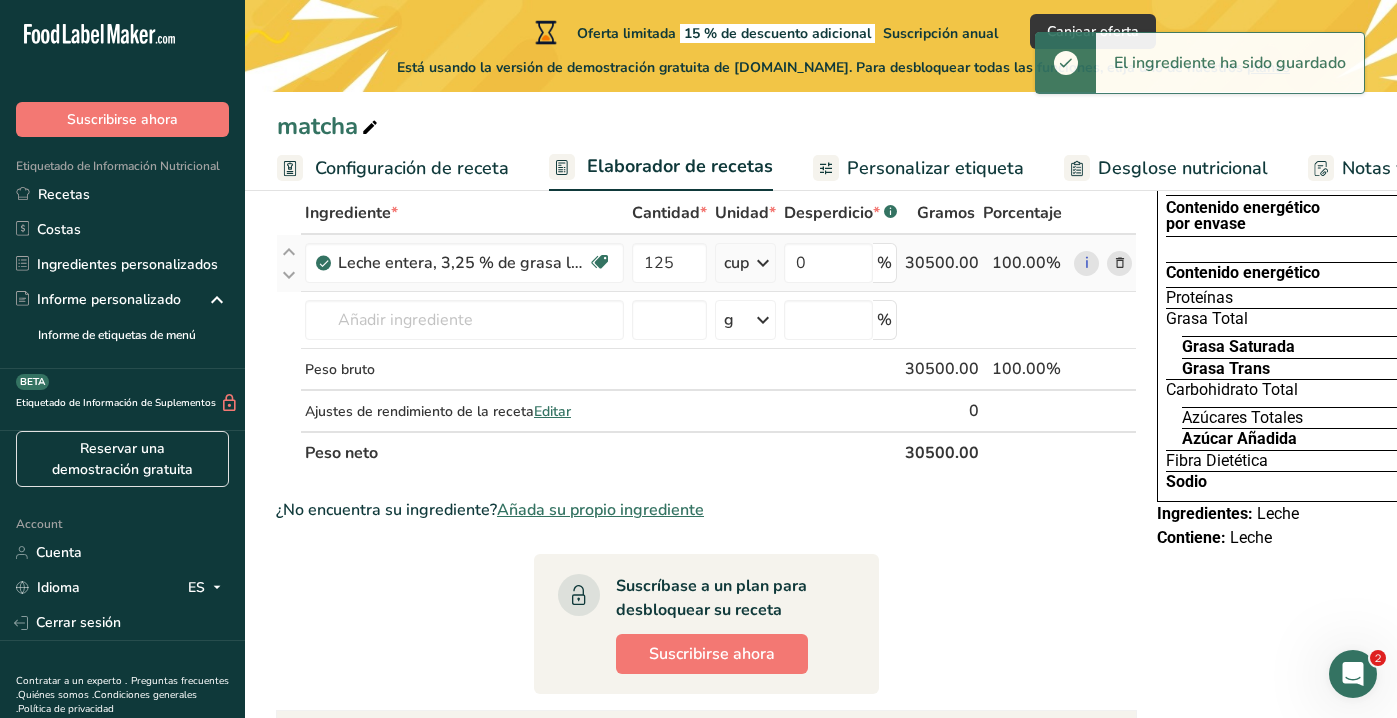 click at bounding box center (763, 263) 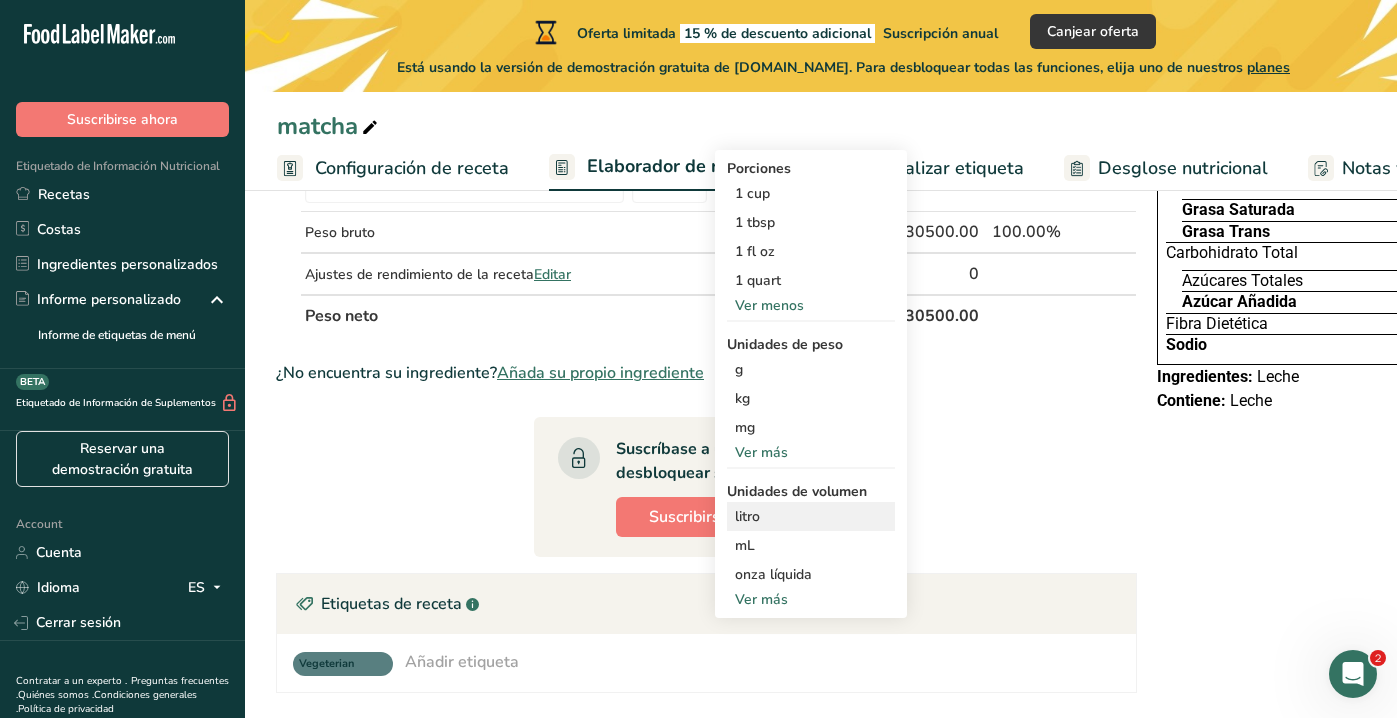 scroll, scrollTop: 261, scrollLeft: 0, axis: vertical 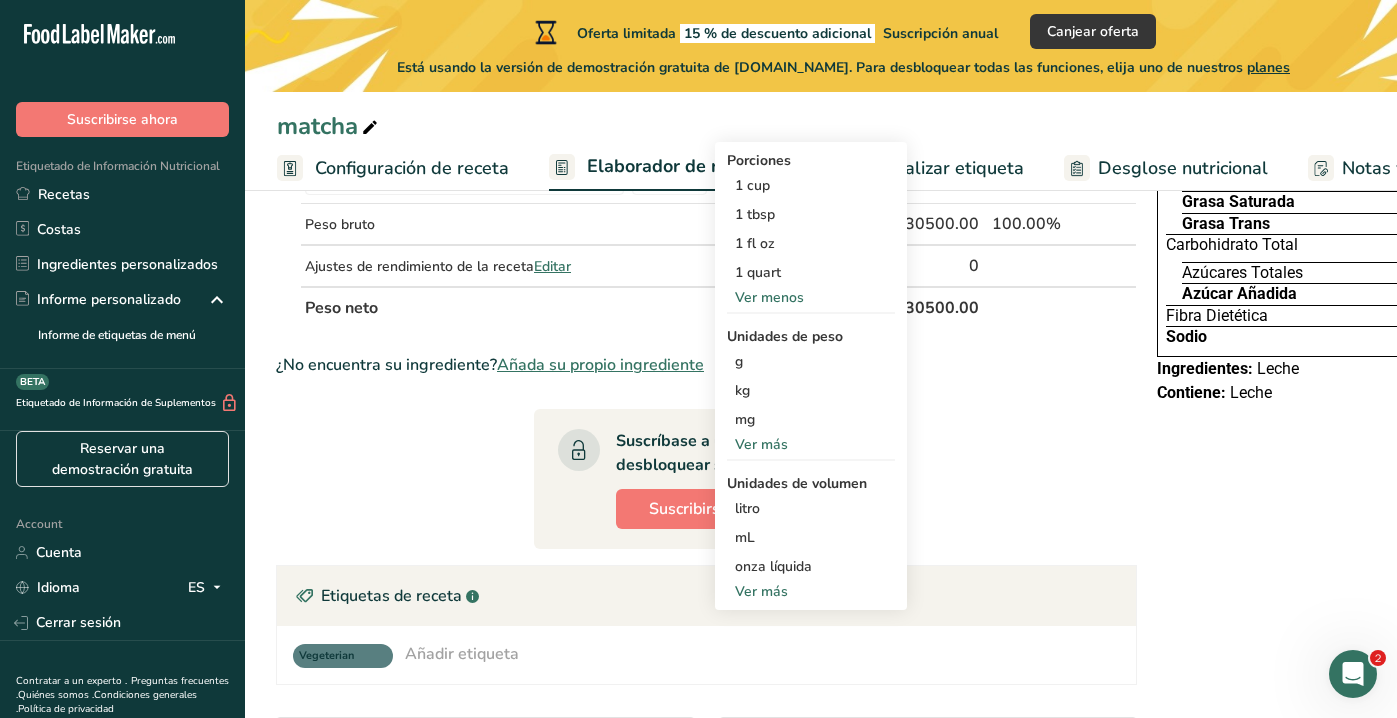 click on "Ver más" at bounding box center (811, 591) 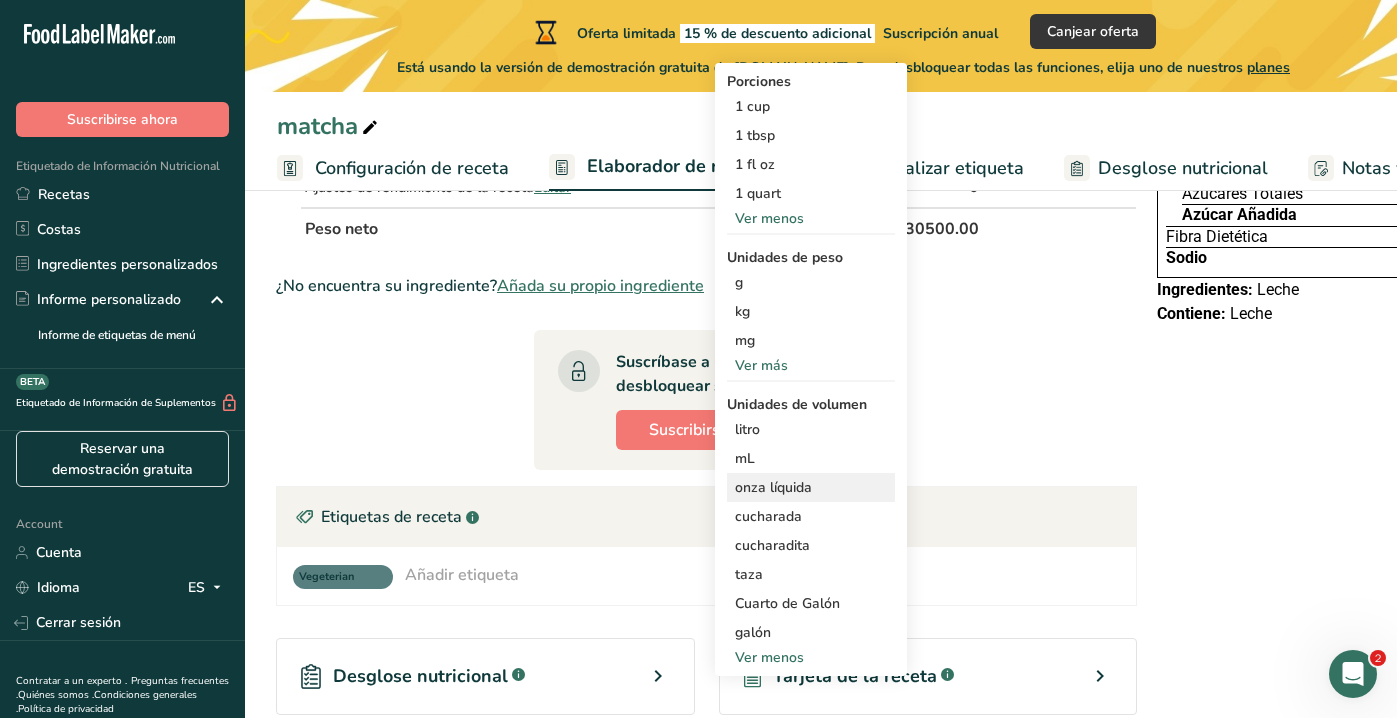 scroll, scrollTop: 338, scrollLeft: 0, axis: vertical 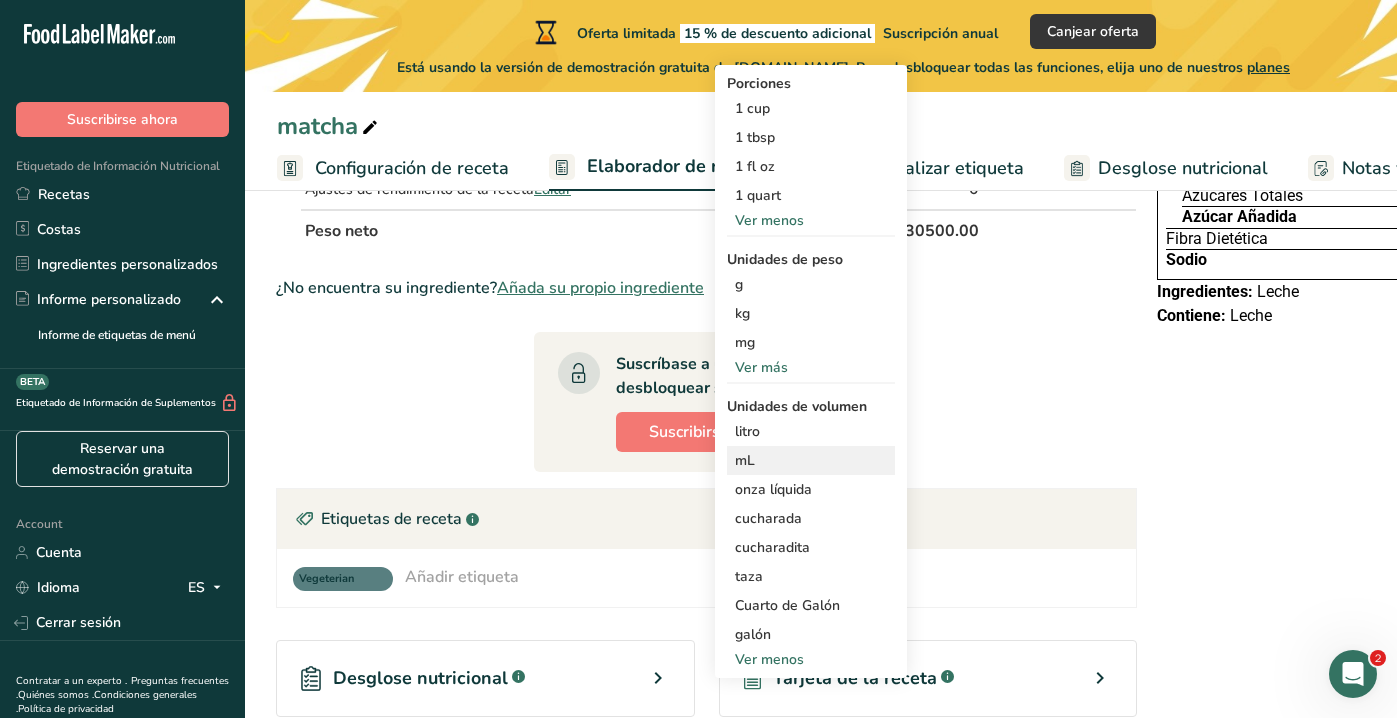 click on "mL" at bounding box center [811, 460] 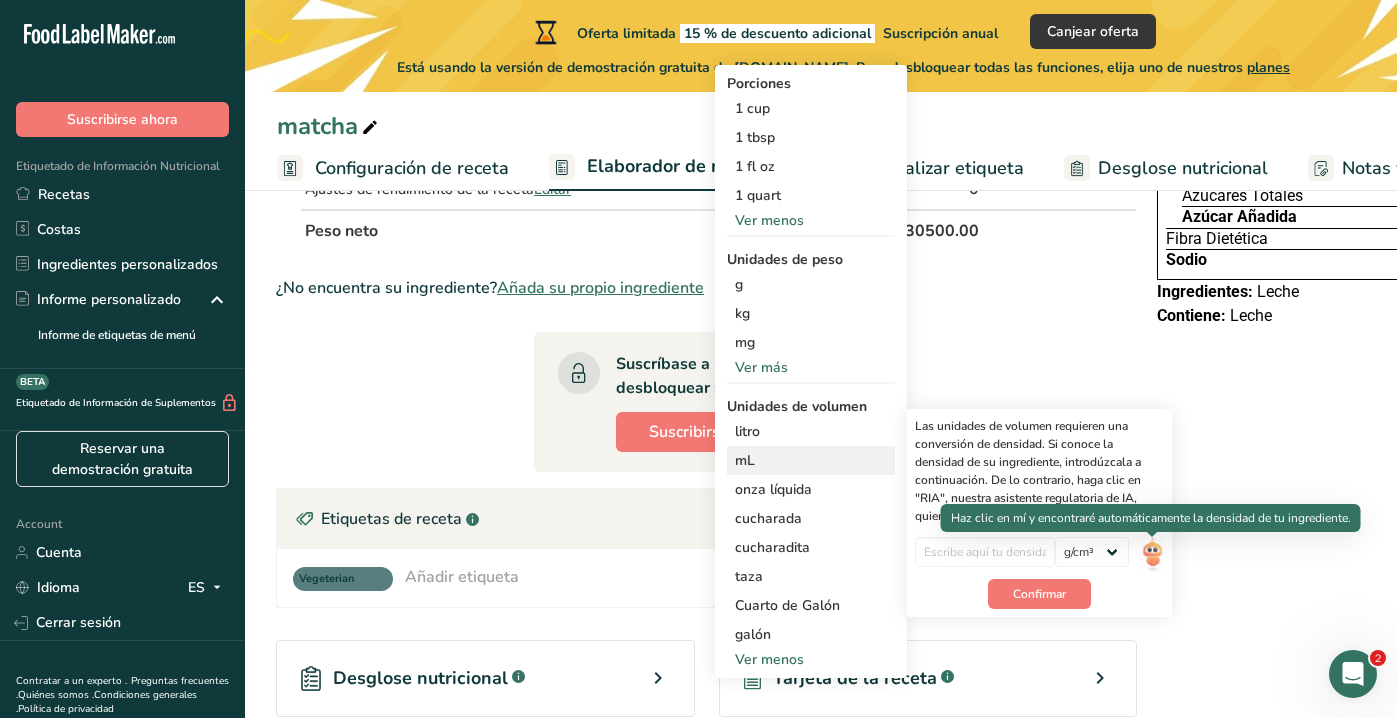 click at bounding box center (1152, 554) 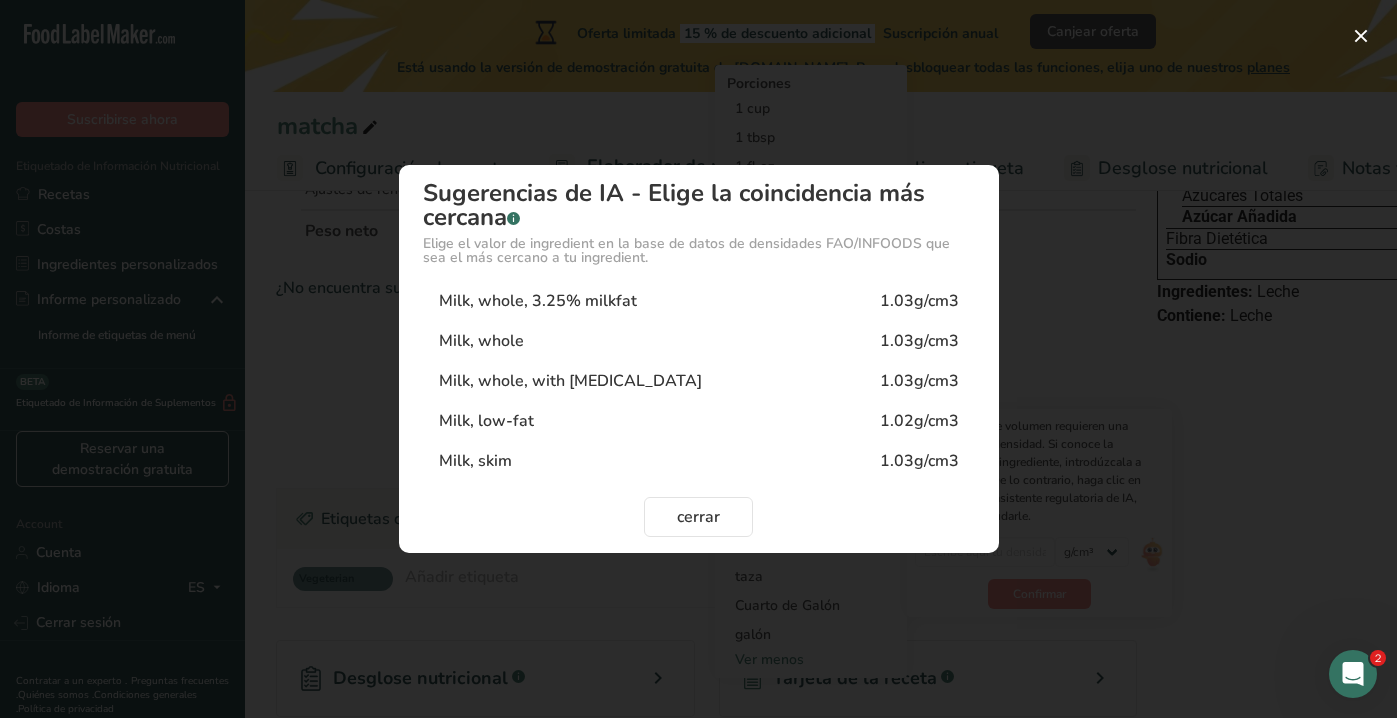 scroll, scrollTop: 0, scrollLeft: 0, axis: both 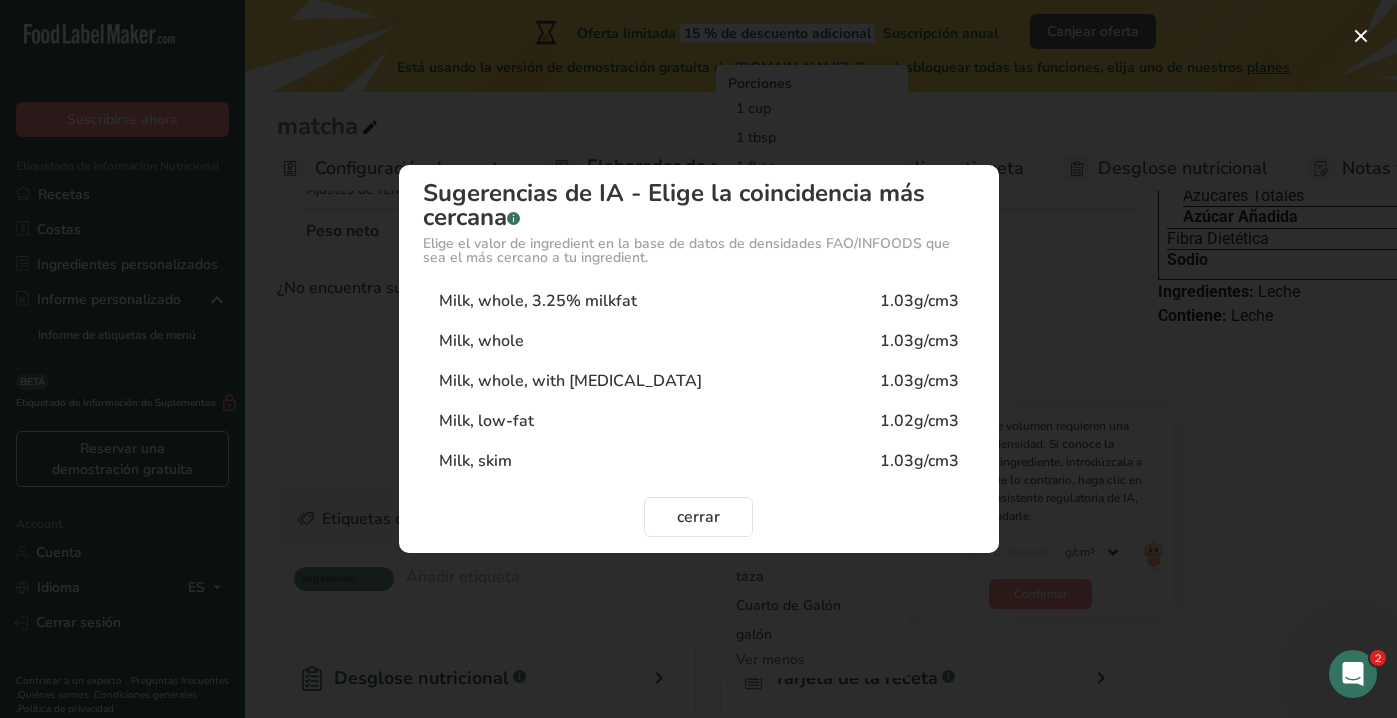 click on "Milk, whole" at bounding box center [481, 341] 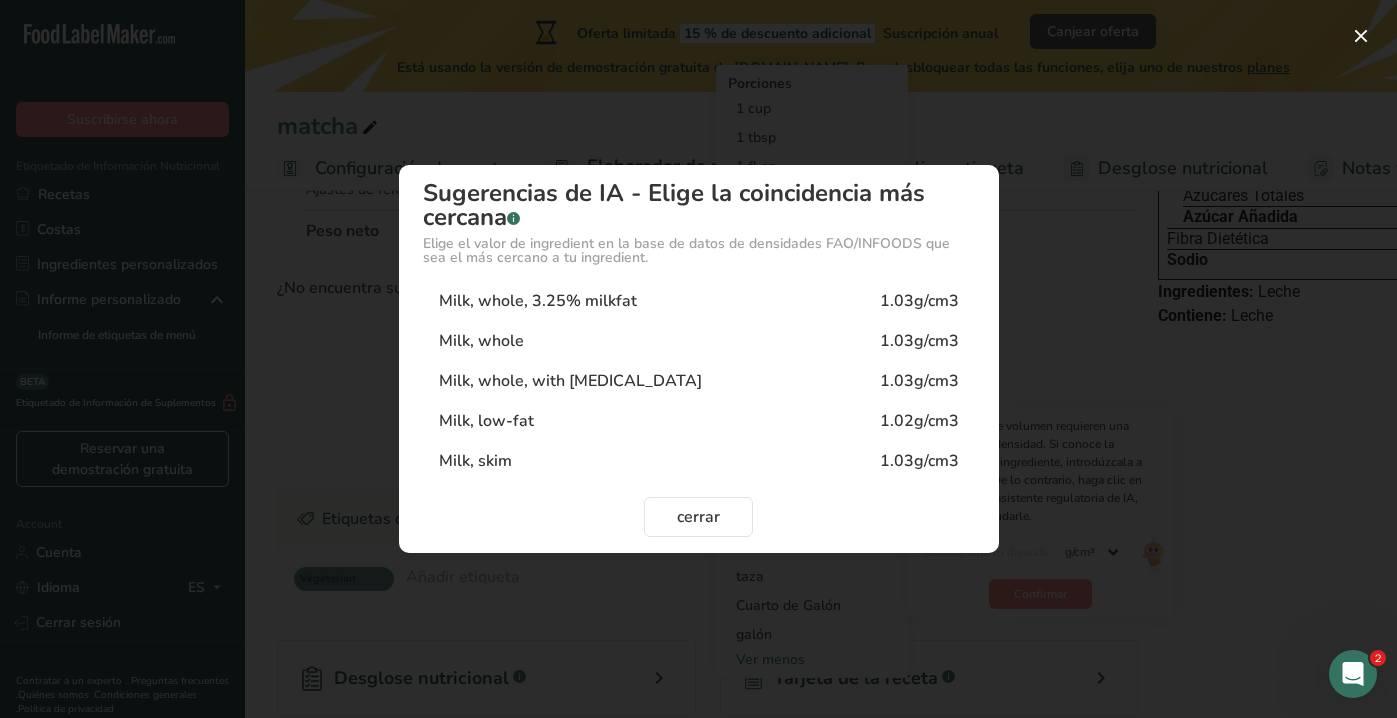 type on "1.03" 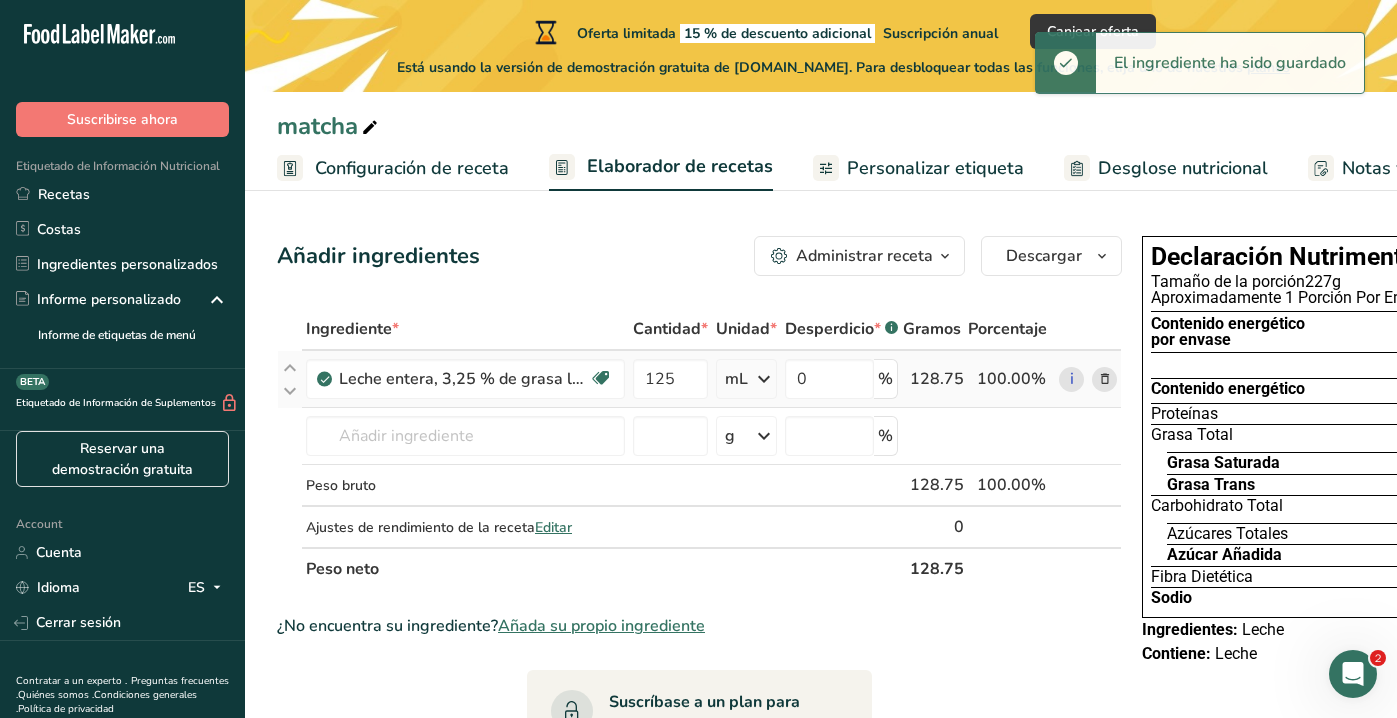 scroll, scrollTop: 0, scrollLeft: 0, axis: both 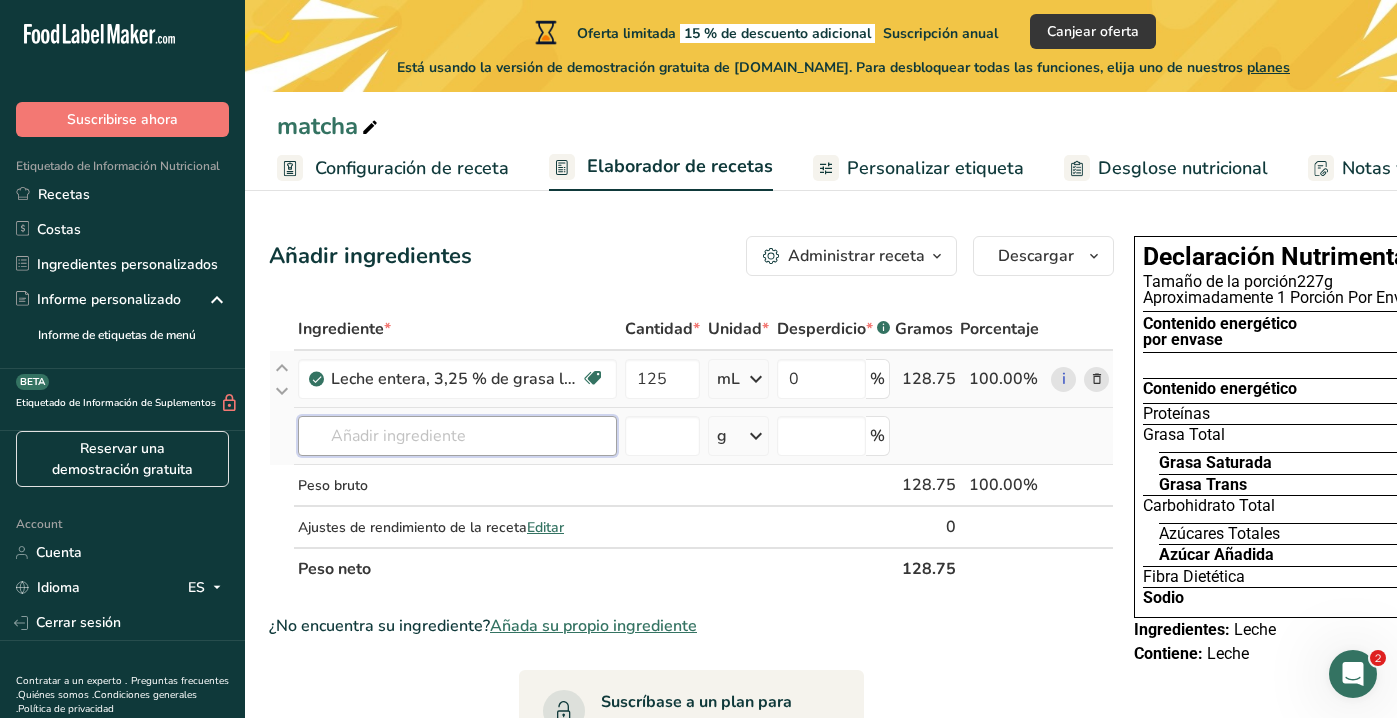 click at bounding box center (457, 436) 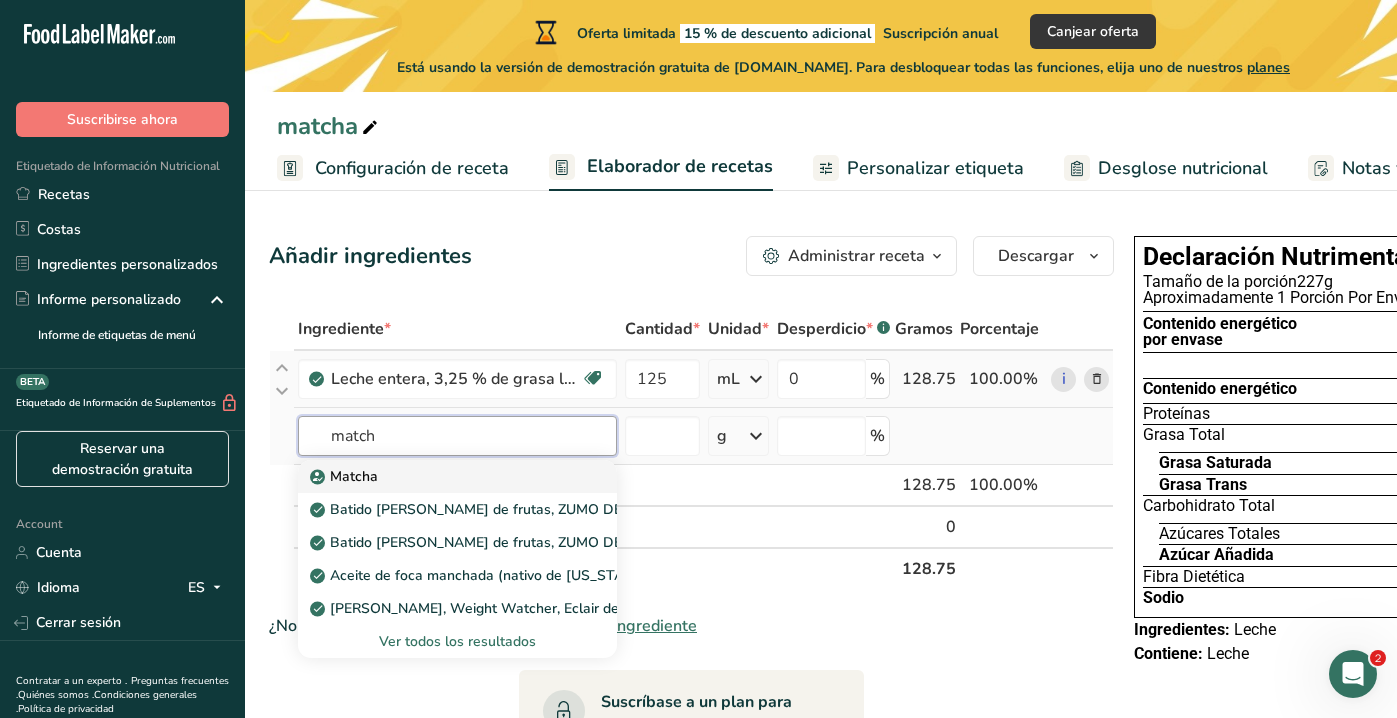 type on "match" 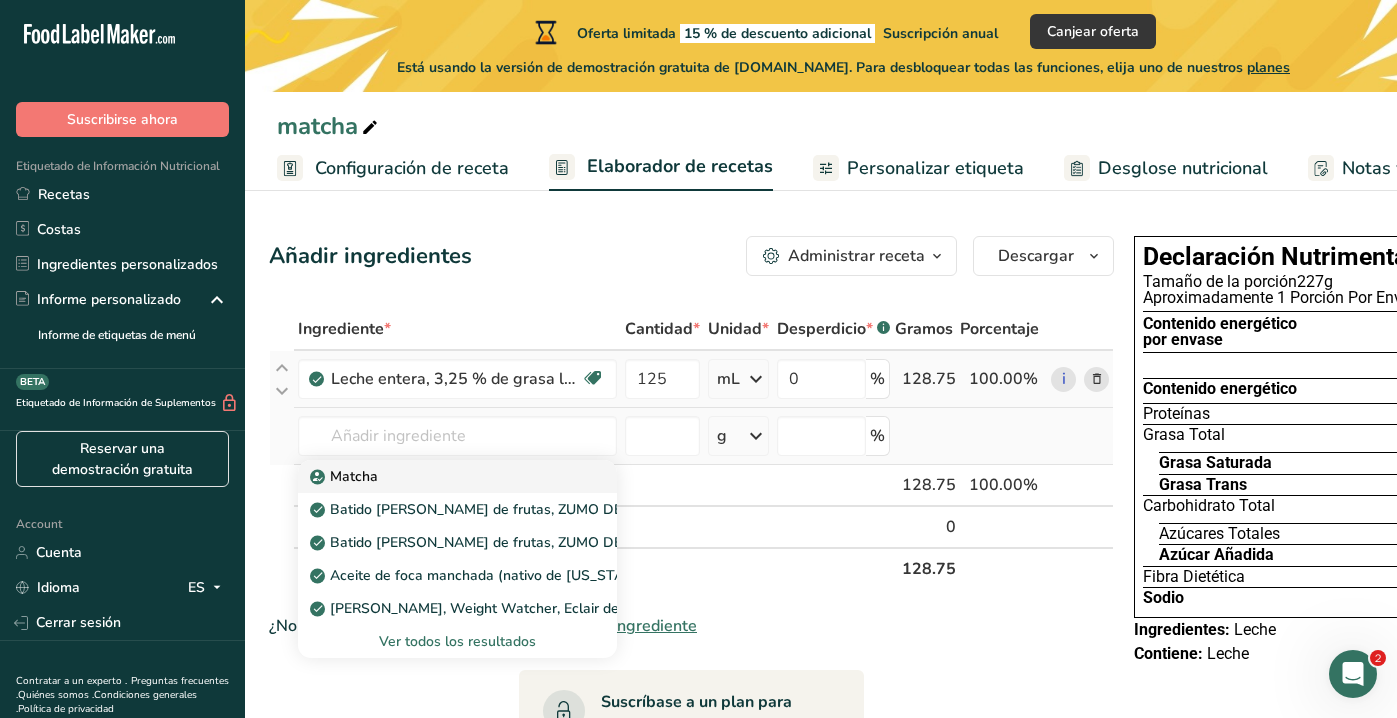 click on "Matcha" at bounding box center [346, 476] 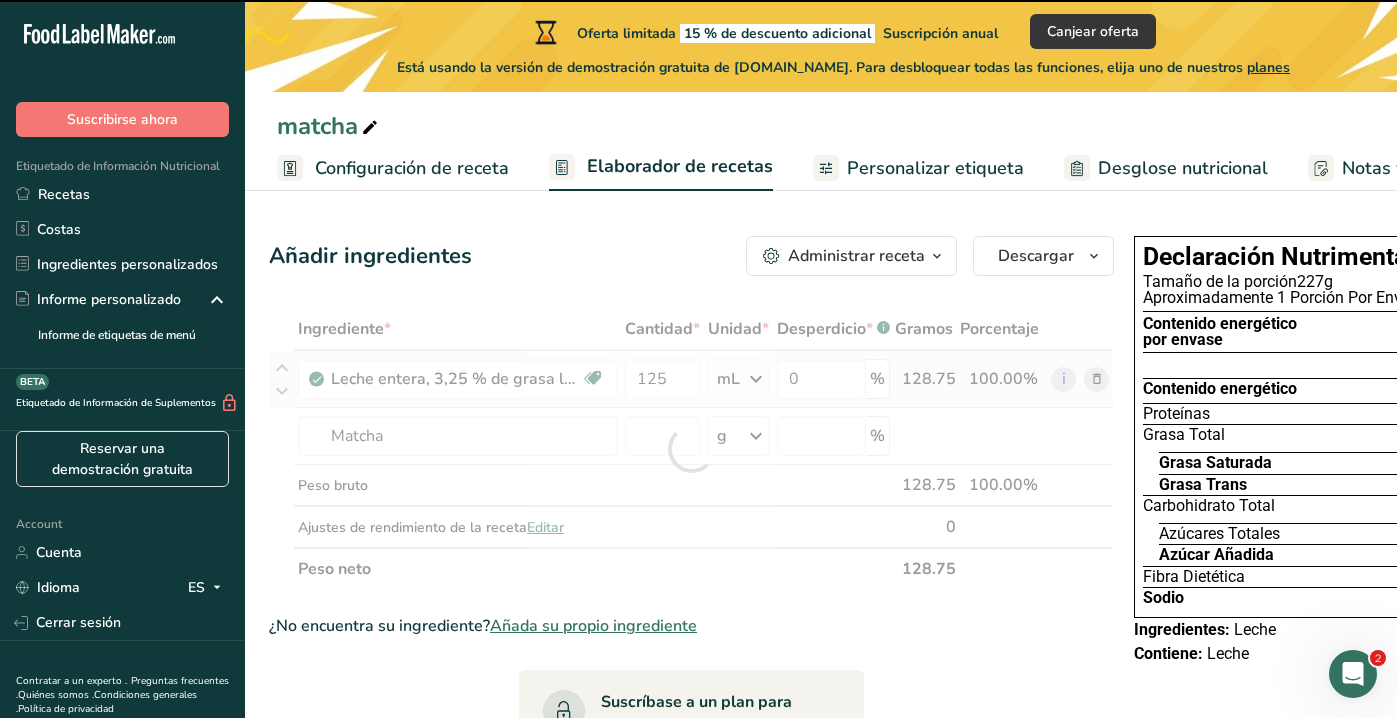 type on "0" 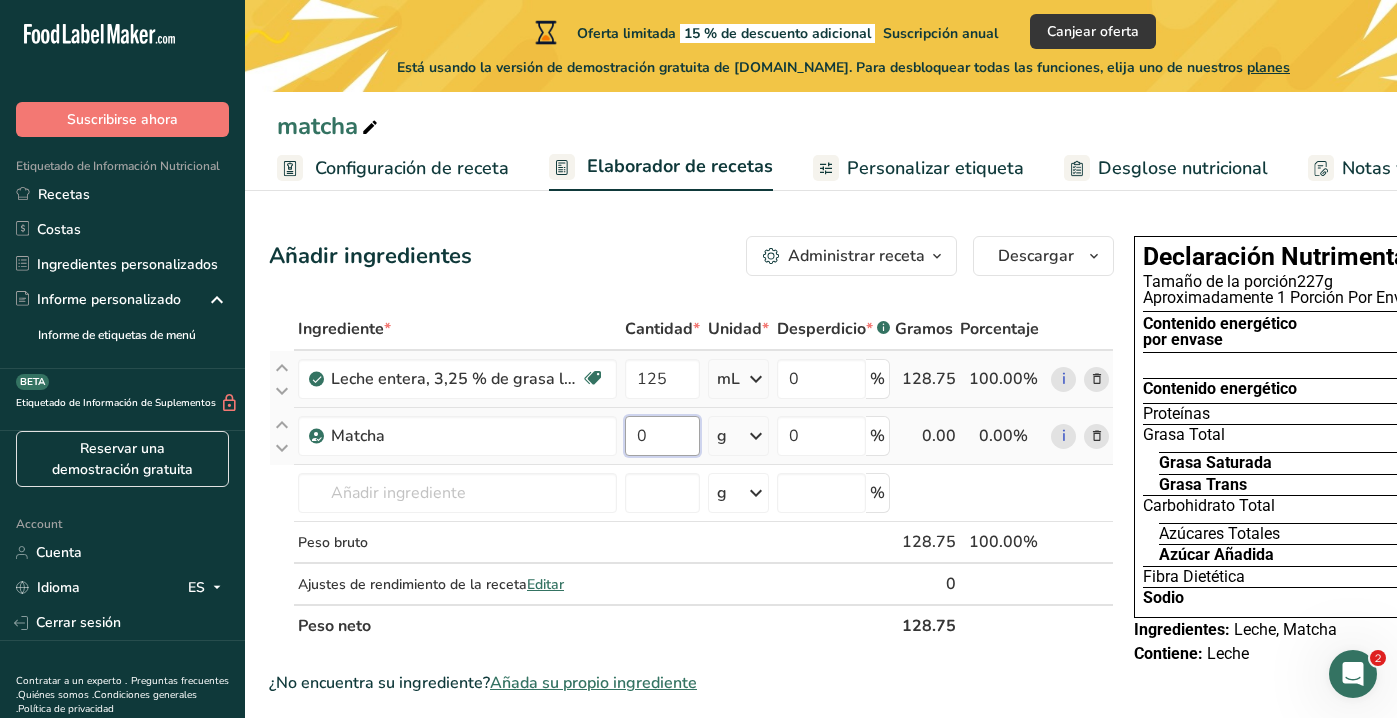 click on "0" at bounding box center (662, 436) 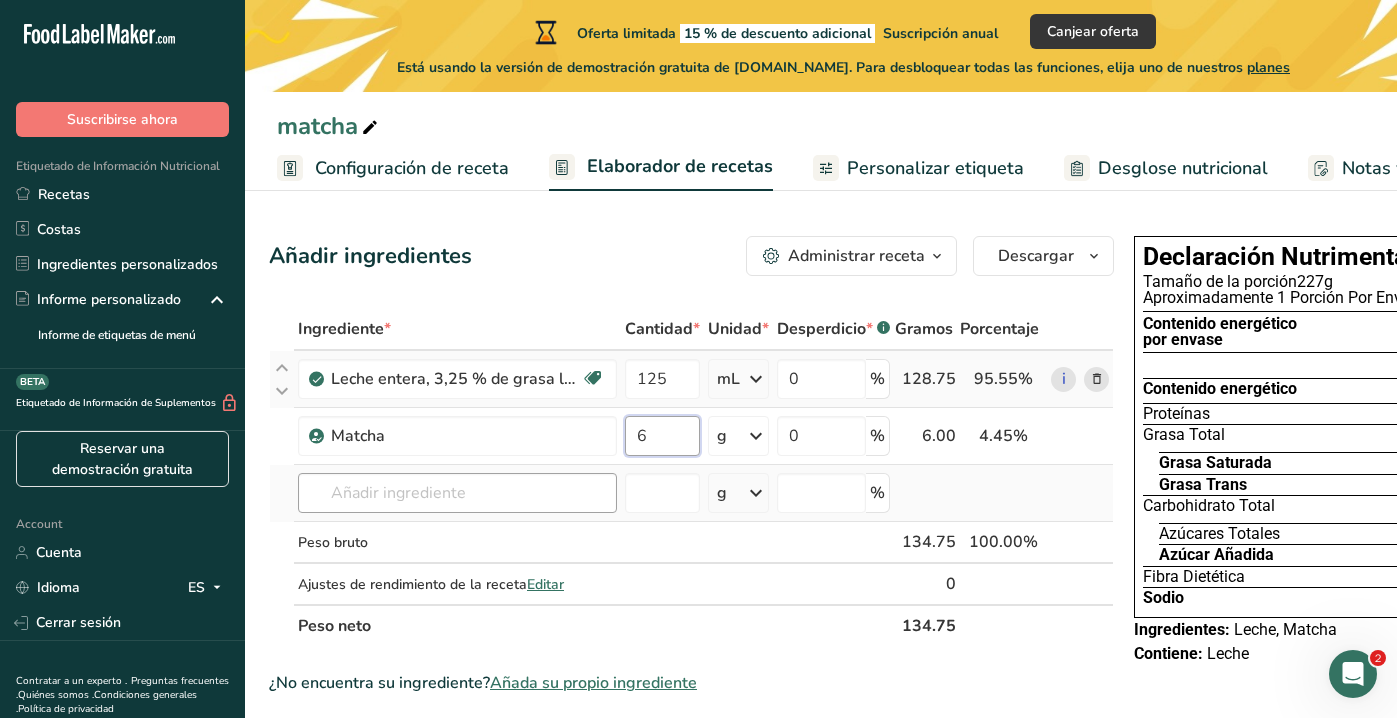 type on "6" 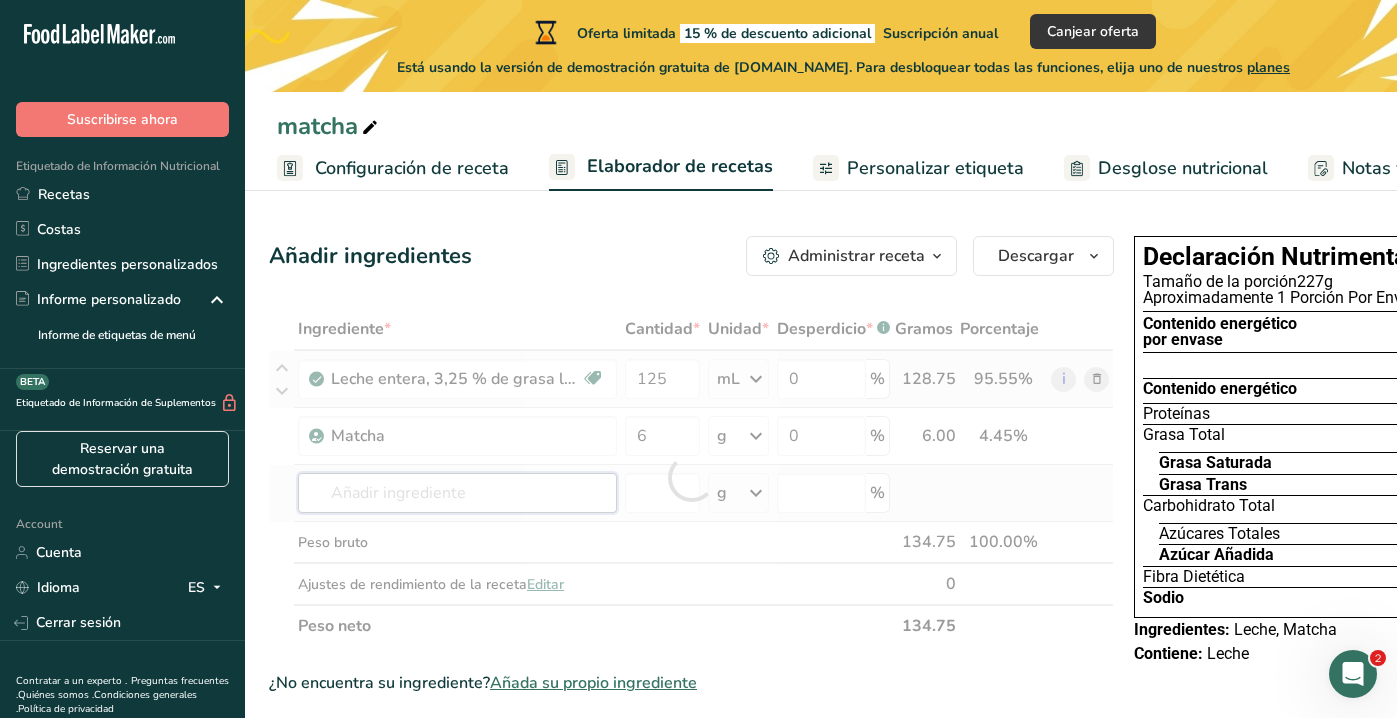 click on "Ingrediente *
Cantidad *
Unidad *
Desperdicio *   .a-a{fill:#347362;}.b-a{fill:#fff;}          Gramos
Porcentaje
Leche entera, 3,25 % de grasa láctea, sin vitamina A ni vitamina D añadidas
Libre de gluten
Vegetariano
Libre de soja
125
mL
Porciones
1 cup
1 tbsp
1 fl oz
1 quart
Ver menos
Unidades de peso
g
kg
mg
Ver más
Unidades de volumen
[GEOGRAPHIC_DATA]
Las unidades de volumen requieren una conversión de densidad. Si conoce la densidad de su ingrediente, introdúzcala a continuación. De lo contrario, haga clic en "RIA", nuestra asistente regulatoria de IA, quien podrá ayudarle.
1.03
lb/pie³" at bounding box center (691, 477) 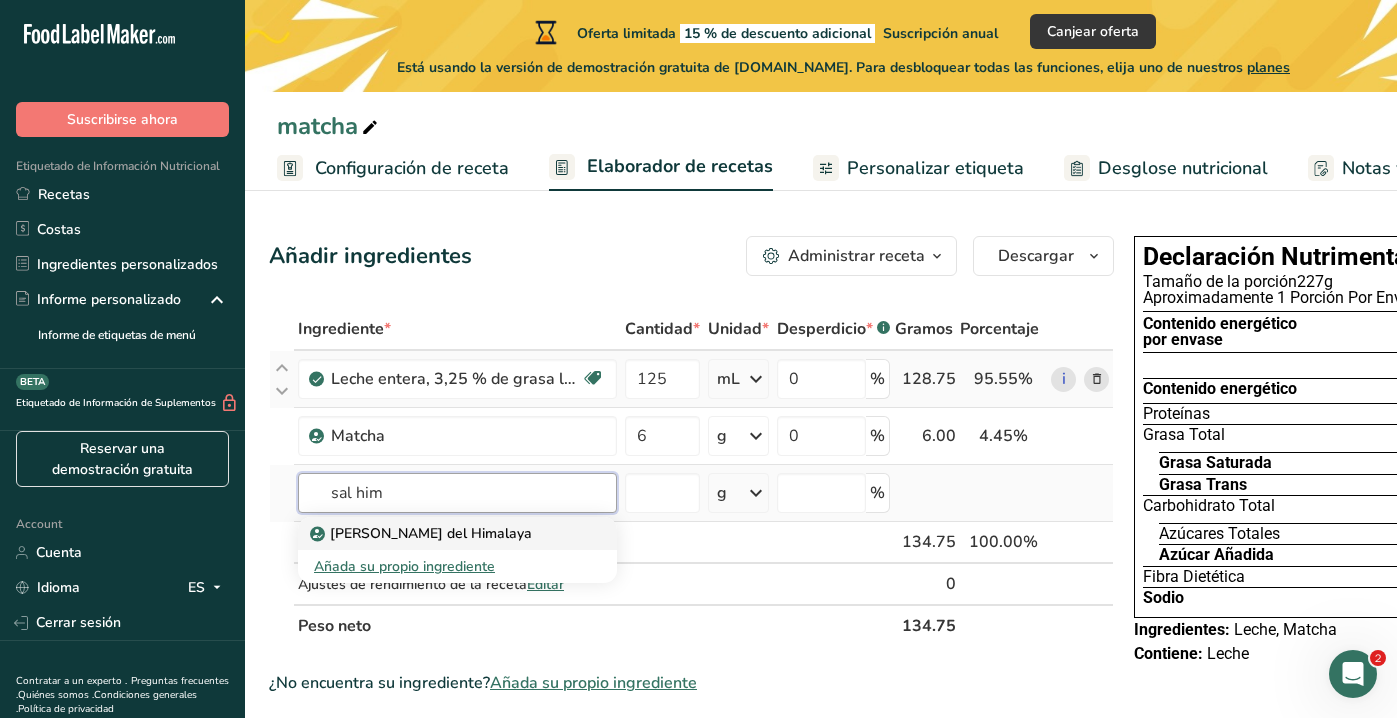 type on "sal him" 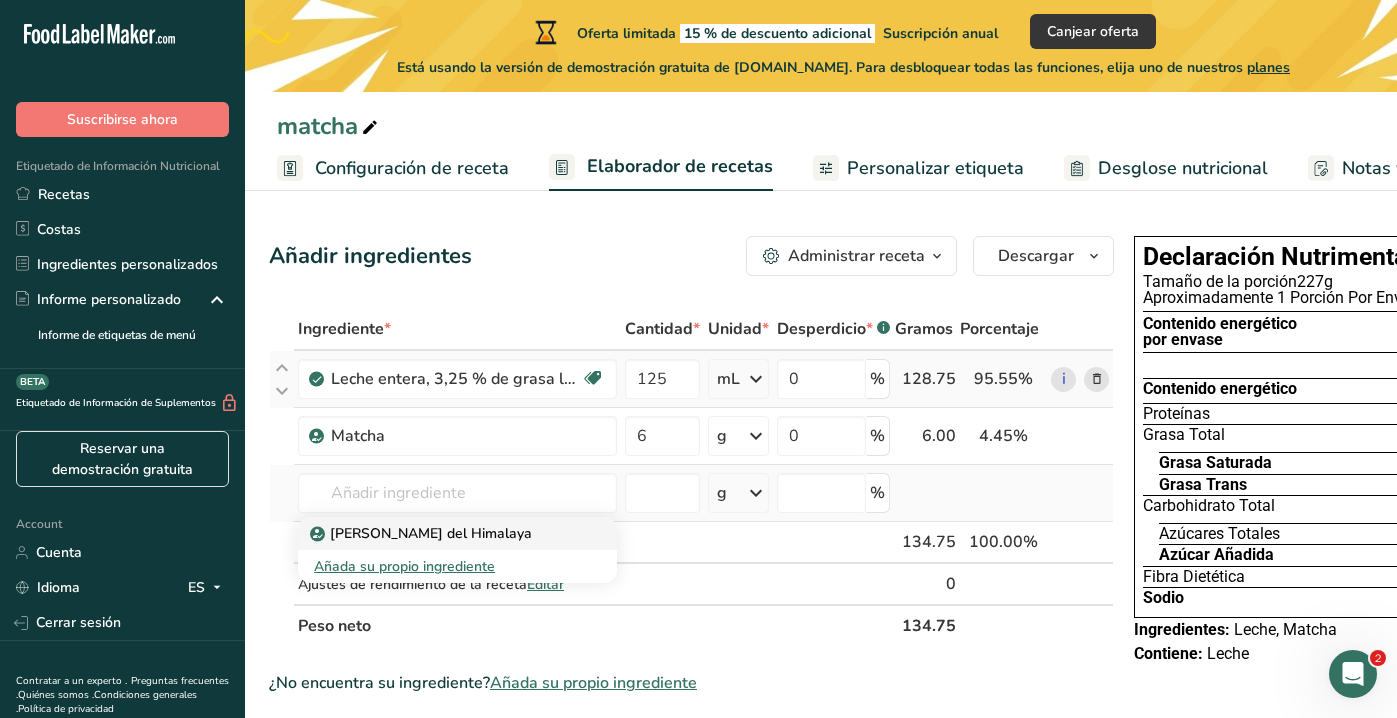 click on "[PERSON_NAME] del Himalaya" at bounding box center (423, 533) 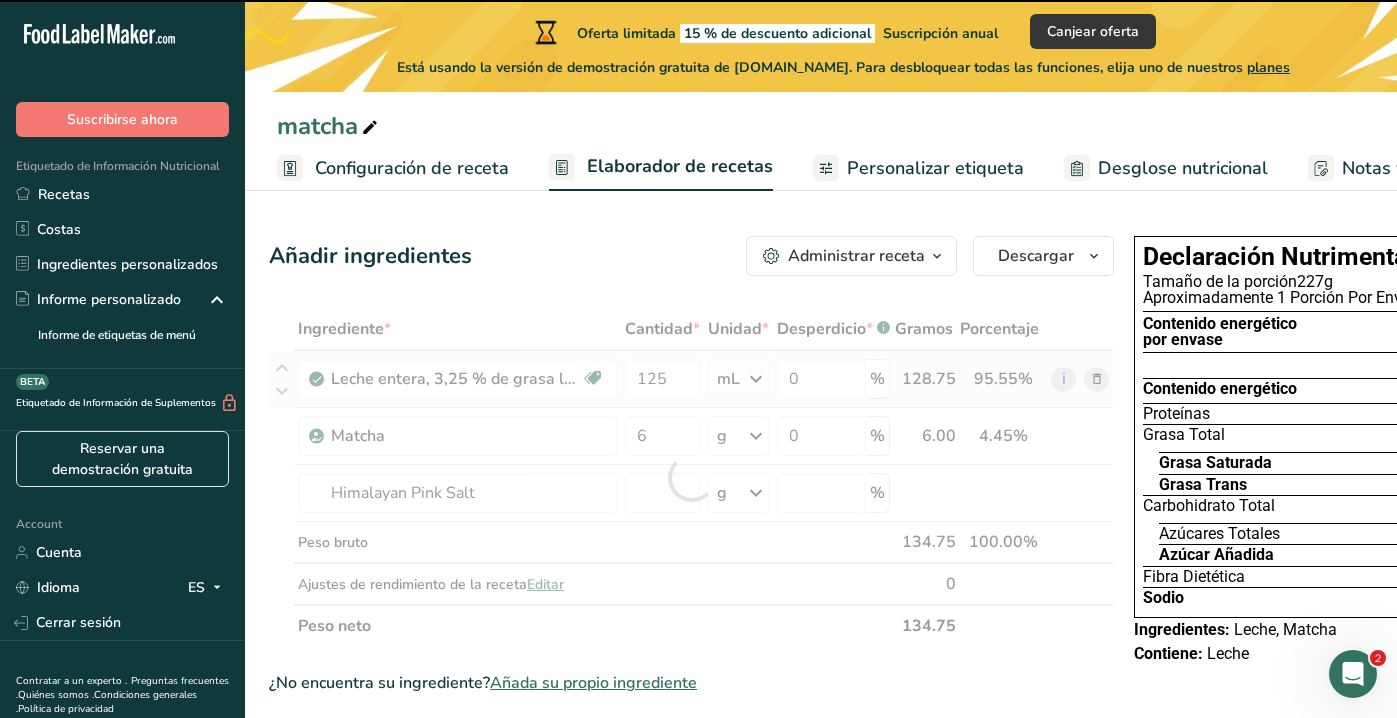 type on "0" 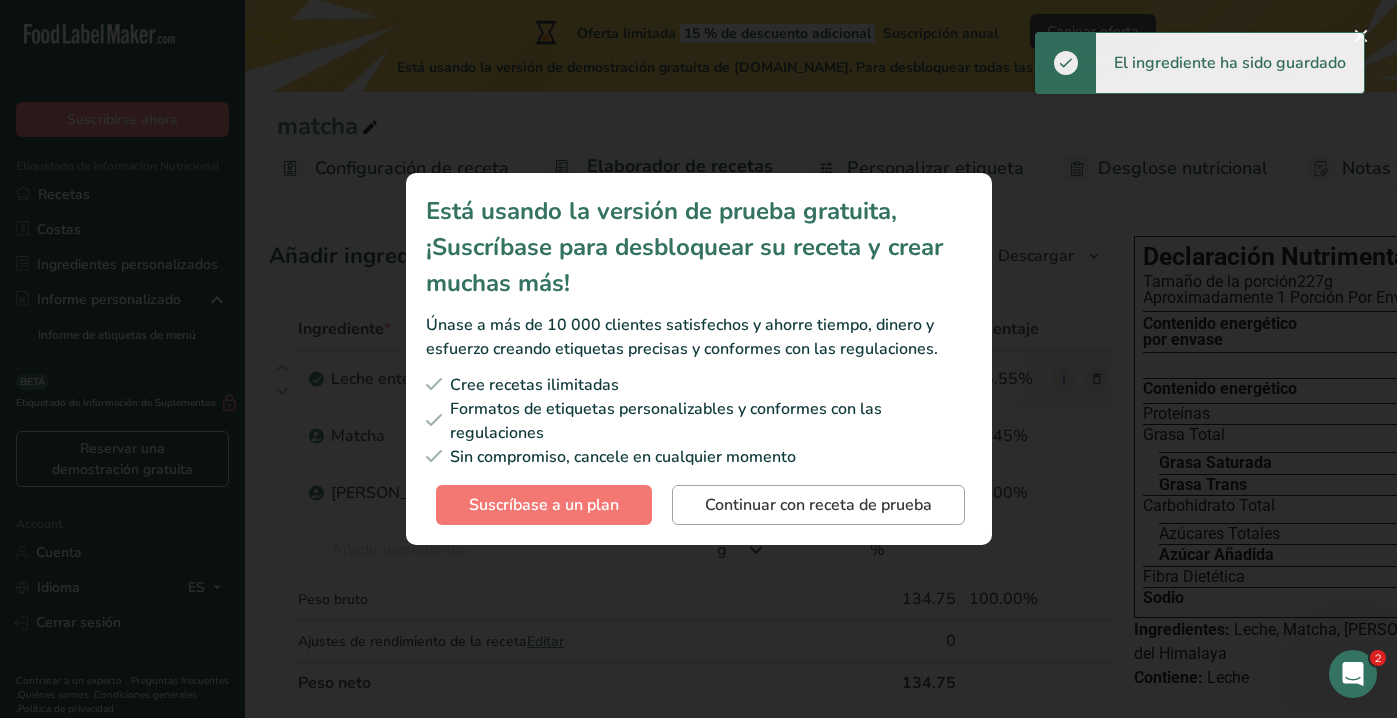 click on "Continuar con receta de prueba" at bounding box center [818, 505] 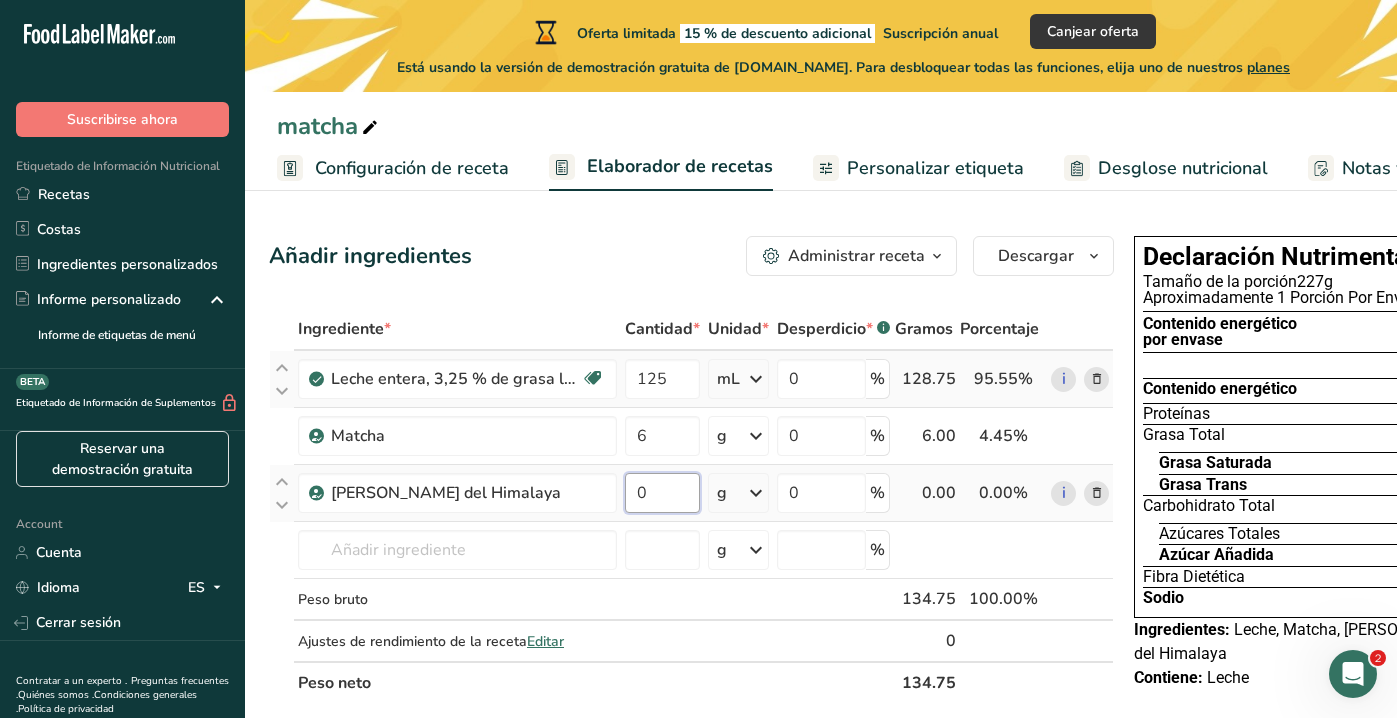 click on "0" at bounding box center (662, 493) 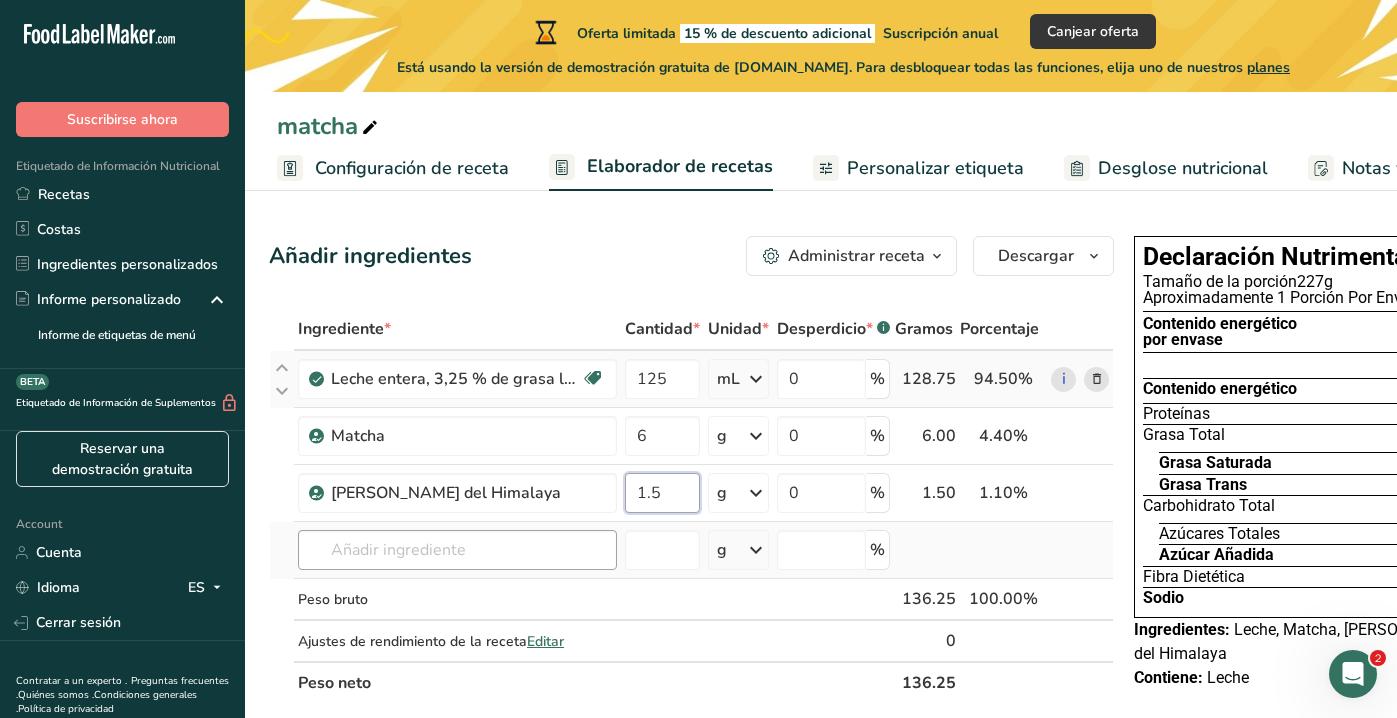 type on "1.5" 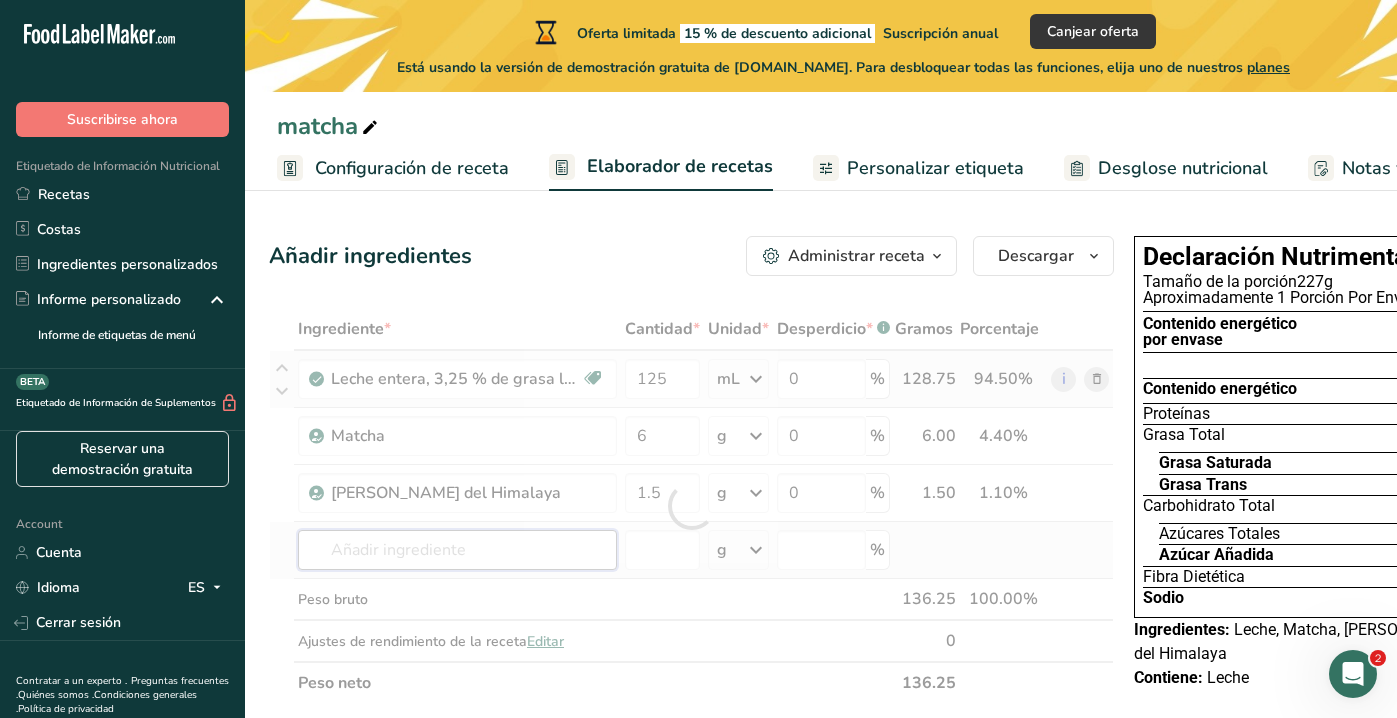 click on "Ingrediente *
Cantidad *
Unidad *
Desperdicio *   .a-a{fill:#347362;}.b-a{fill:#fff;}          Gramos
Porcentaje
Leche entera, 3,25 % de grasa láctea, sin vitamina A ni vitamina D añadidas
Libre de gluten
Vegetariano
Libre de soja
125
mL
Porciones
1 cup
1 tbsp
1 fl oz
1 quart
Ver menos
Unidades de peso
g
kg
mg
Ver más
Unidades de volumen
[GEOGRAPHIC_DATA]
Las unidades de volumen requieren una conversión de densidad. Si conoce la densidad de su ingrediente, introdúzcala a continuación. De lo contrario, haga clic en "RIA", nuestra asistente regulatoria de IA, quien podrá ayudarle.
1.03
lb/pie³" at bounding box center (691, 506) 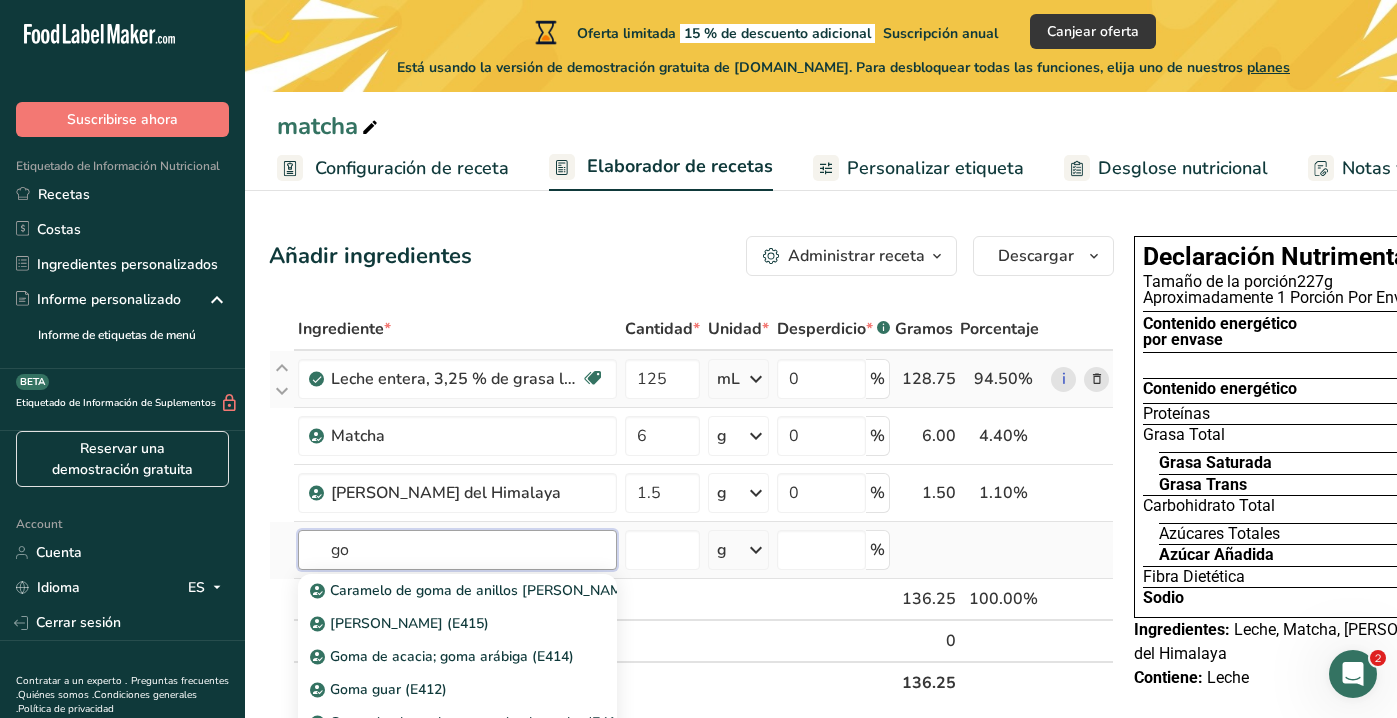 type on "g" 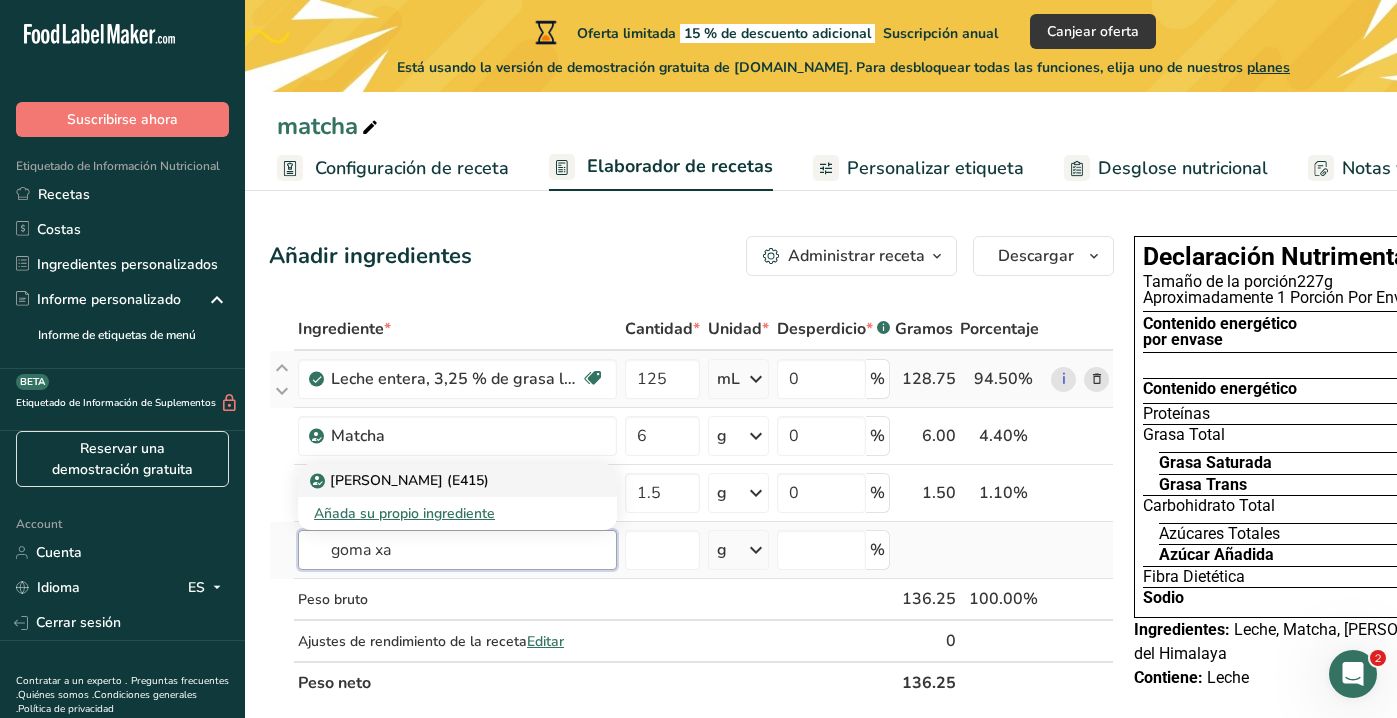 type on "goma xa" 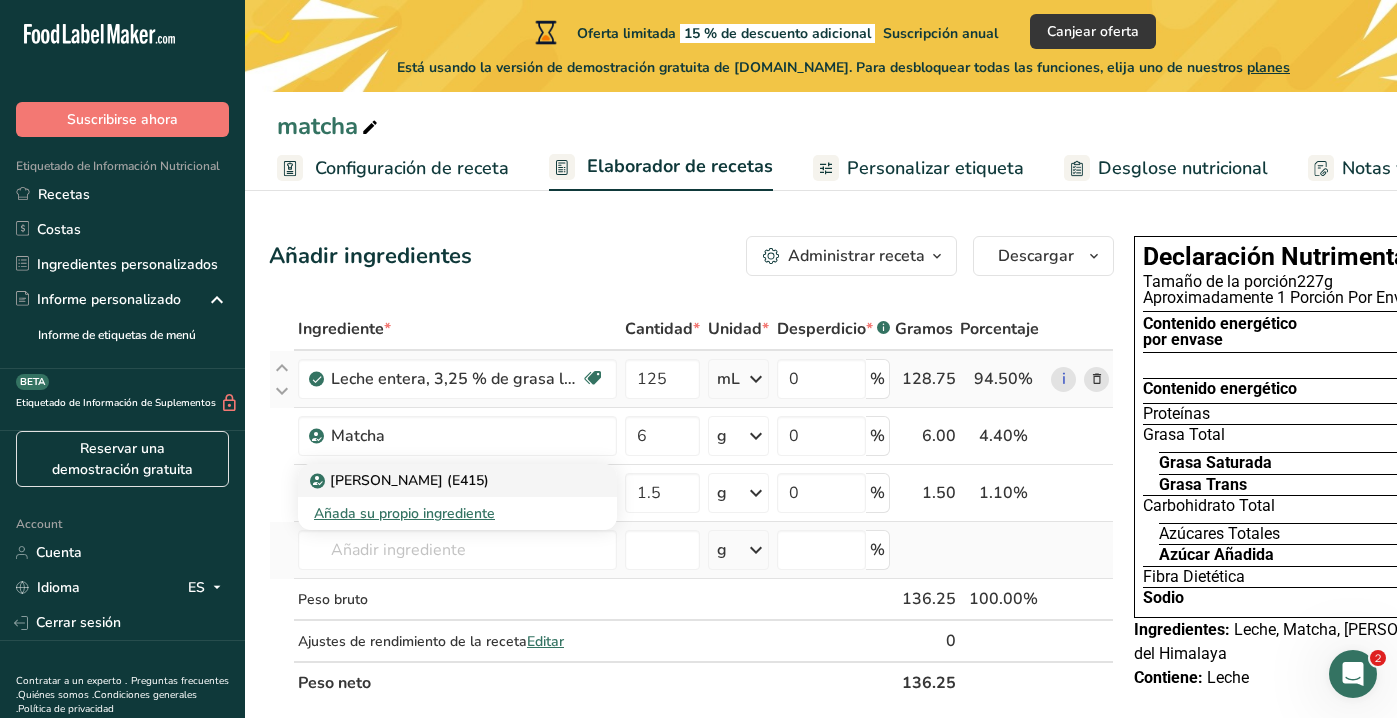 click on "[PERSON_NAME] (E415)" at bounding box center [457, 480] 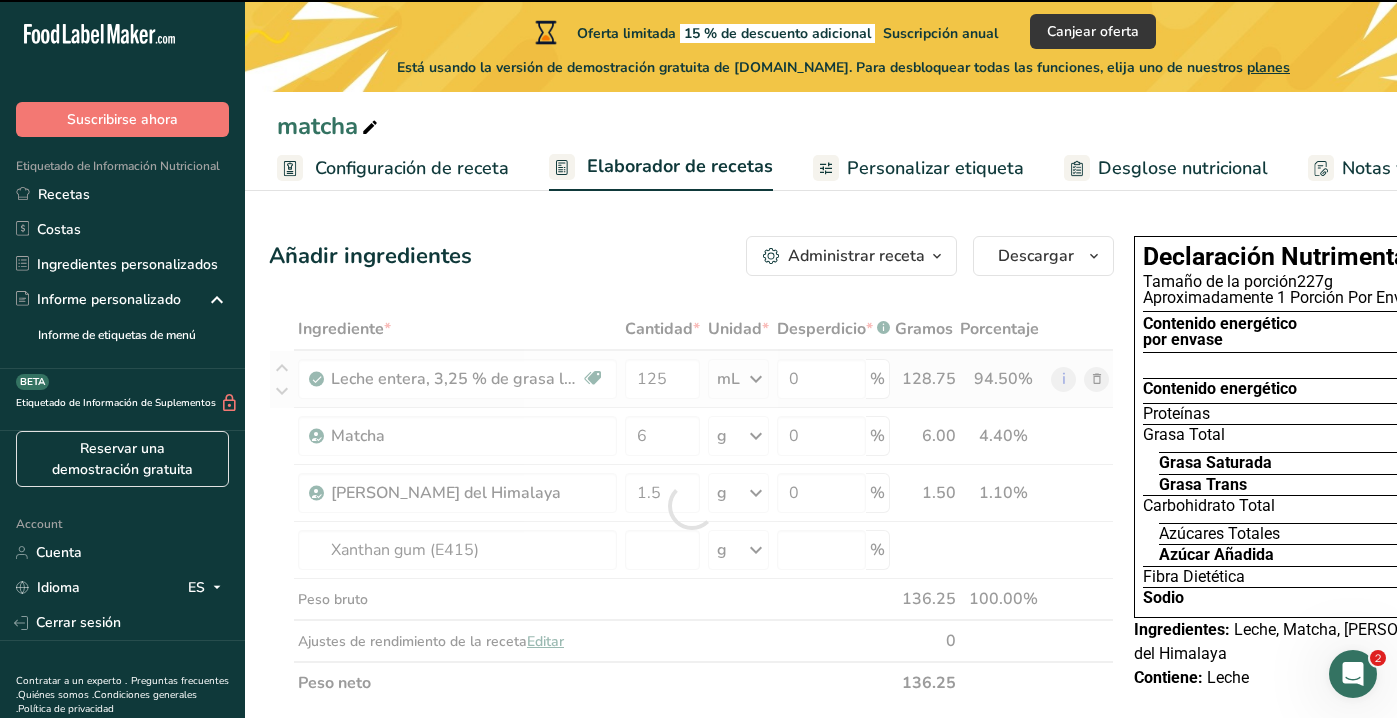 type on "0" 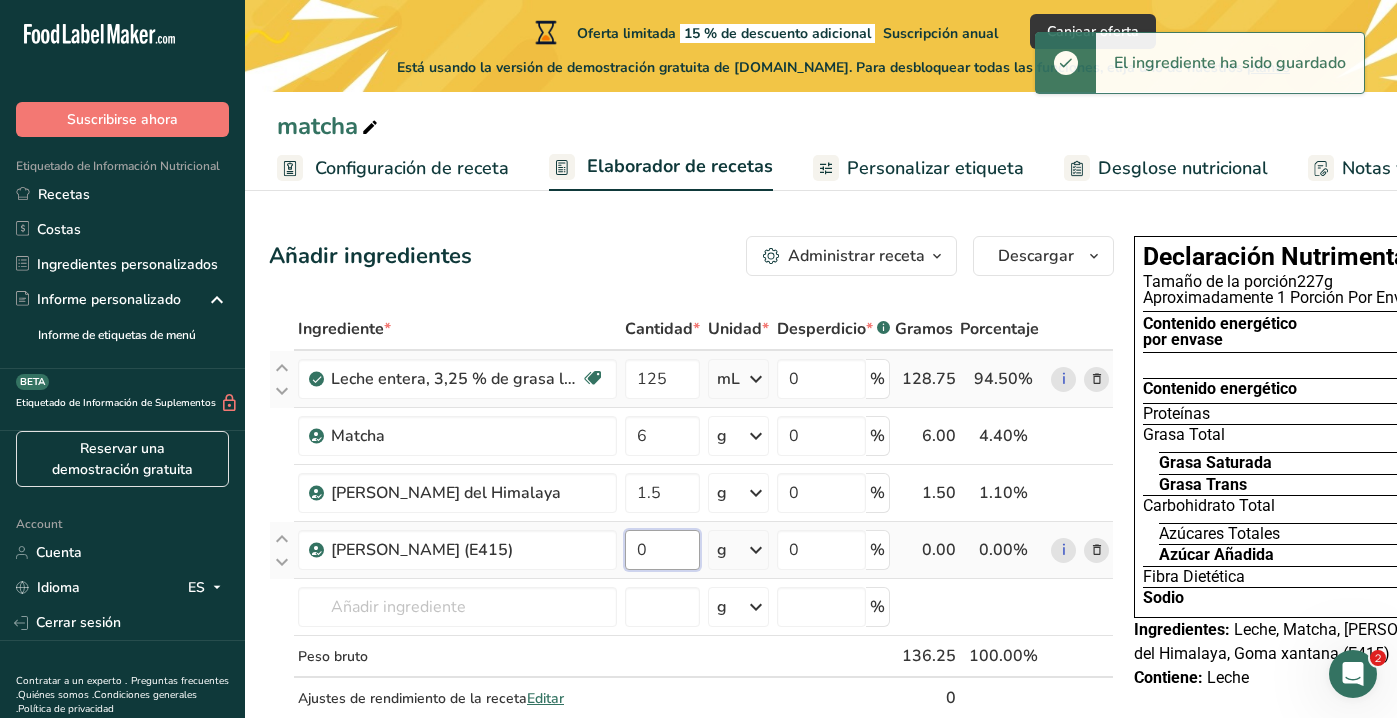 click on "0" at bounding box center (662, 550) 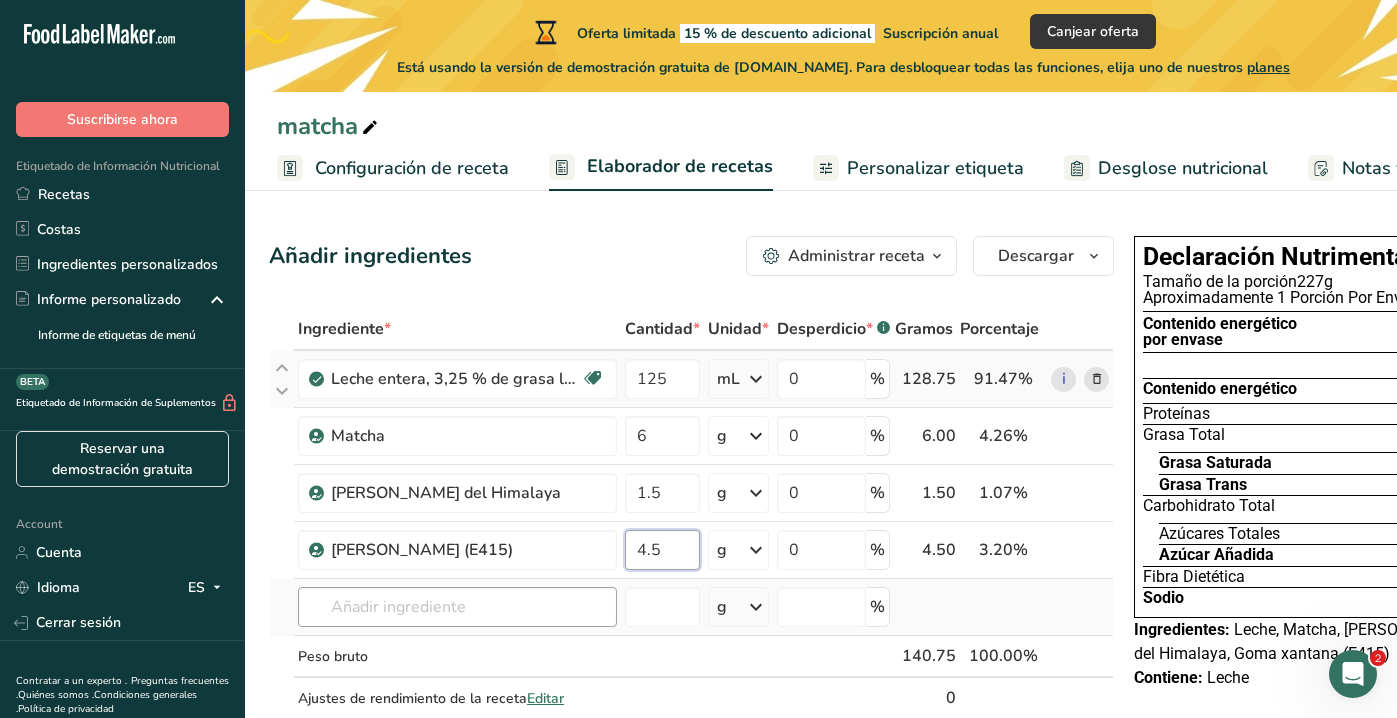 type on "4.5" 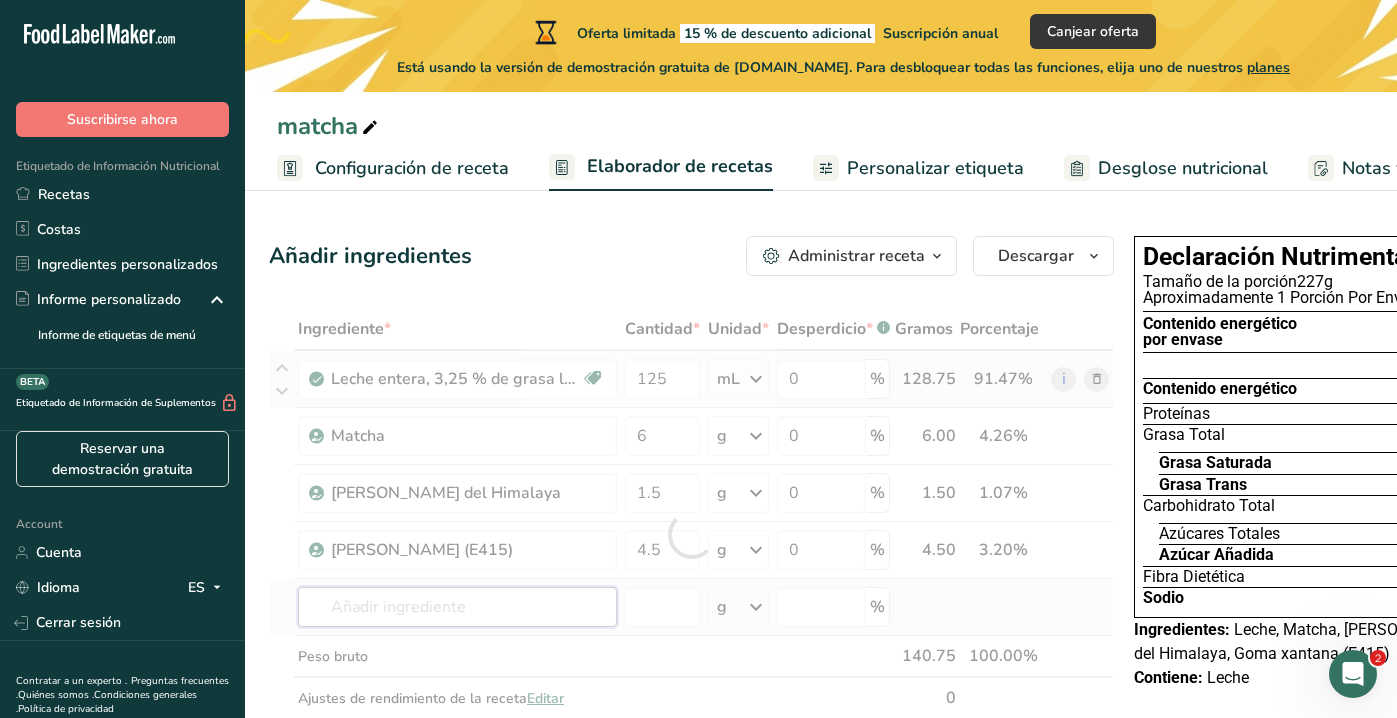 click on "Ingrediente *
Cantidad *
Unidad *
Desperdicio *   .a-a{fill:#347362;}.b-a{fill:#fff;}          Gramos
Porcentaje
Leche entera, 3,25 % de grasa láctea, sin vitamina A ni vitamina D añadidas
Libre de gluten
Vegetariano
Libre de soja
125
mL
Porciones
1 cup
1 tbsp
1 fl oz
1 quart
Ver menos
Unidades de peso
g
kg
mg
Ver más
Unidades de volumen
[GEOGRAPHIC_DATA]
Las unidades de volumen requieren una conversión de densidad. Si conoce la densidad de su ingrediente, introdúzcala a continuación. De lo contrario, haga clic en "RIA", nuestra asistente regulatoria de IA, quien podrá ayudarle.
1.03
lb/pie³" at bounding box center (691, 534) 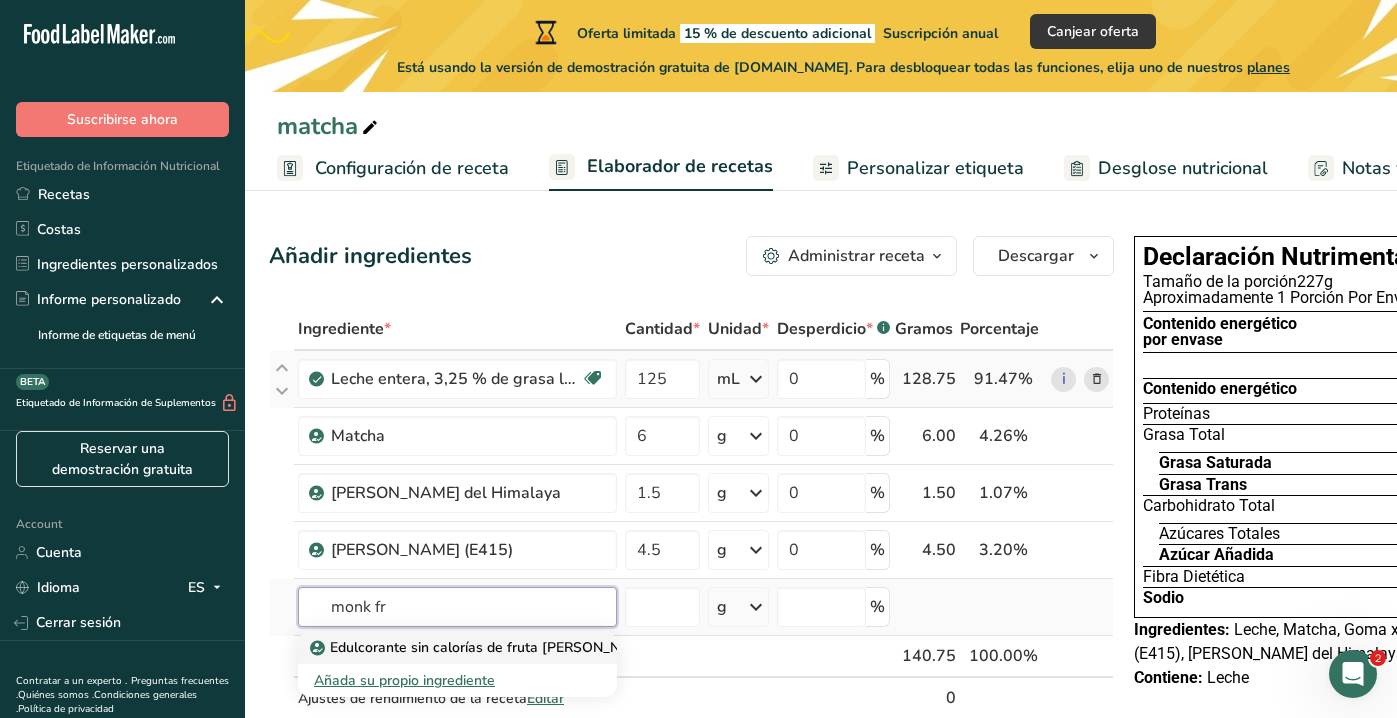type on "monk fr" 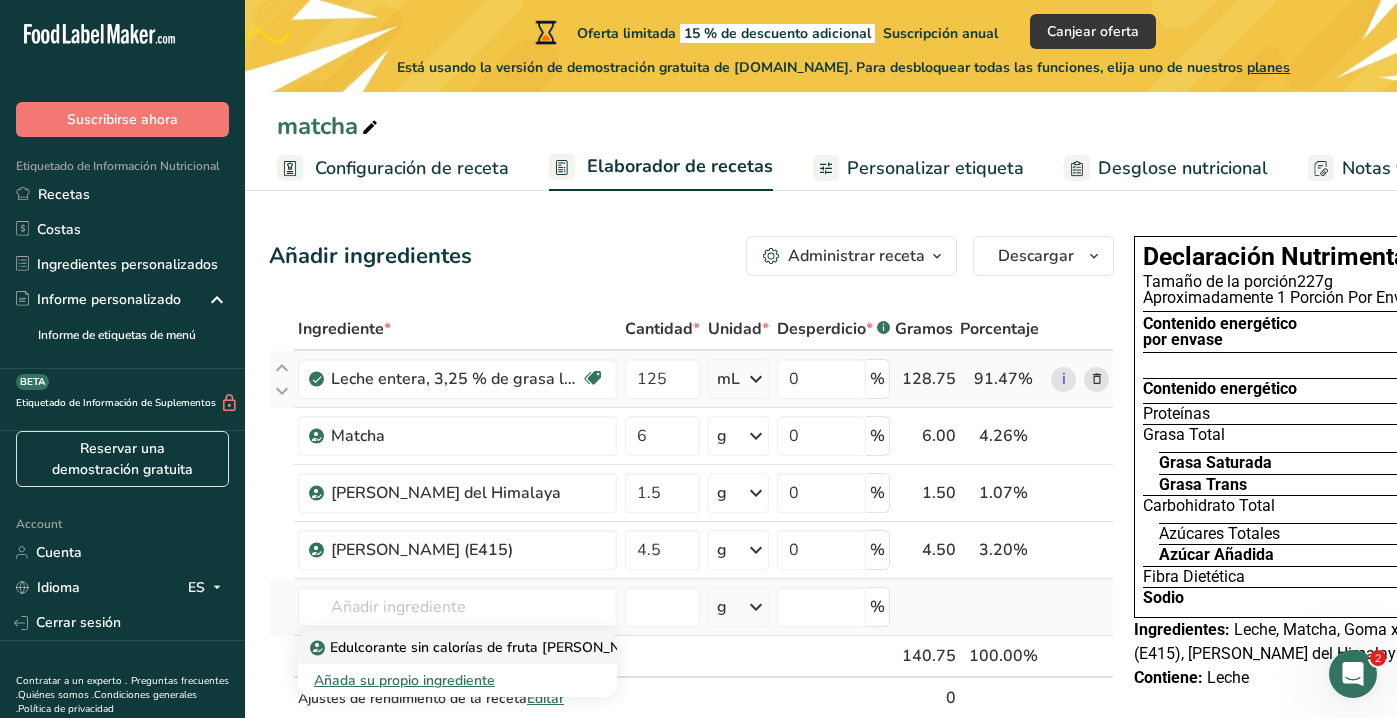 click on "Edulcorante sin calorías de fruta [PERSON_NAME][DEMOGRAPHIC_DATA]" at bounding box center (564, 647) 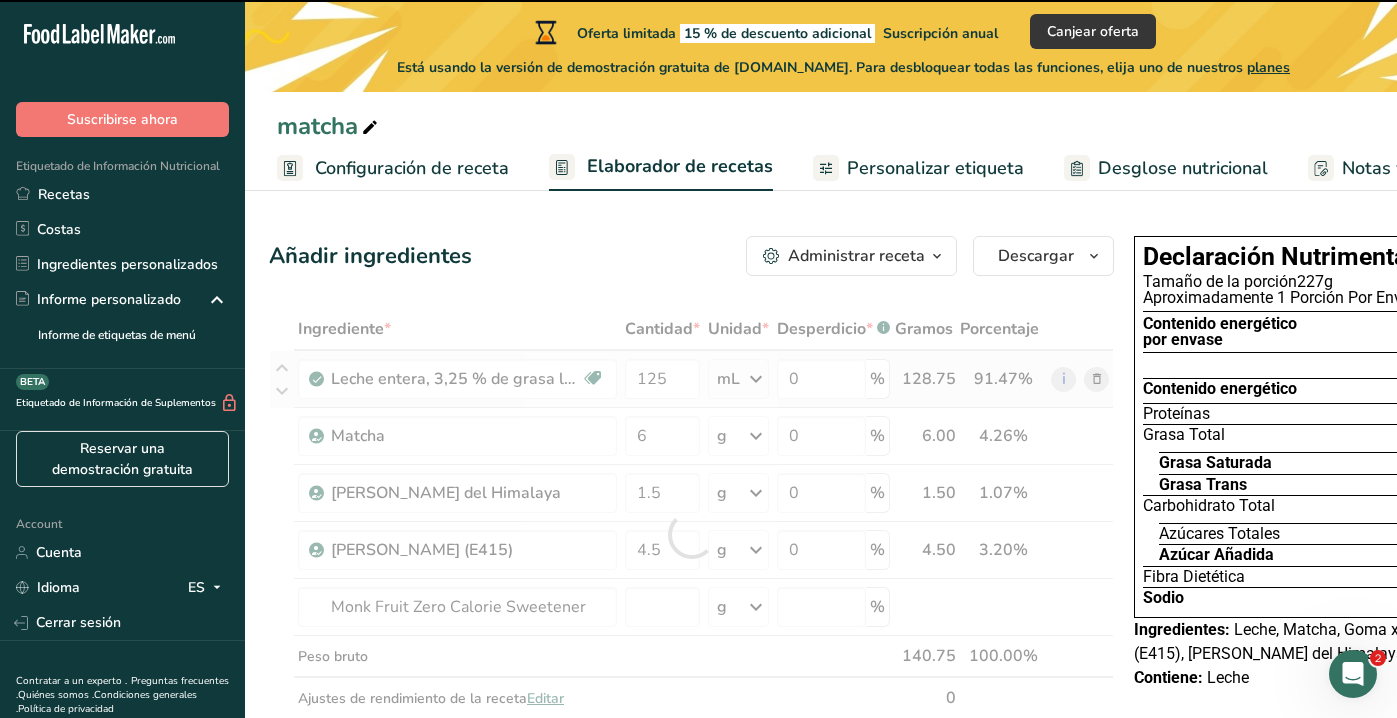 type on "0" 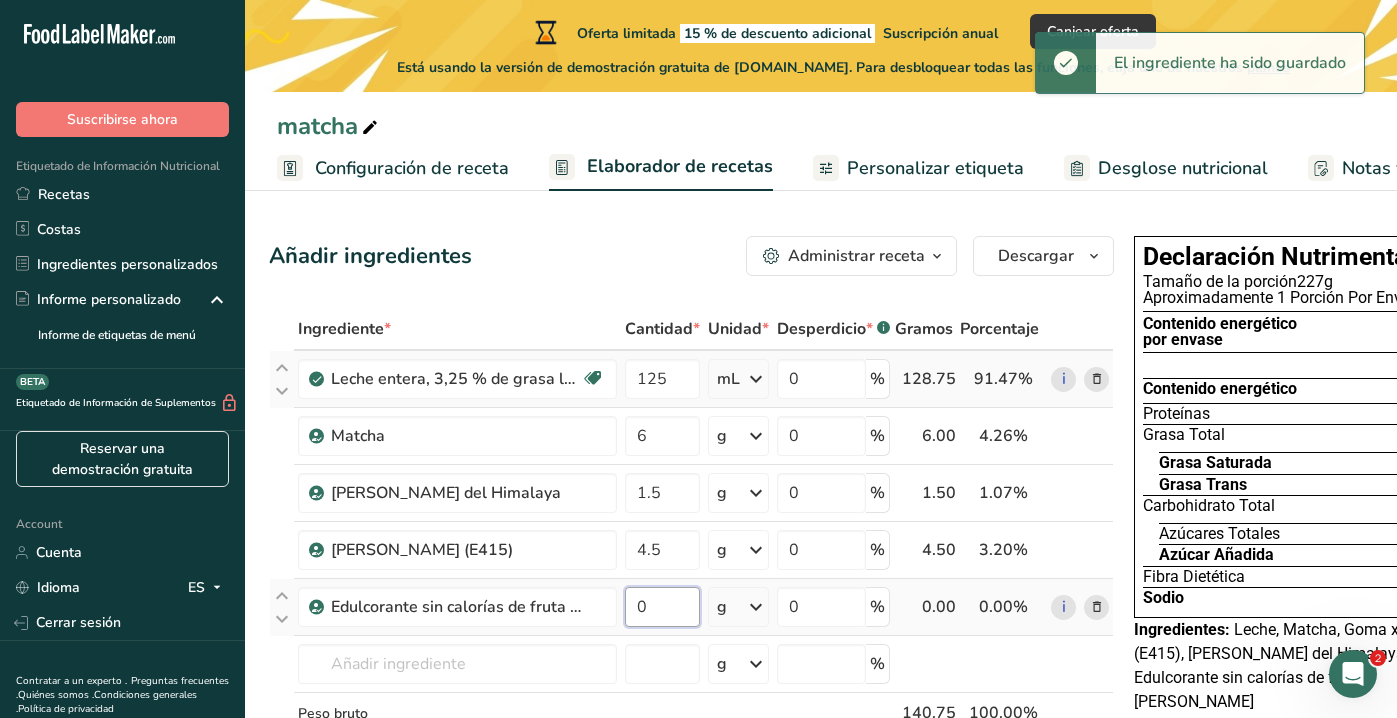 click on "0" at bounding box center [662, 607] 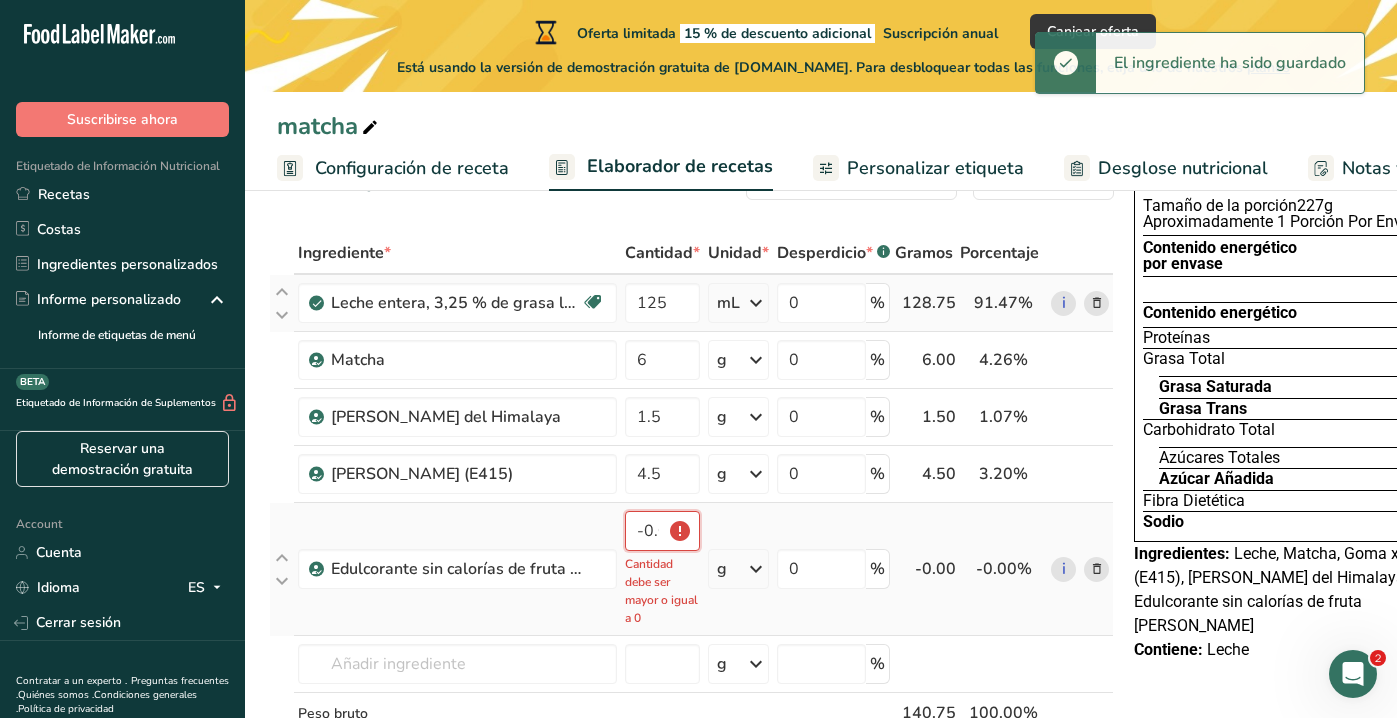 scroll, scrollTop: 88, scrollLeft: 0, axis: vertical 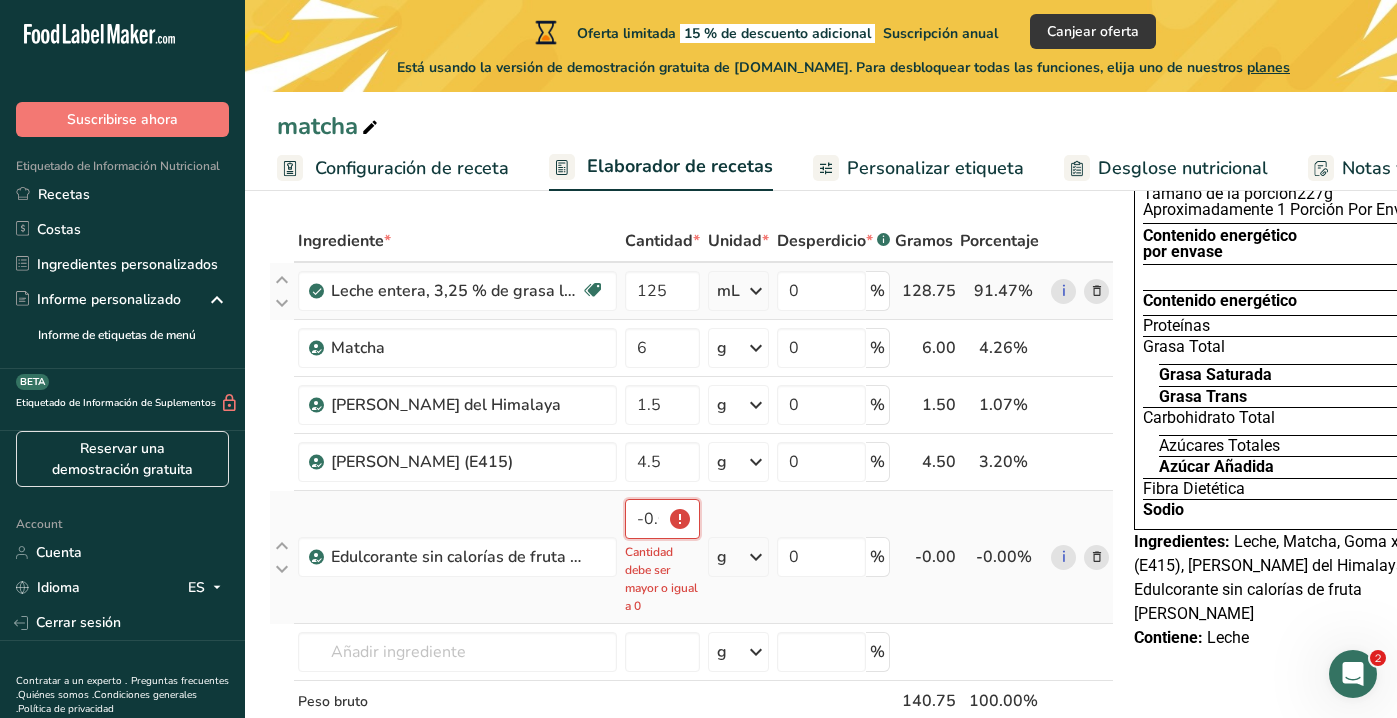 click on "-0.000022" at bounding box center (662, 519) 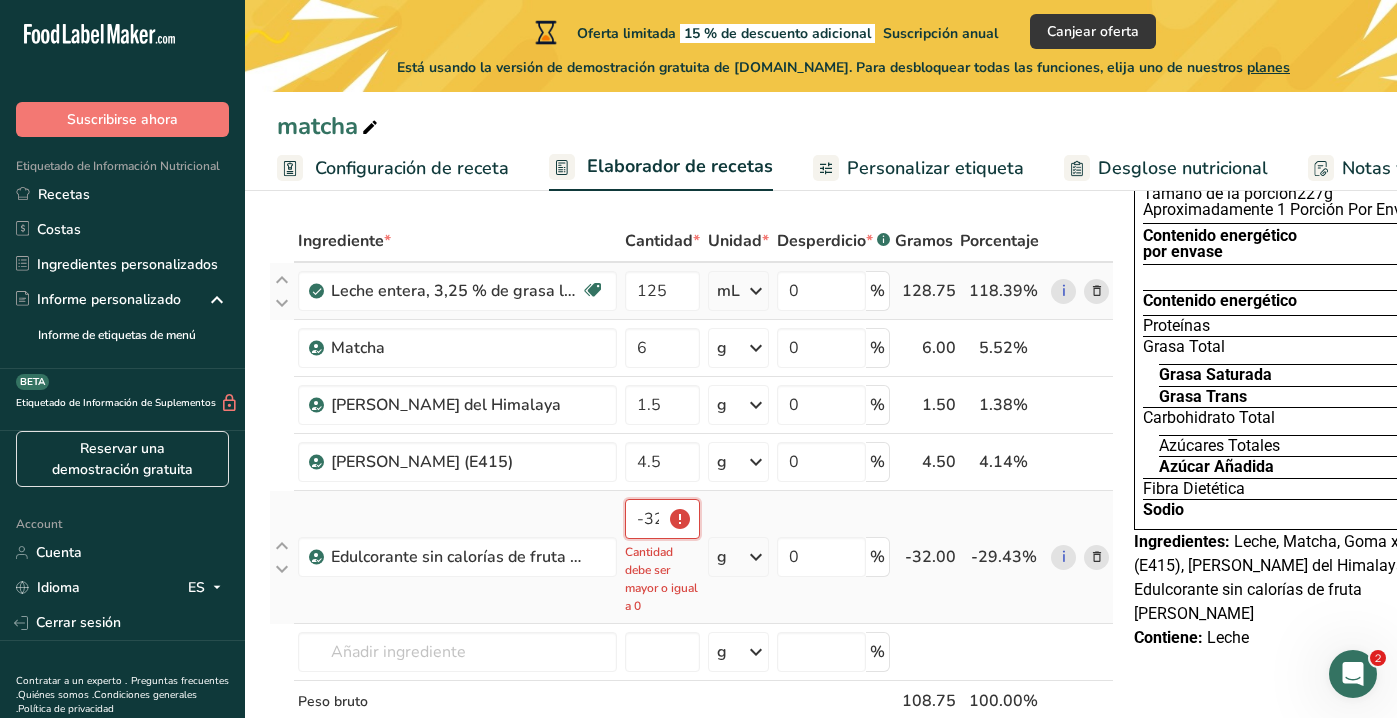 type on "-32" 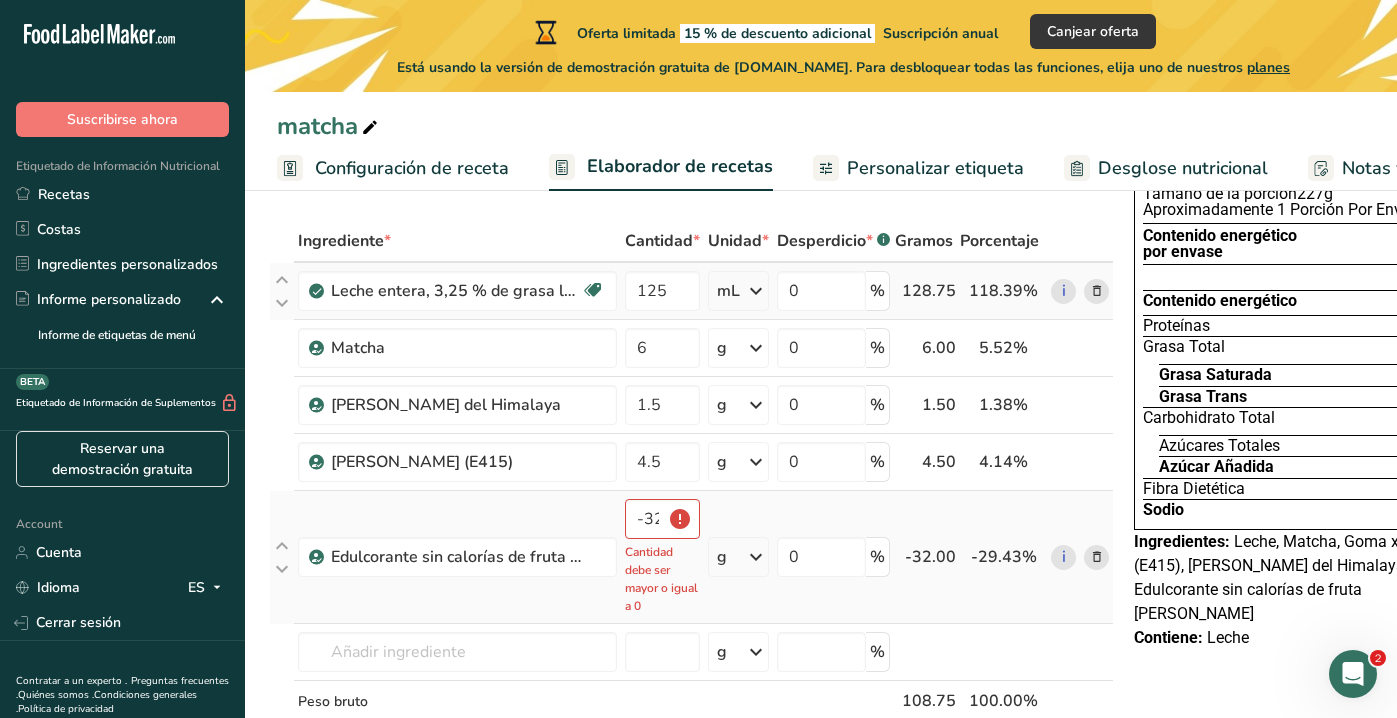click on "0
%" at bounding box center (833, 557) 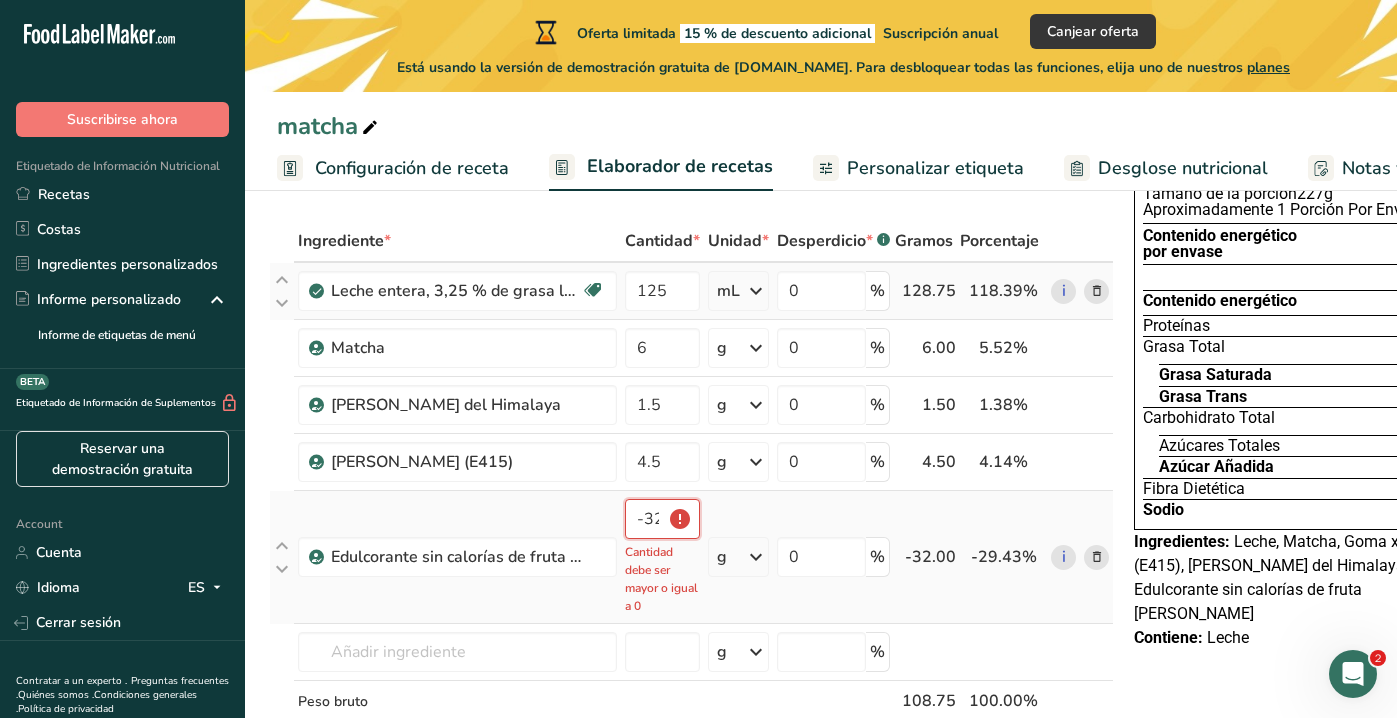 click on "-32" at bounding box center (662, 519) 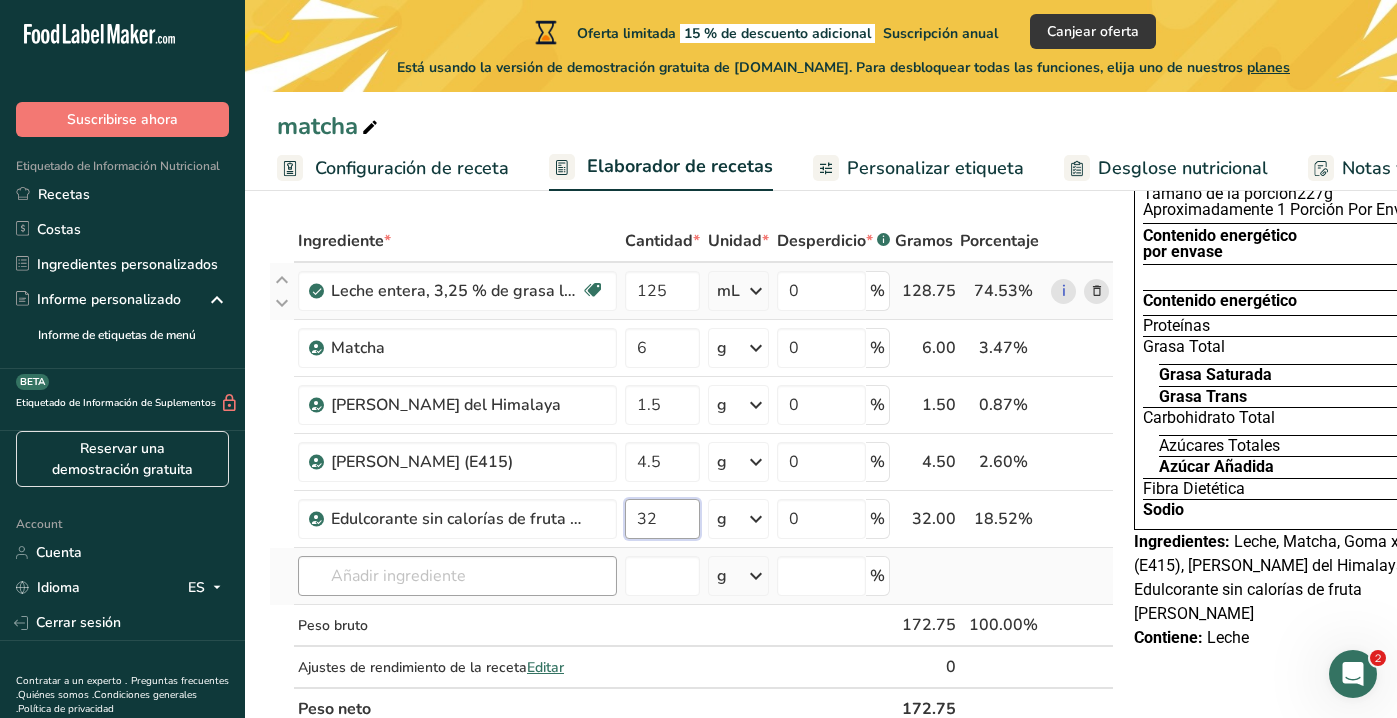 type on "32" 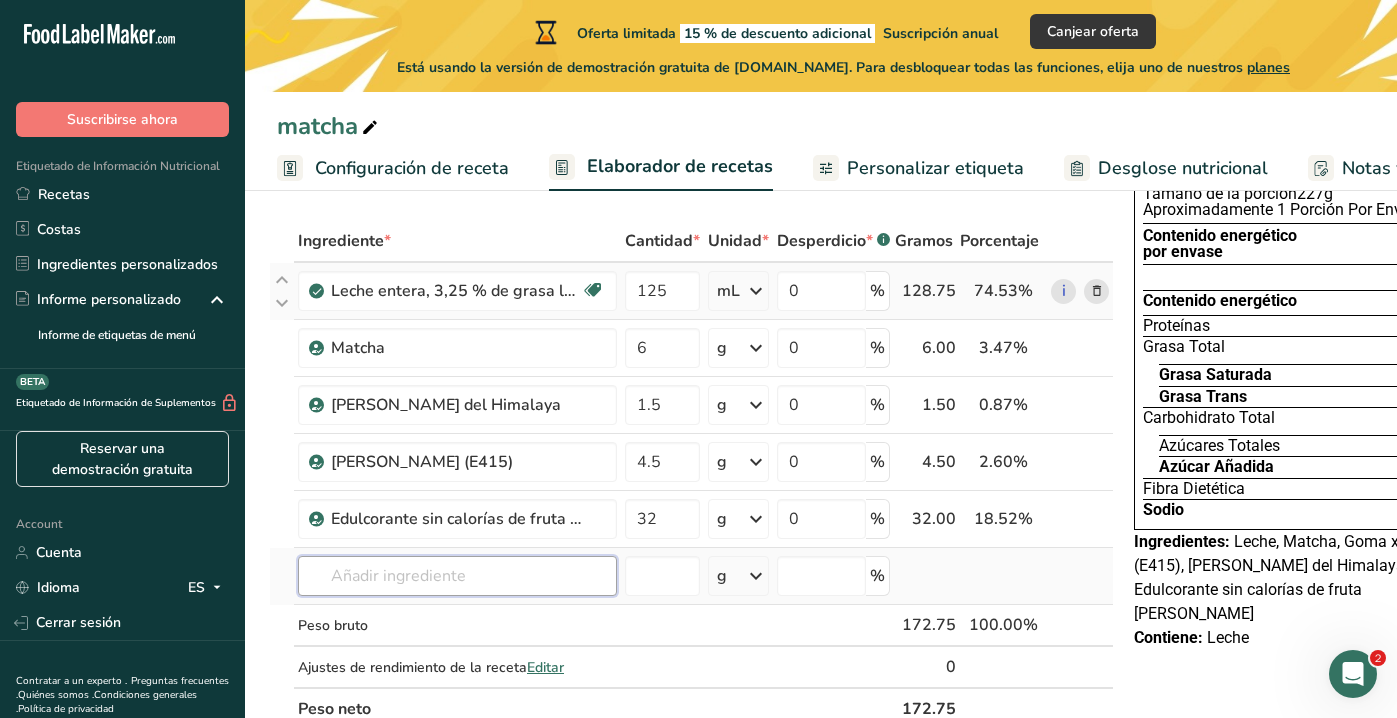 click on "Ingrediente *
Cantidad *
Unidad *
Desperdicio *   .a-a{fill:#347362;}.b-a{fill:#fff;}          Gramos
Porcentaje
Leche entera, 3,25 % de grasa láctea, sin vitamina A ni vitamina D añadidas
Libre de gluten
Vegetariano
Libre de soja
125
mL
Porciones
1 cup
1 tbsp
1 fl oz
1 quart
Ver menos
Unidades de peso
g
kg
mg
Ver más
Unidades de volumen
[GEOGRAPHIC_DATA]
Las unidades de volumen requieren una conversión de densidad. Si conoce la densidad de su ingrediente, introdúzcala a continuación. De lo contrario, haga clic en "RIA", nuestra asistente regulatoria de IA, quien podrá ayudarle.
1.03
lb/pie³" at bounding box center [691, 475] 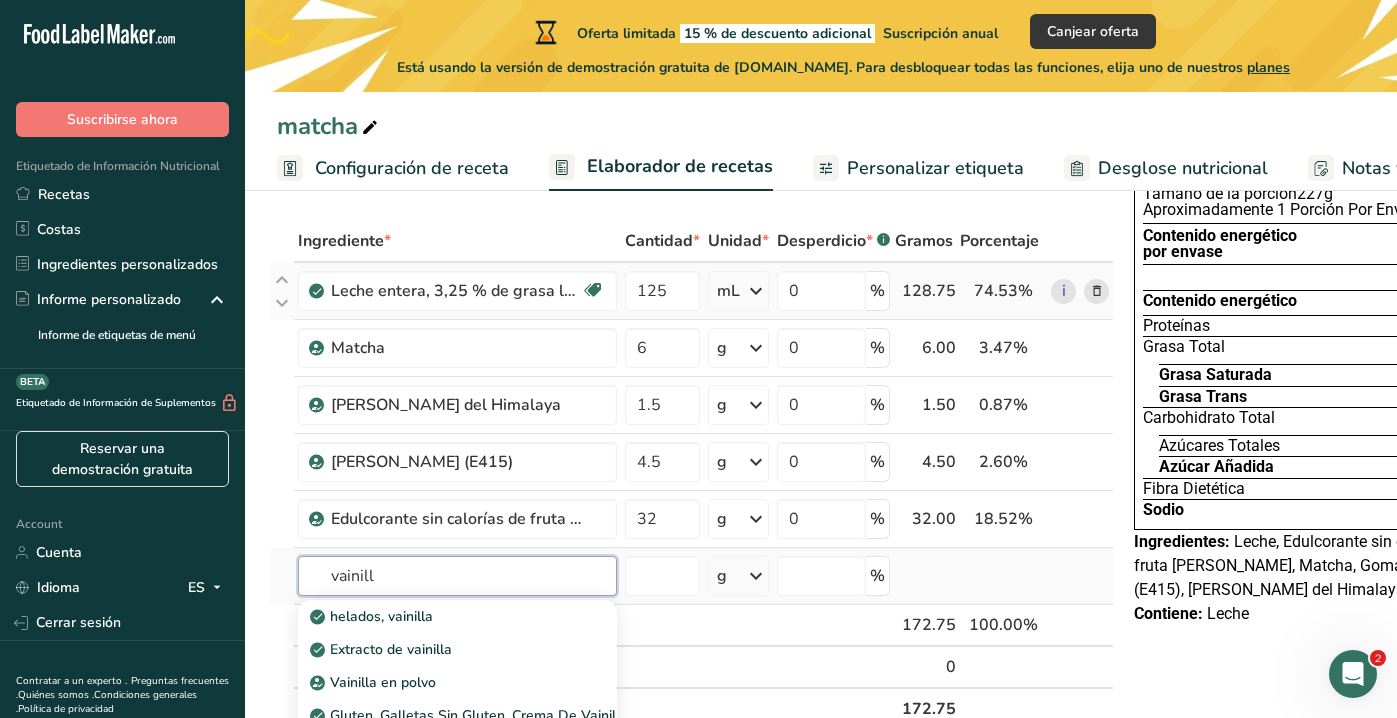 type on "vainilla" 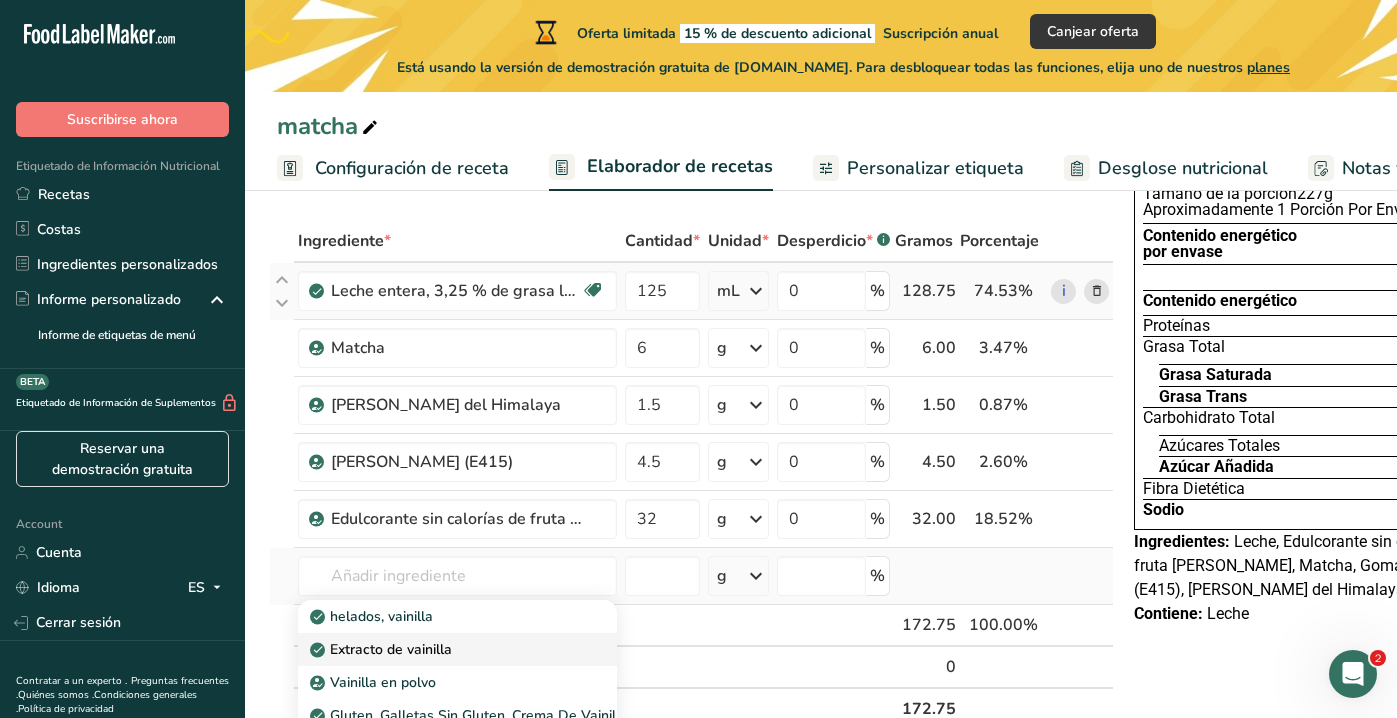 drag, startPoint x: 479, startPoint y: 568, endPoint x: 426, endPoint y: 648, distance: 95.96353 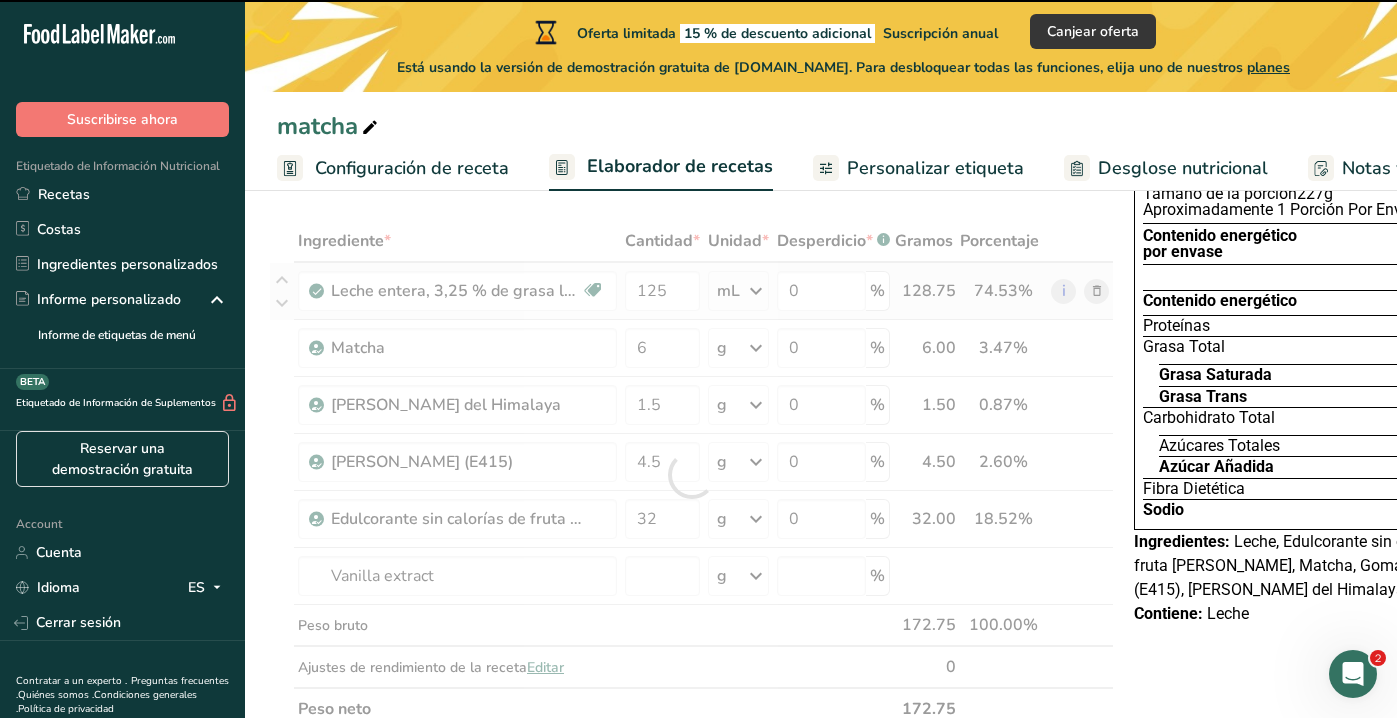 type on "0" 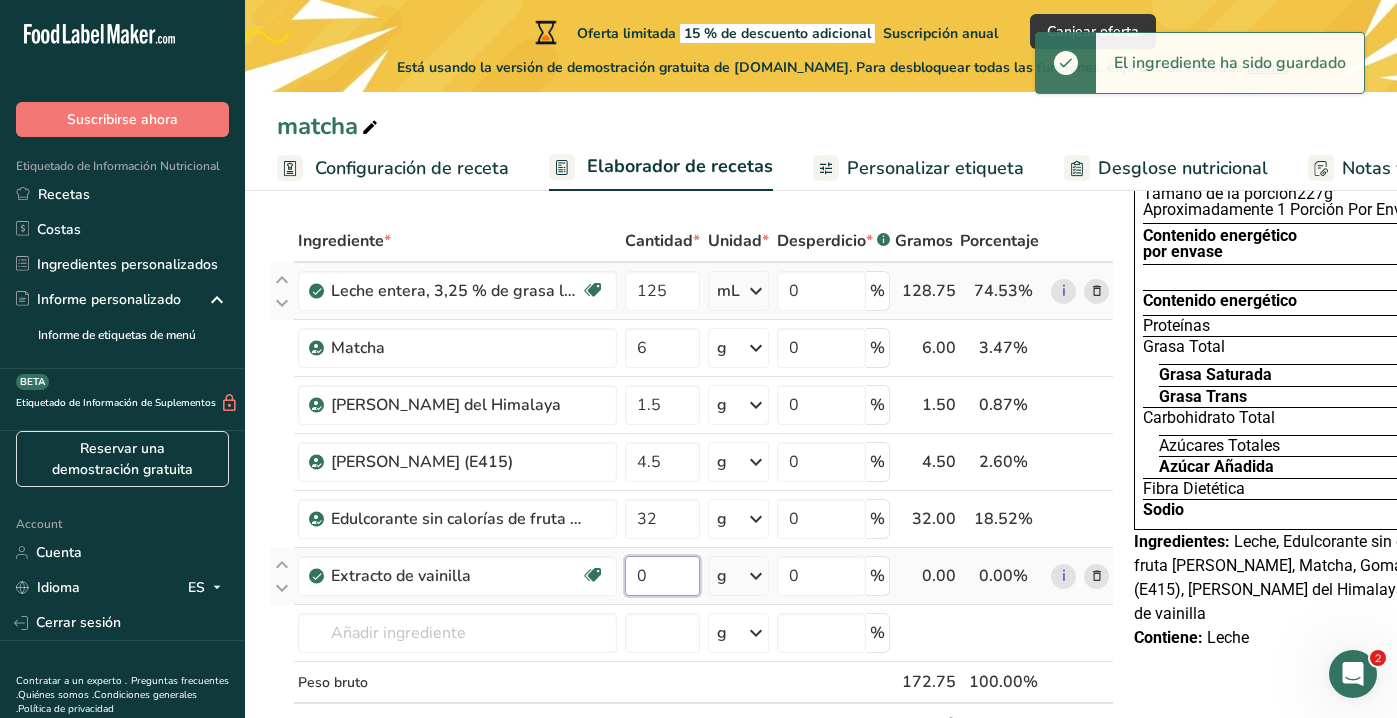 click on "0" at bounding box center (662, 576) 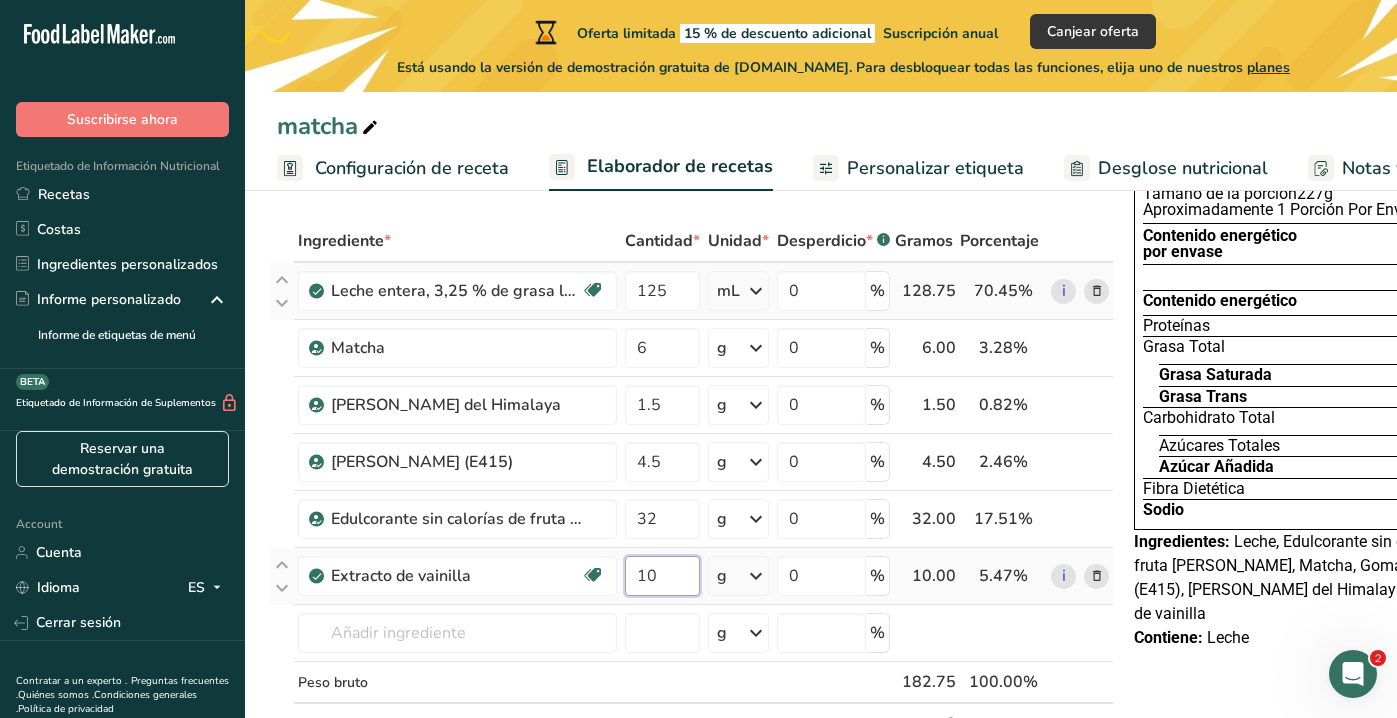 type on "10" 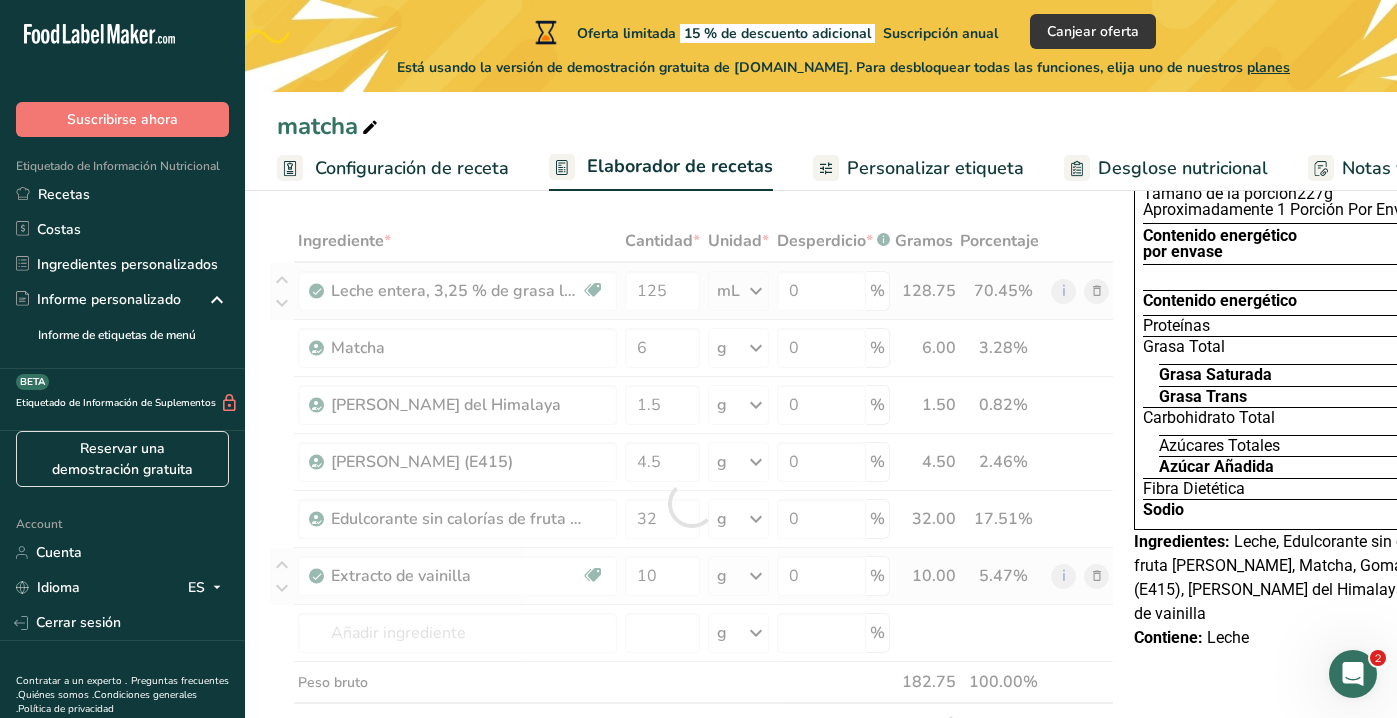 click on "Ingrediente *
Cantidad *
Unidad *
Desperdicio *   .a-a{fill:#347362;}.b-a{fill:#fff;}          Gramos
Porcentaje
Leche entera, 3,25 % de grasa láctea, sin vitamina A ni vitamina D añadidas
Libre de gluten
Vegetariano
Libre de soja
125
mL
Porciones
1 cup
1 tbsp
1 fl oz
1 quart
Ver menos
Unidades de peso
g
kg
mg
Ver más
Unidades de volumen
[GEOGRAPHIC_DATA]
Las unidades de volumen requieren una conversión de densidad. Si conoce la densidad de su ingrediente, introdúzcala a continuación. De lo contrario, haga clic en "RIA", nuestra asistente regulatoria de IA, quien podrá ayudarle.
1.03
lb/pie³" at bounding box center [691, 503] 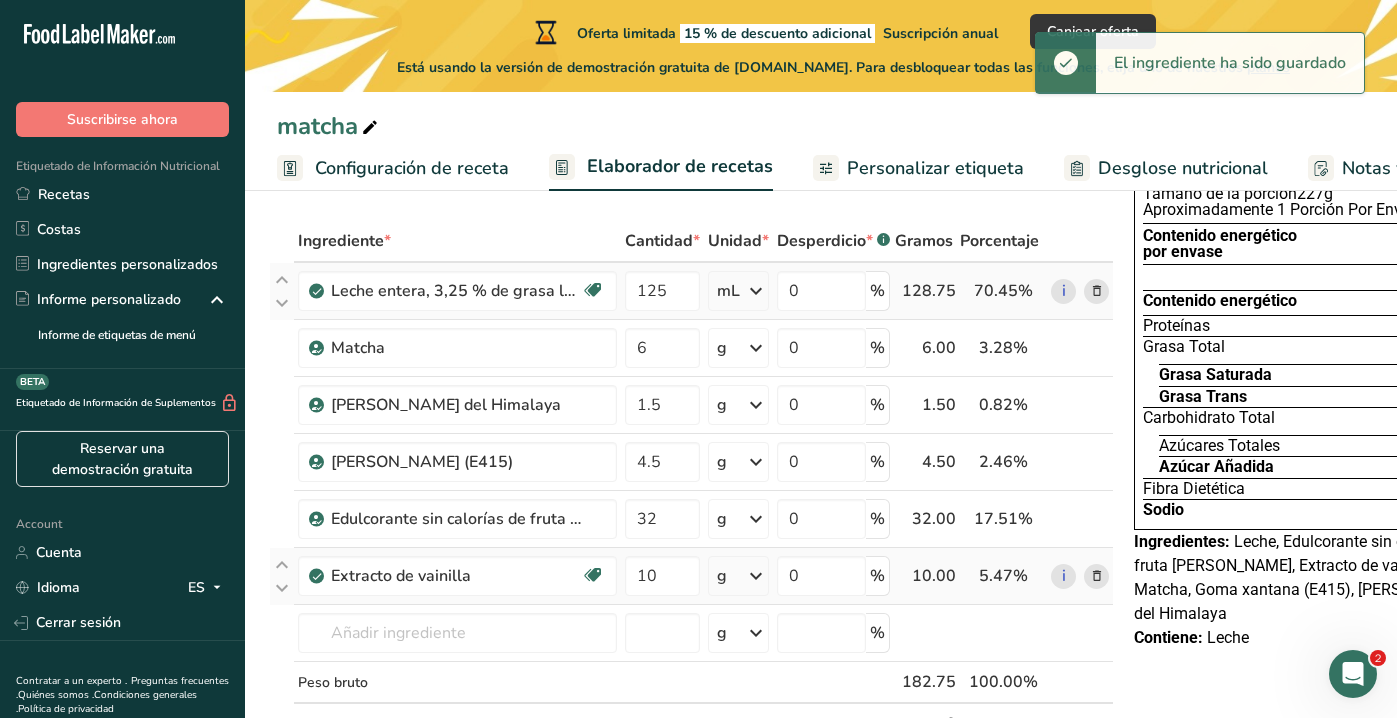 click at bounding box center [756, 576] 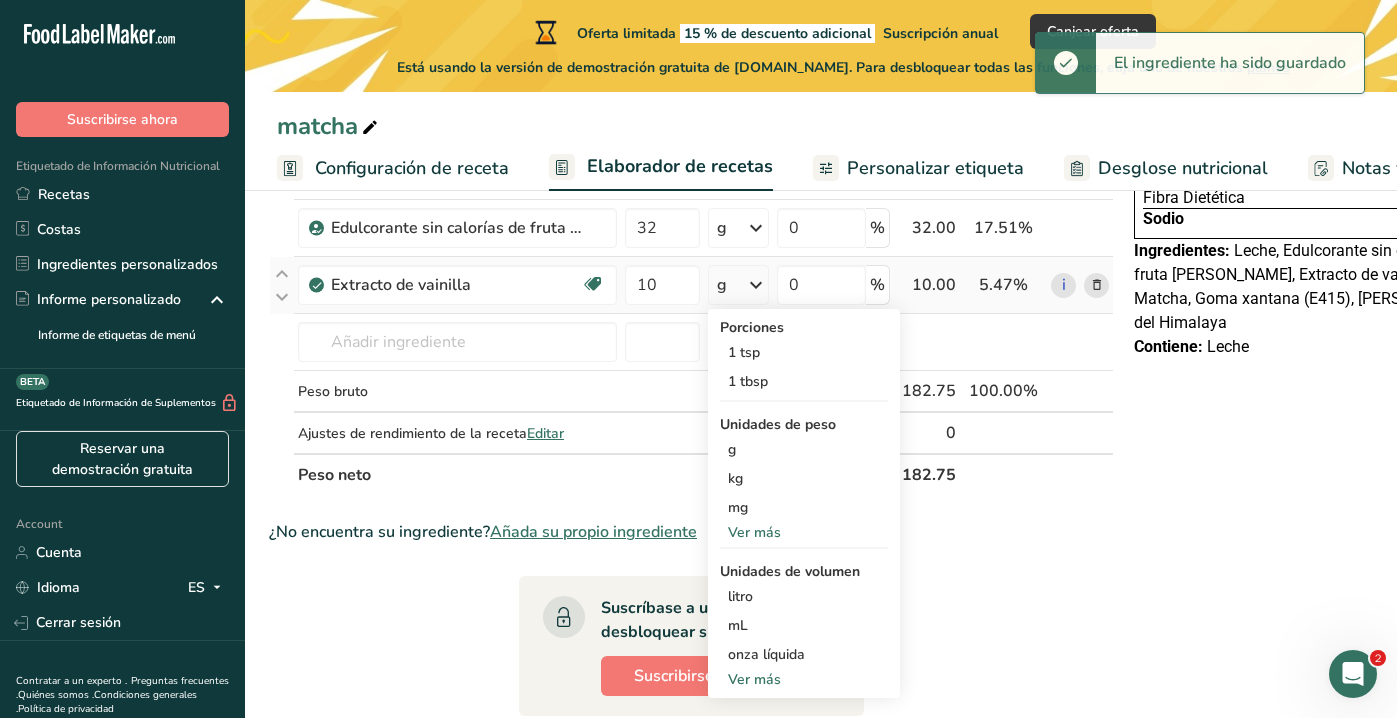 scroll, scrollTop: 435, scrollLeft: 0, axis: vertical 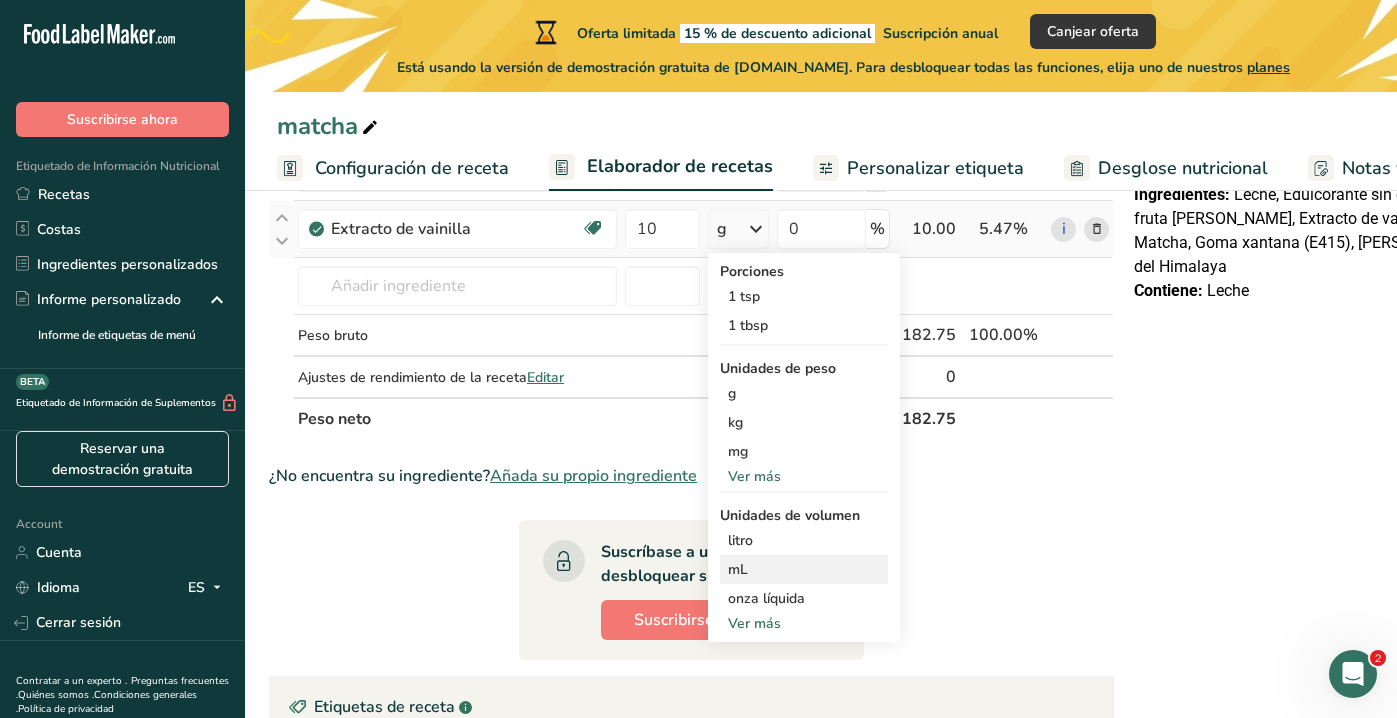 click on "mL" at bounding box center (804, 569) 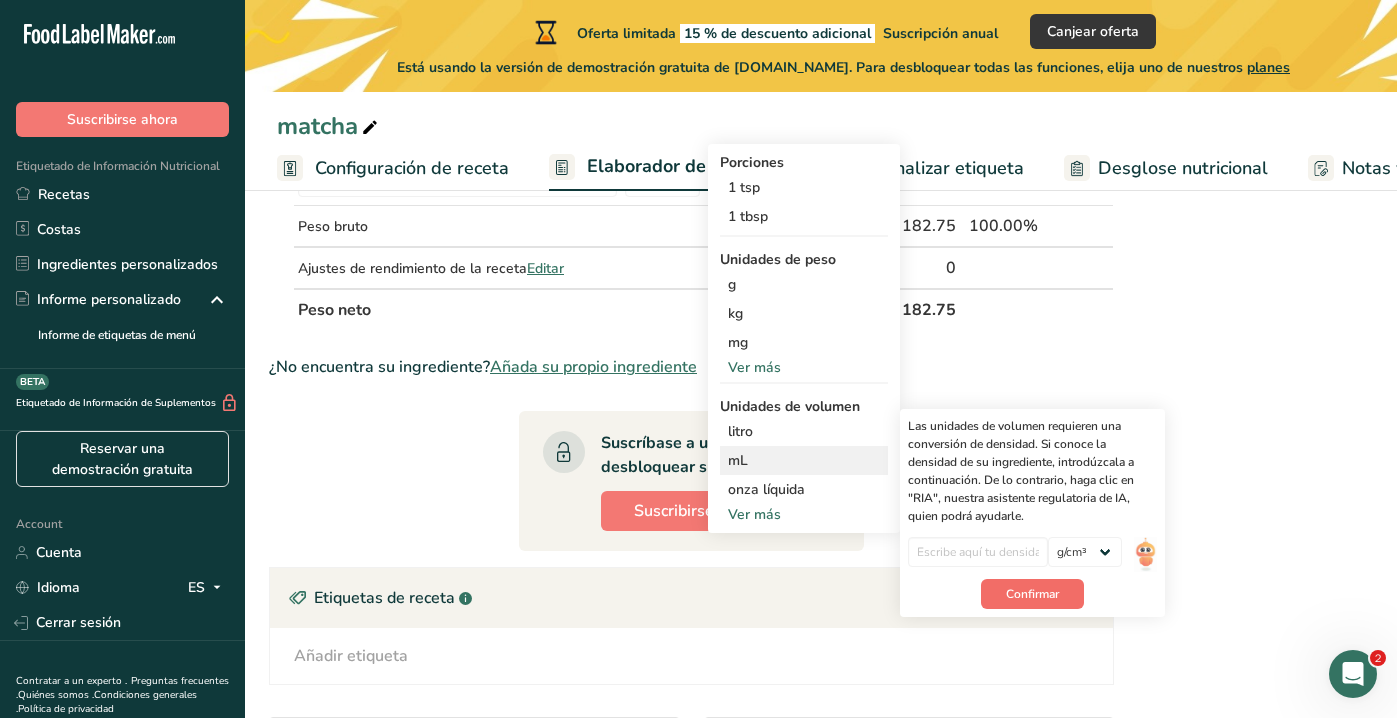 scroll, scrollTop: 559, scrollLeft: 0, axis: vertical 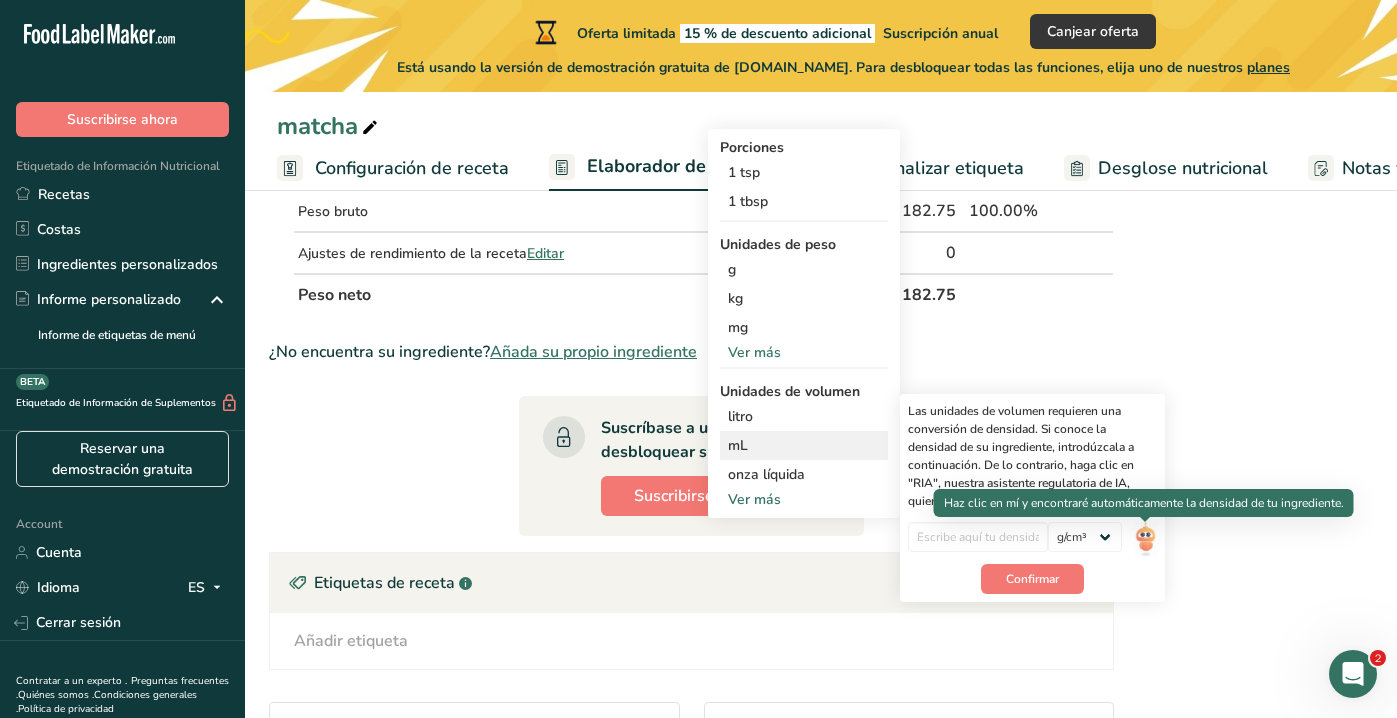 click at bounding box center (1145, 539) 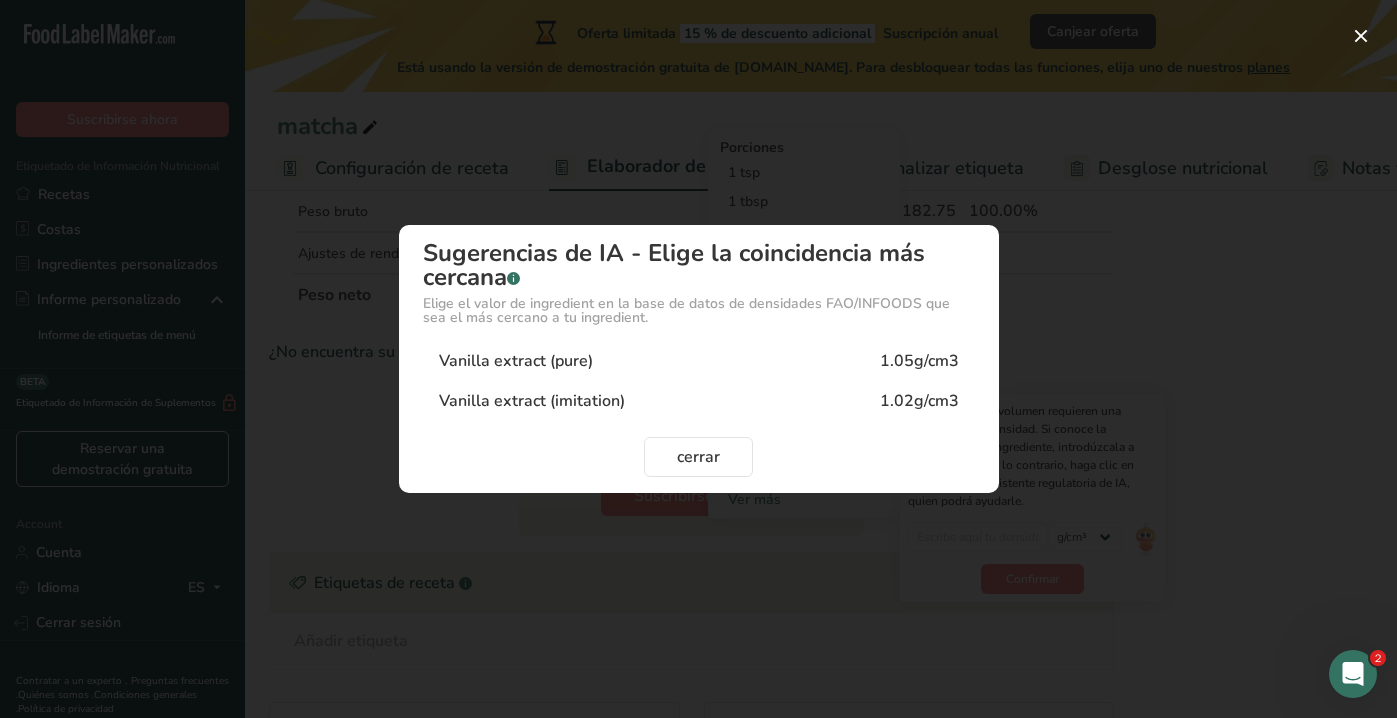 click on "Vanilla extract (imitation)" at bounding box center (532, 401) 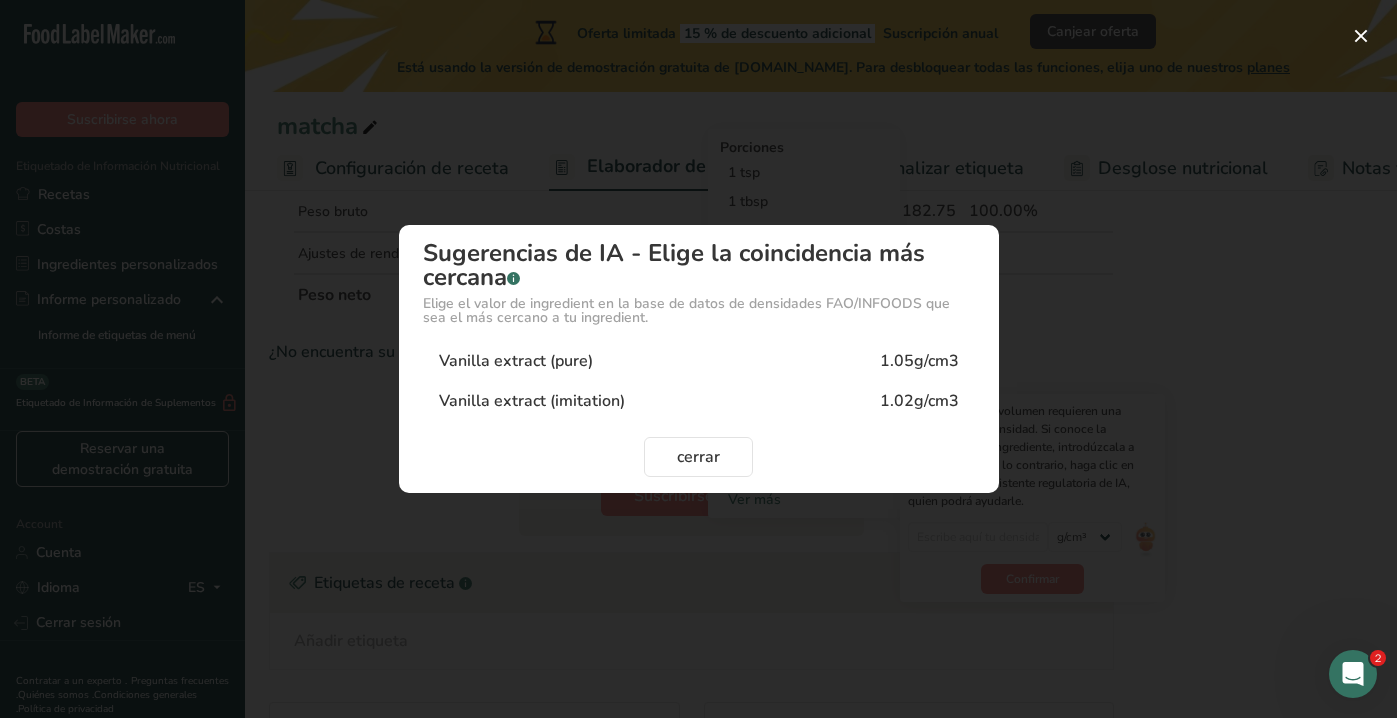 type on "1.02" 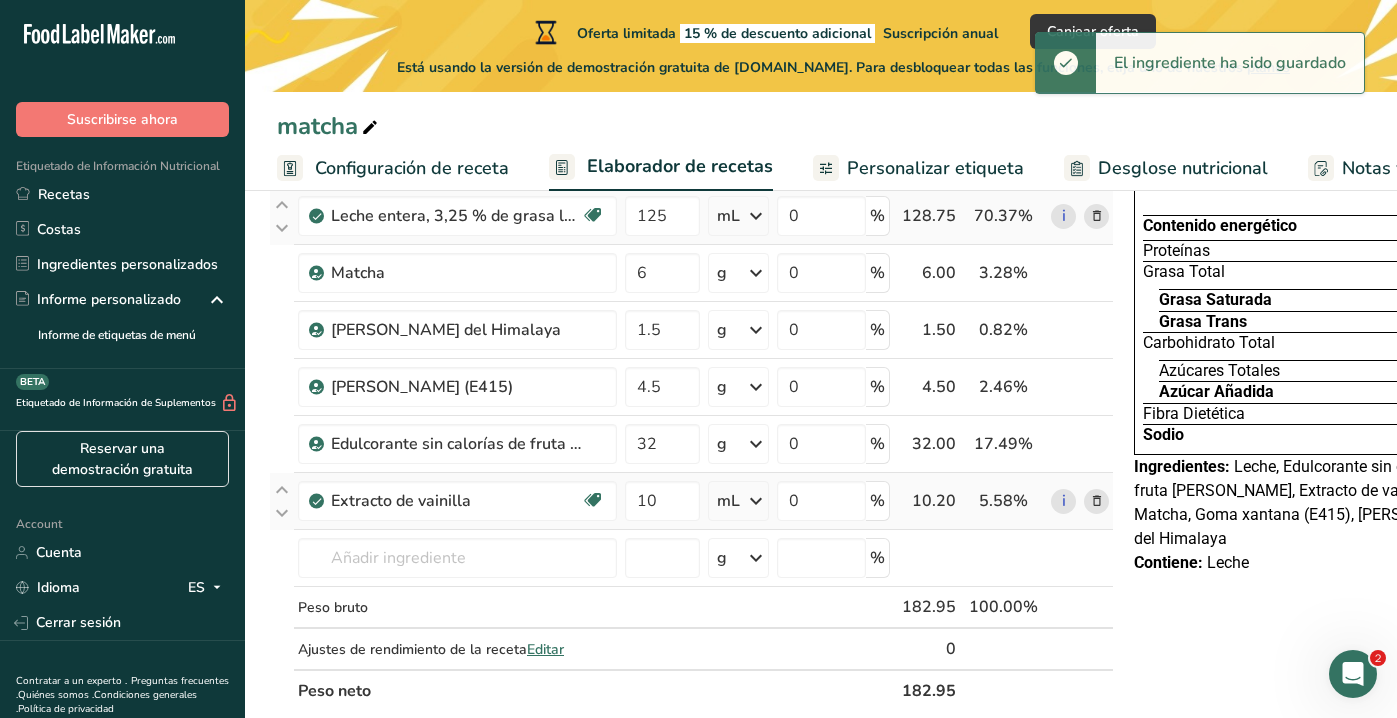 scroll, scrollTop: 189, scrollLeft: 0, axis: vertical 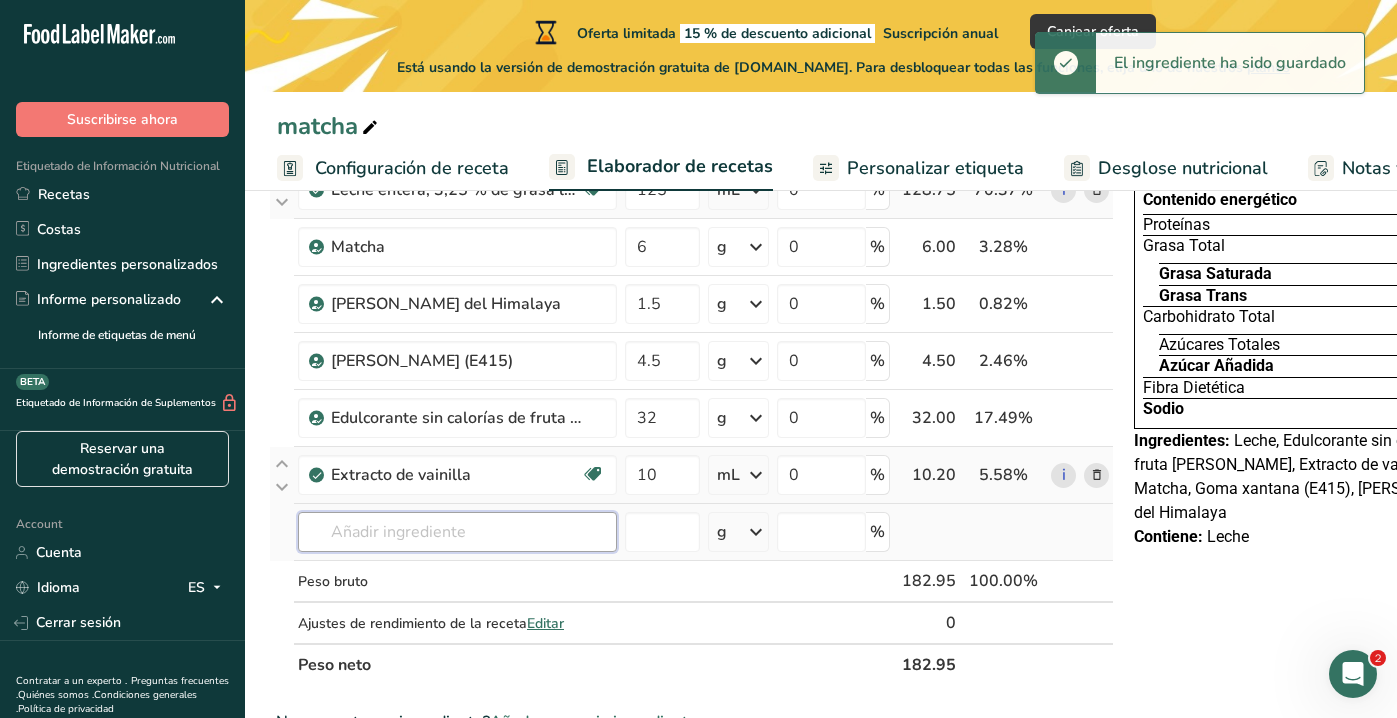 click at bounding box center (457, 532) 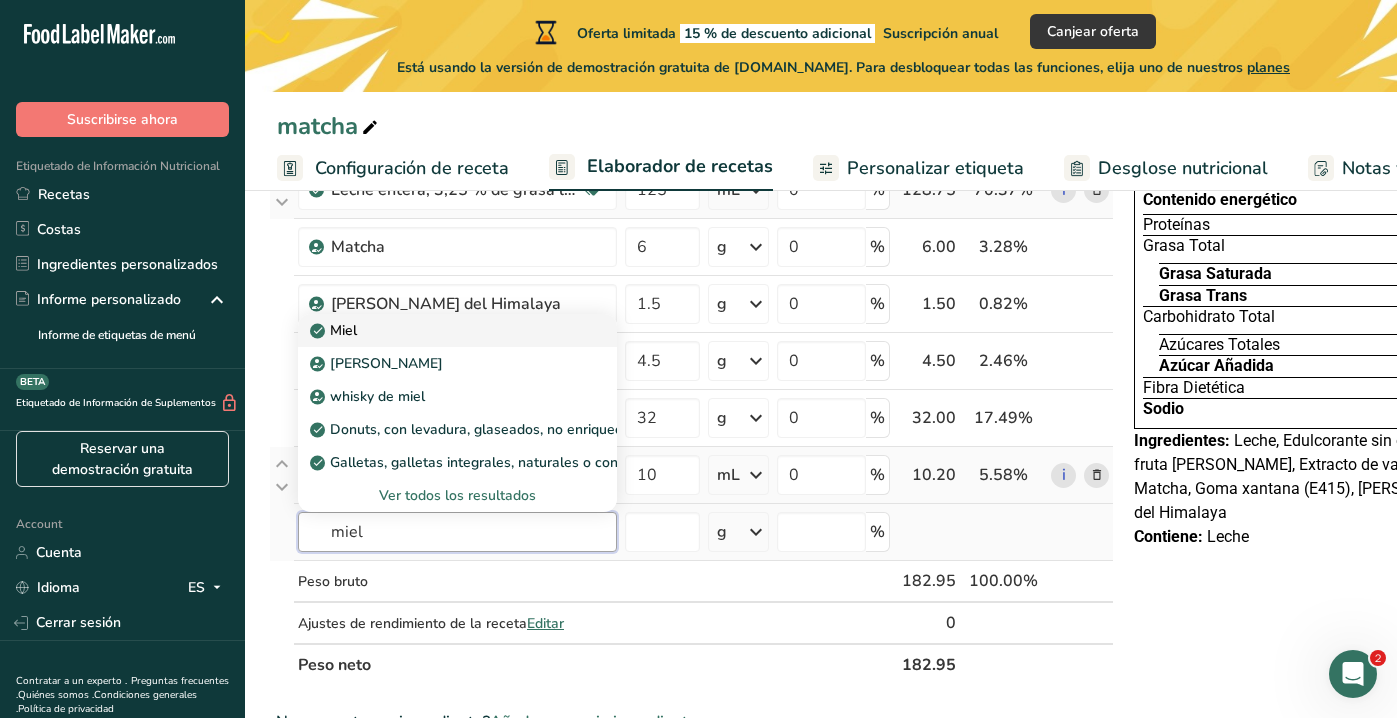 type on "miel" 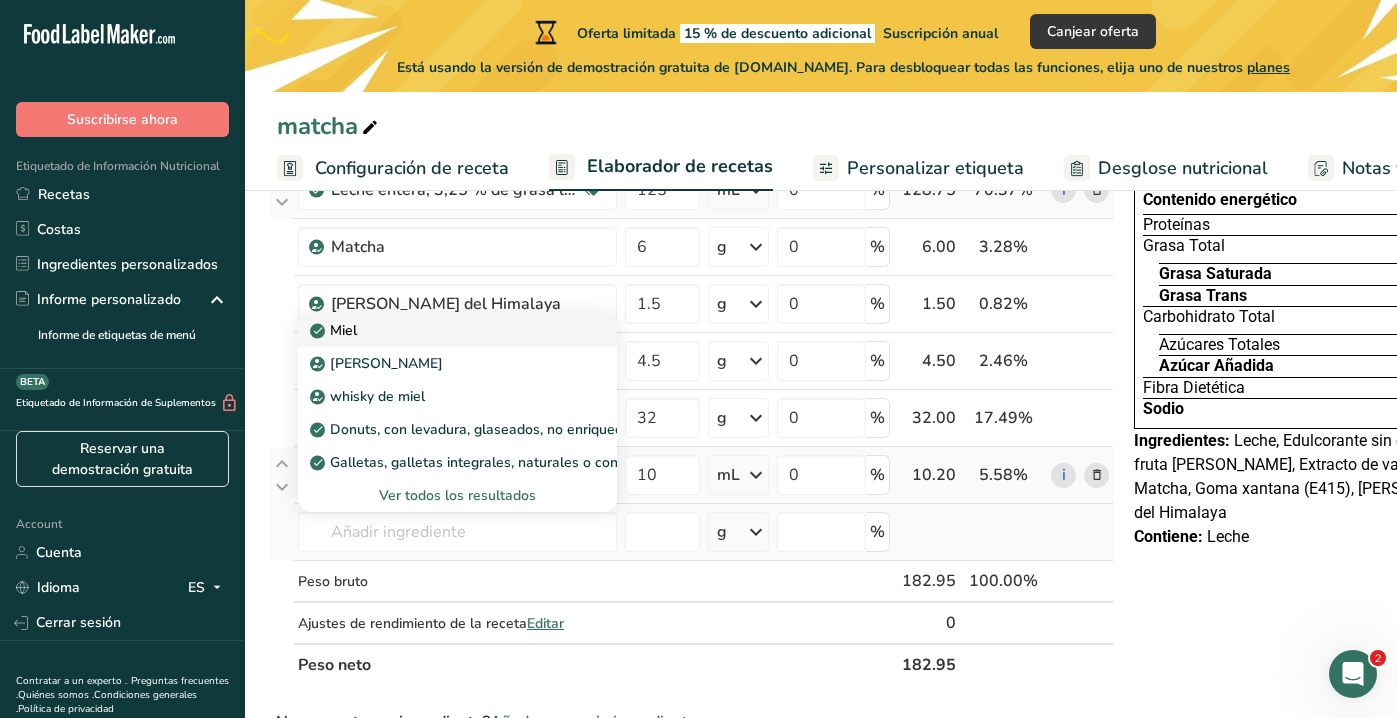 click on "Miel" at bounding box center (441, 330) 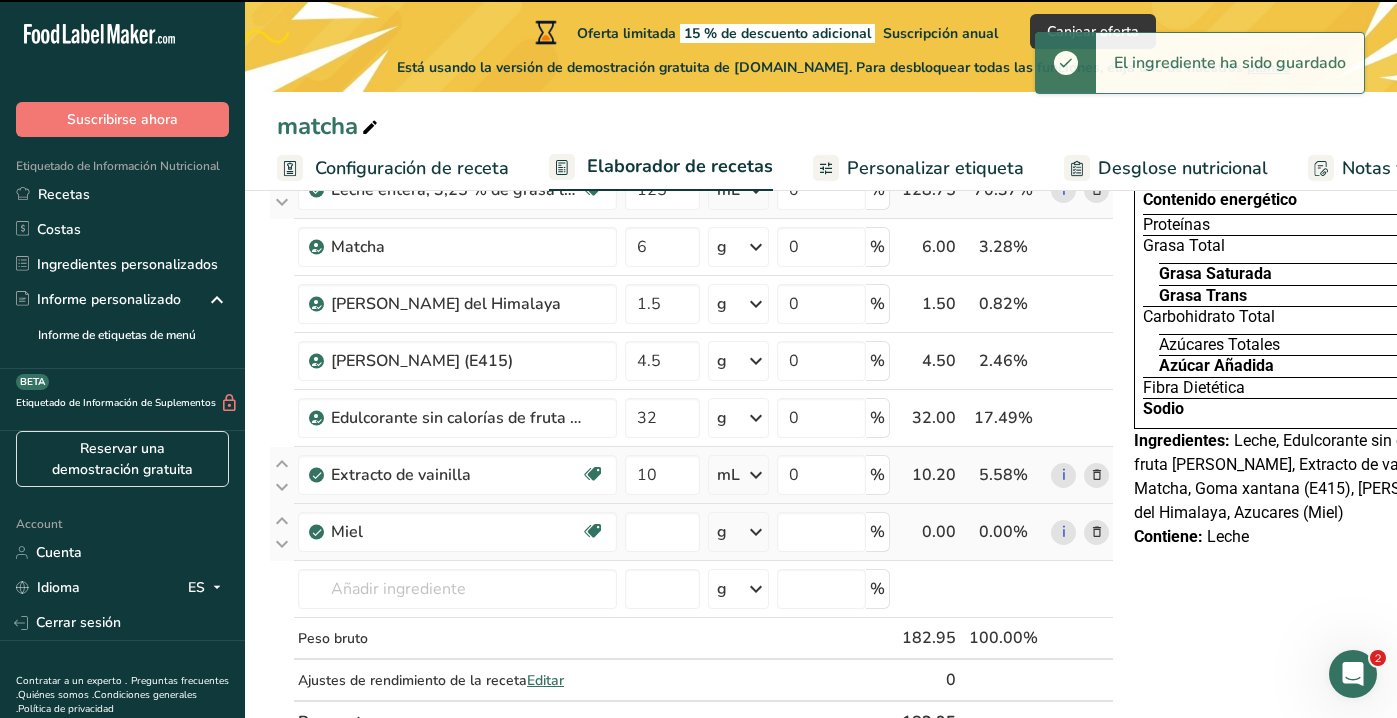 type on "0" 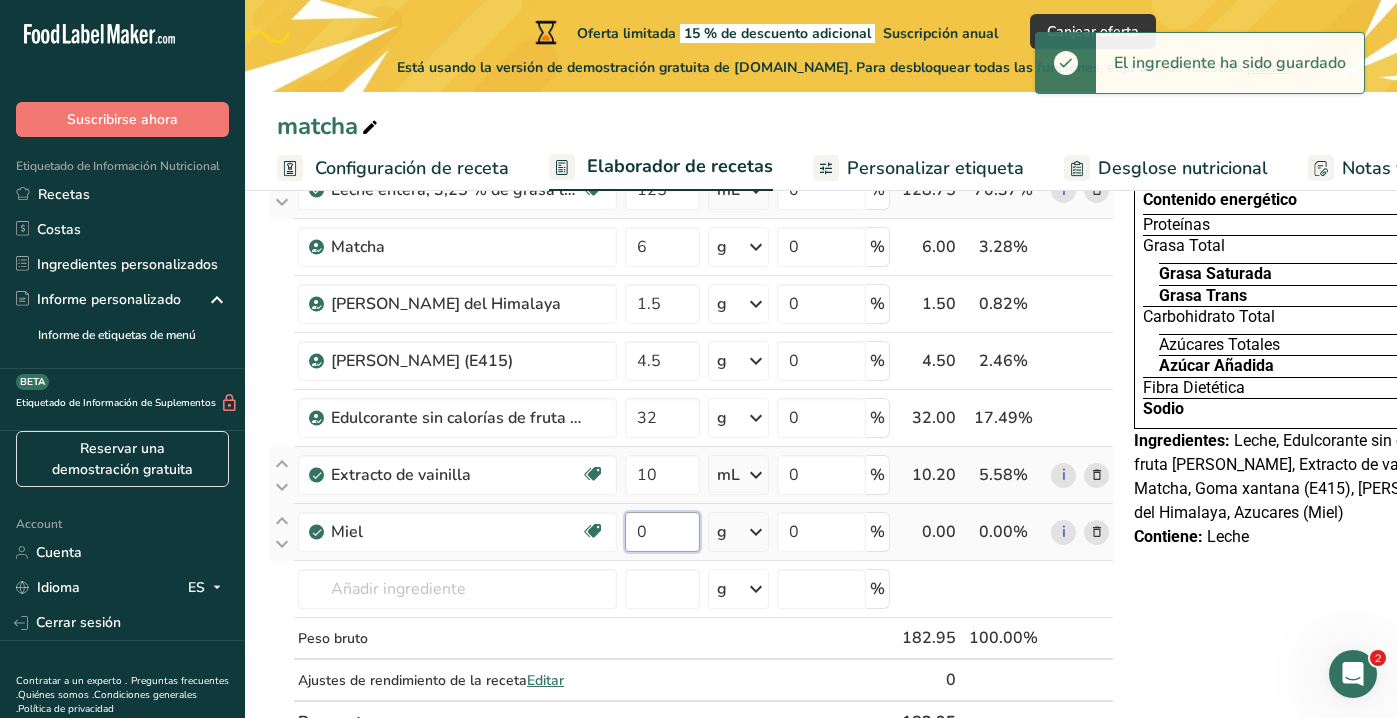 click on "0" at bounding box center (662, 532) 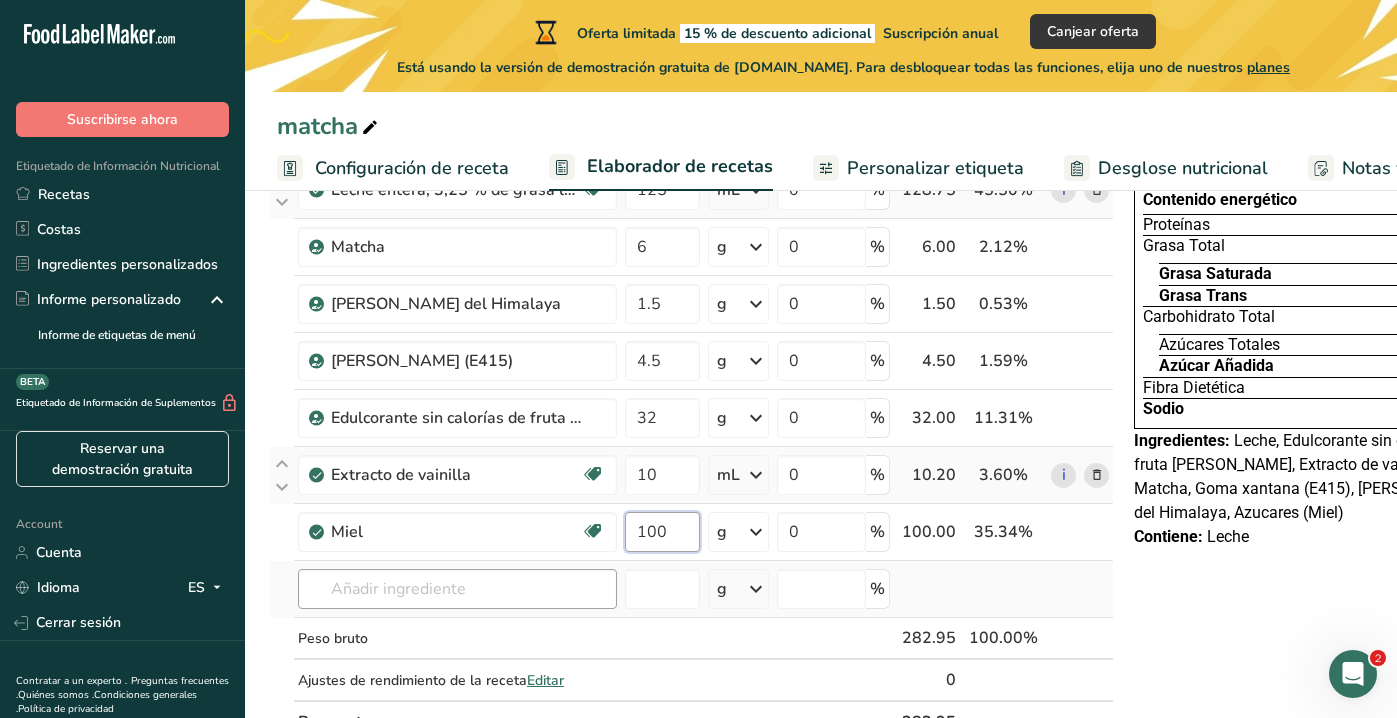 type on "100" 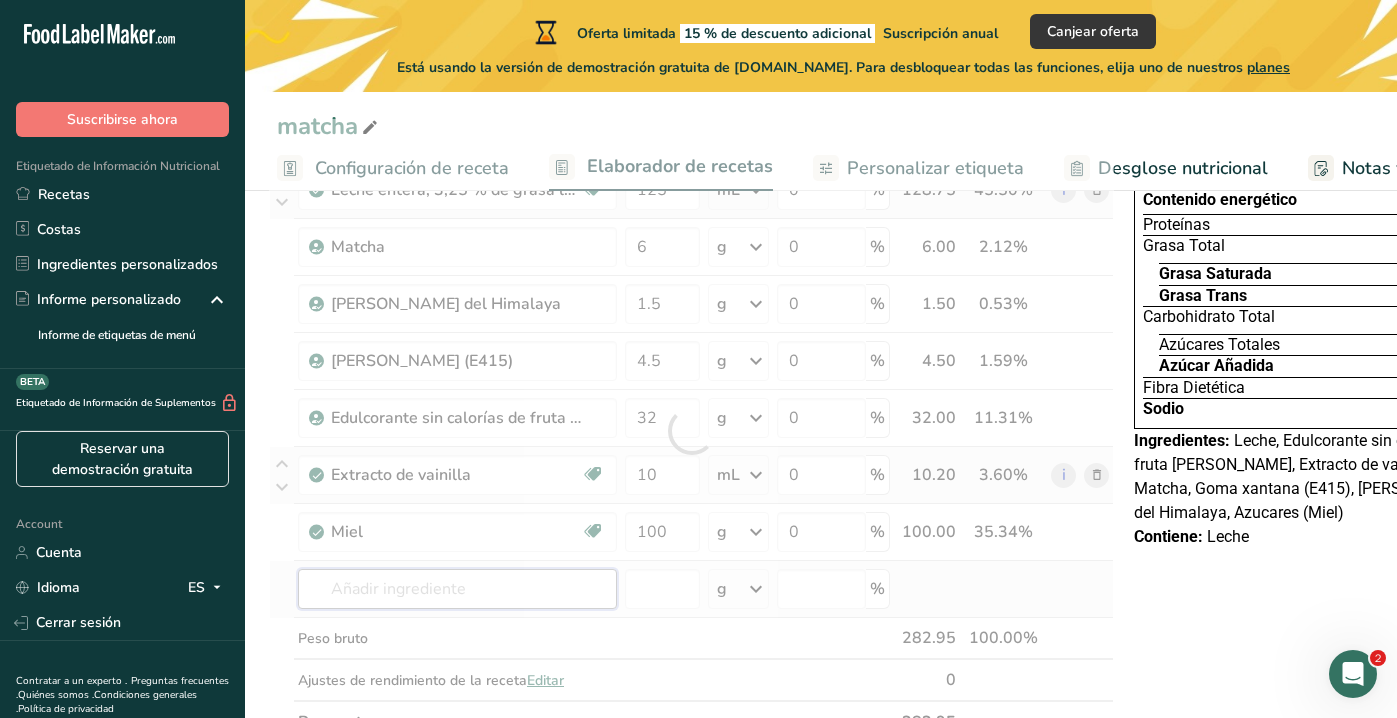click on "Ingrediente *
Cantidad *
Unidad *
Desperdicio *   .a-a{fill:#347362;}.b-a{fill:#fff;}          Gramos
Porcentaje
Leche entera, 3,25 % de grasa láctea, sin vitamina A ni vitamina D añadidas
Libre de gluten
Vegetariano
Libre de soja
125
mL
Porciones
1 cup
1 tbsp
1 fl oz
1 quart
Ver menos
Unidades de peso
g
kg
mg
Ver más
Unidades de volumen
[GEOGRAPHIC_DATA]
Las unidades de volumen requieren una conversión de densidad. Si conoce la densidad de su ingrediente, introdúzcala a continuación. De lo contrario, haga clic en "RIA", nuestra asistente regulatoria de IA, quien podrá ayudarle.
1.03
lb/pie³" at bounding box center [691, 431] 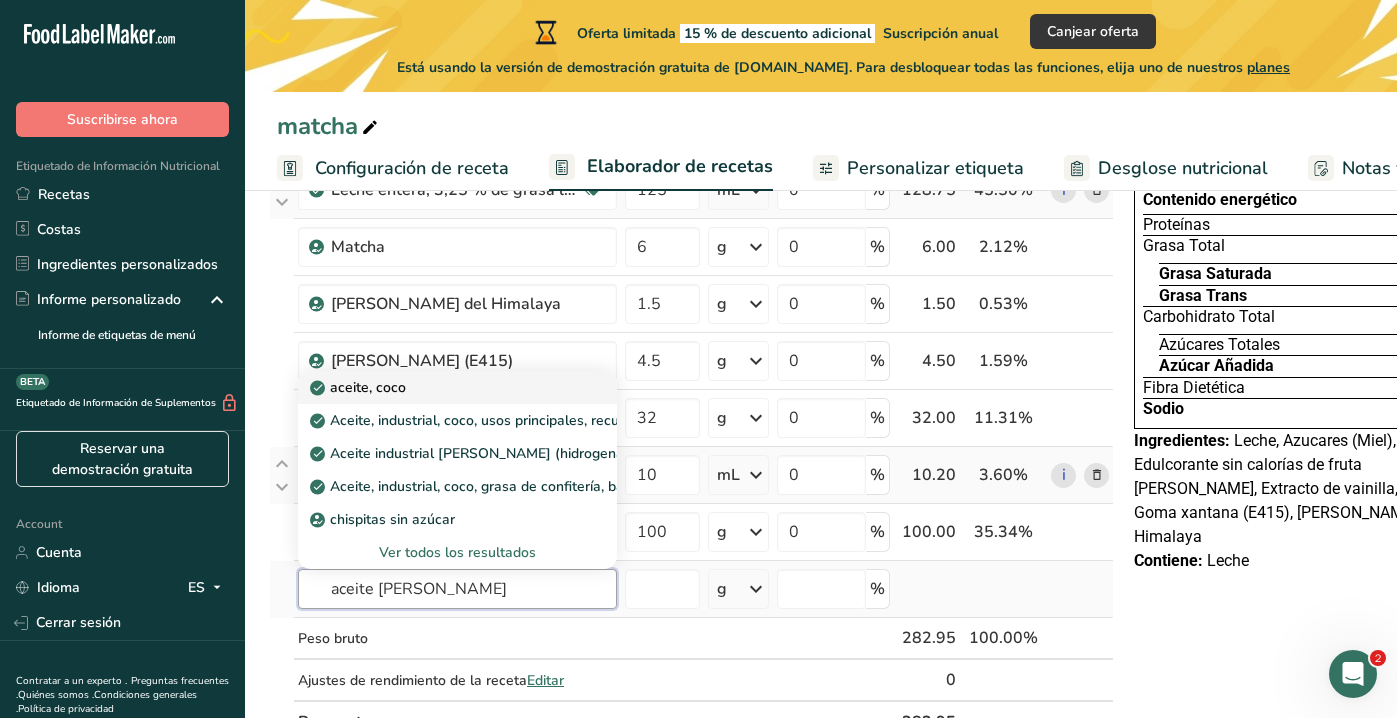 type on "aceite [PERSON_NAME]" 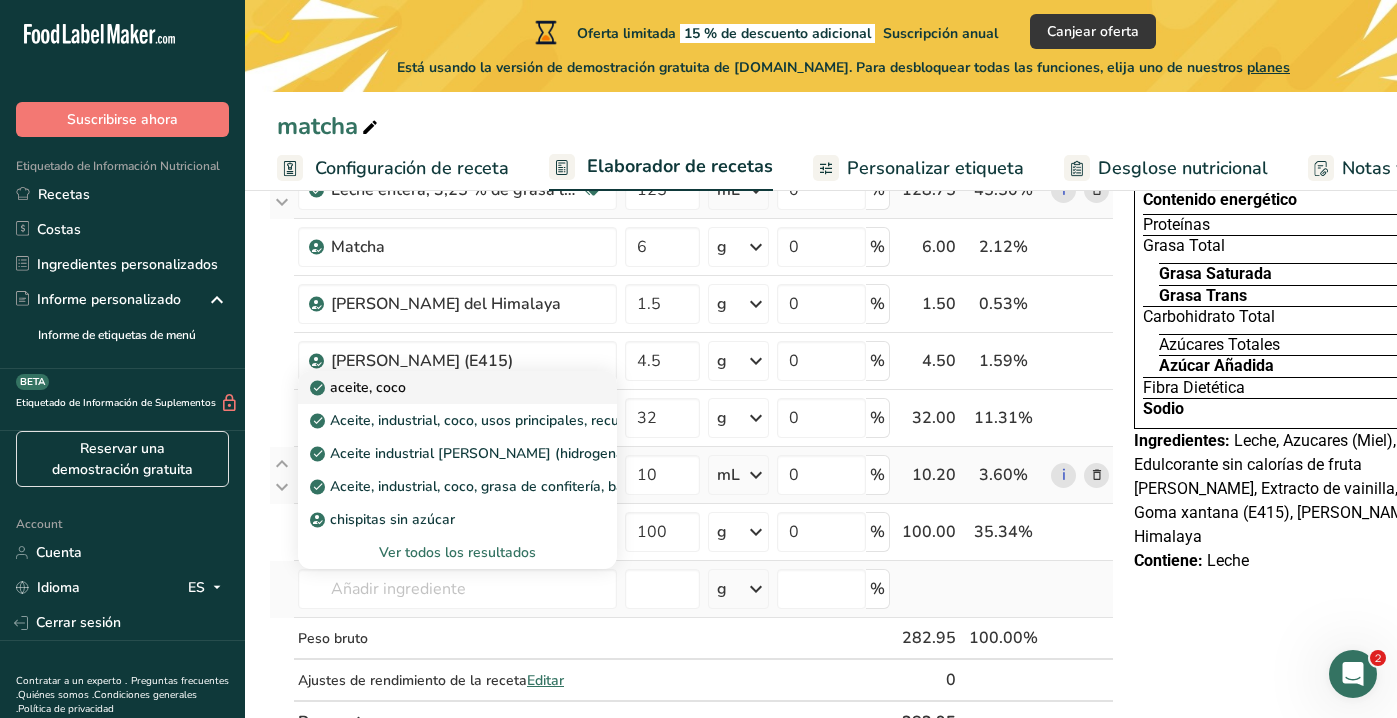 click on "aceite, coco" at bounding box center (360, 387) 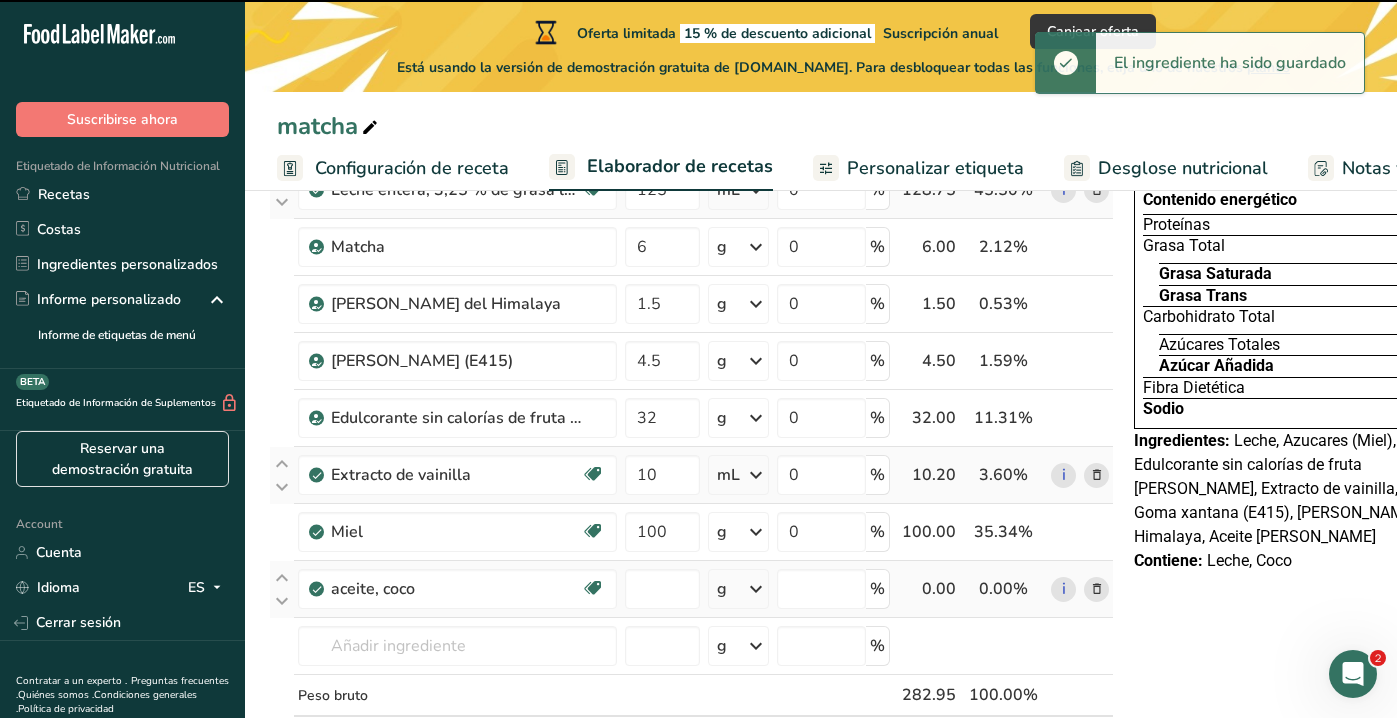 type on "0" 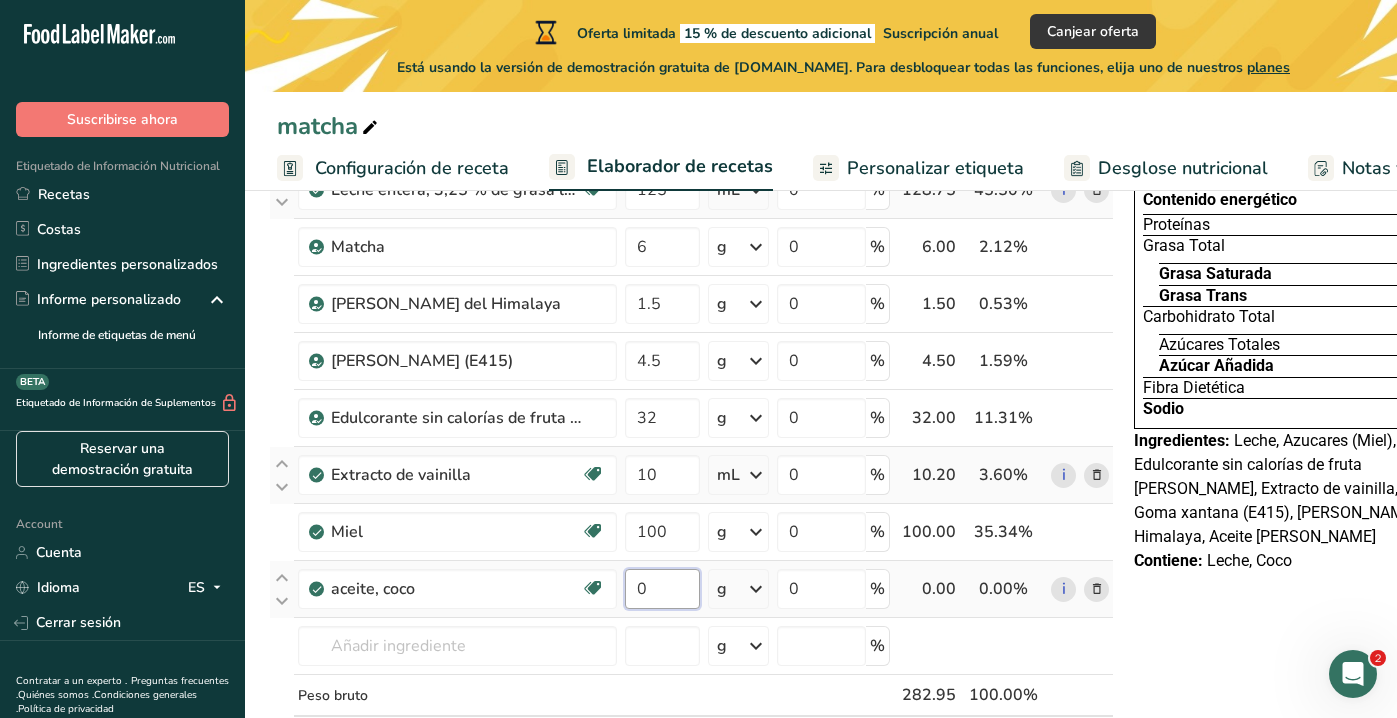click on "0" at bounding box center [662, 589] 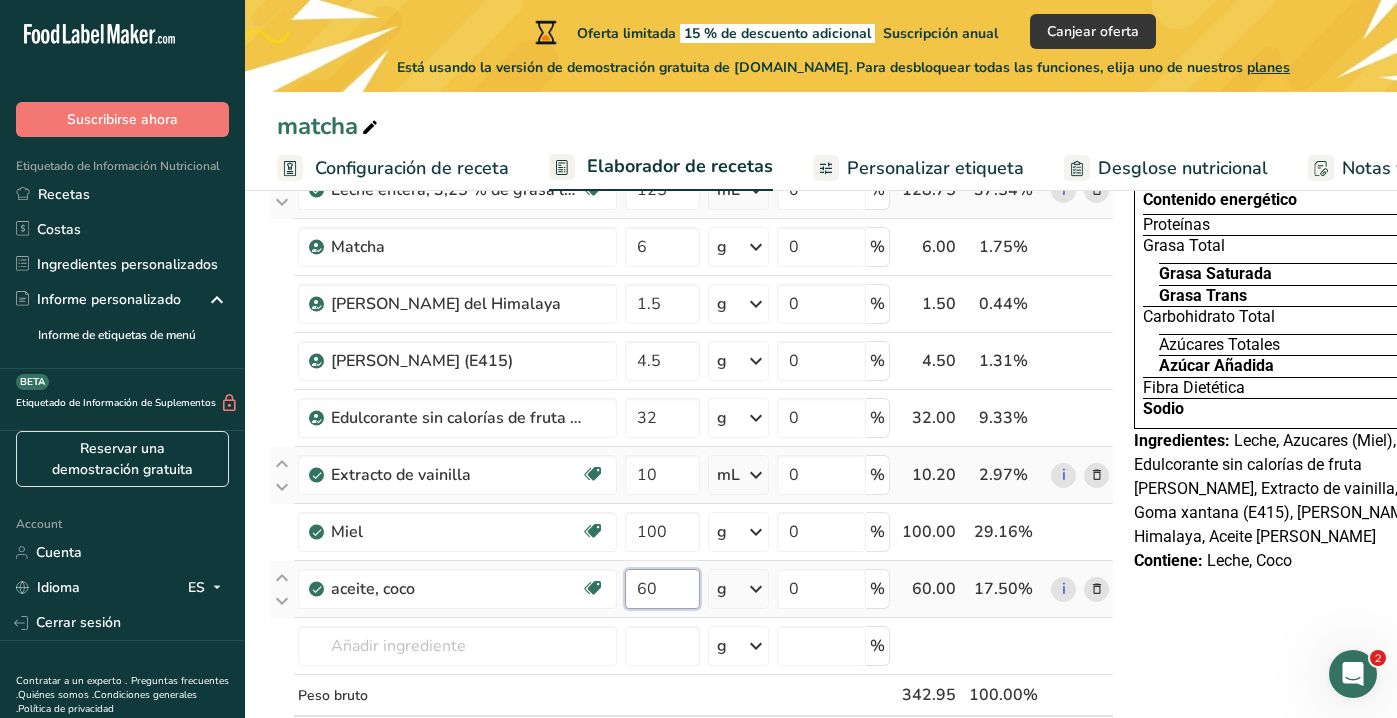 type on "60" 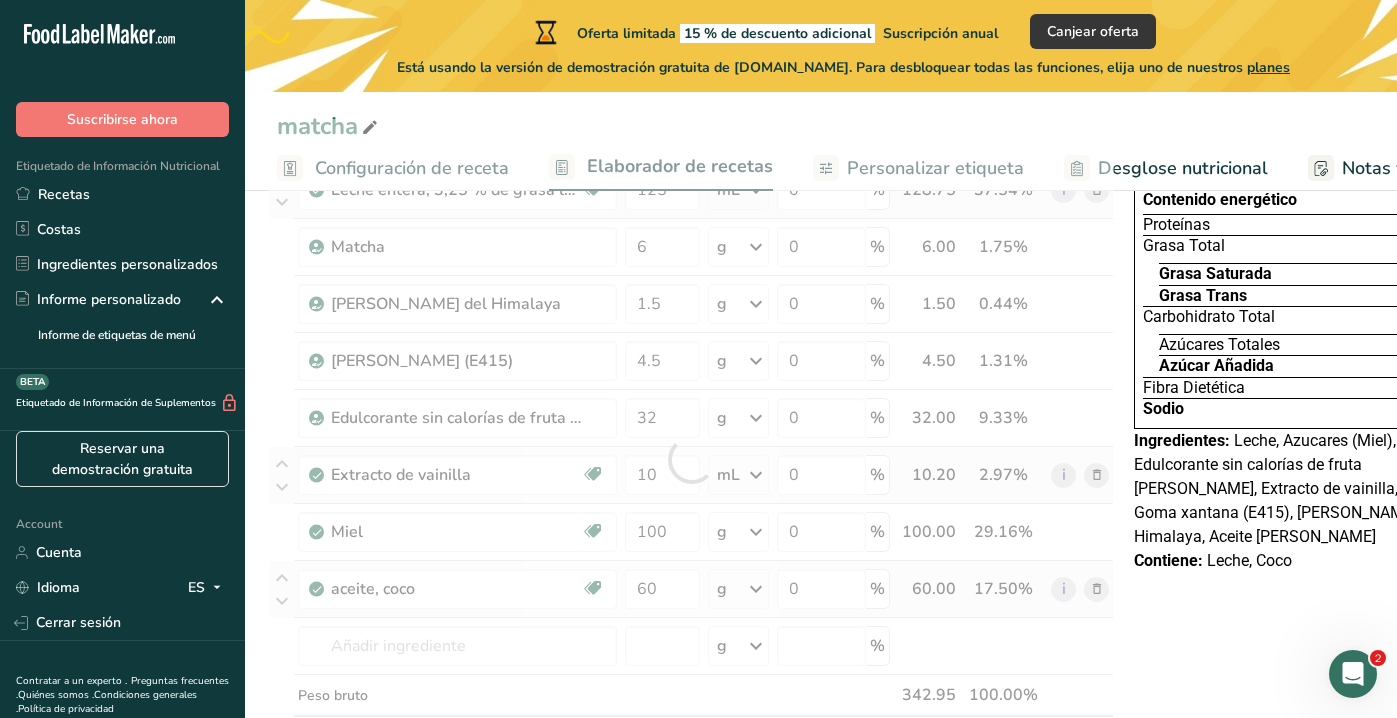 click on "Ingrediente *
Cantidad *
Unidad *
Desperdicio *   .a-a{fill:#347362;}.b-a{fill:#fff;}          Gramos
Porcentaje
Leche entera, 3,25 % de grasa láctea, sin vitamina A ni vitamina D añadidas
Libre de gluten
Vegetariano
Libre de soja
125
mL
Porciones
1 cup
1 tbsp
1 fl oz
1 quart
Ver menos
Unidades de peso
g
kg
mg
Ver más
Unidades de volumen
[GEOGRAPHIC_DATA]
Las unidades de volumen requieren una conversión de densidad. Si conoce la densidad de su ingrediente, introdúzcala a continuación. De lo contrario, haga clic en "RIA", nuestra asistente regulatoria de IA, quien podrá ayudarle.
1.03
lb/pie³" at bounding box center (691, 459) 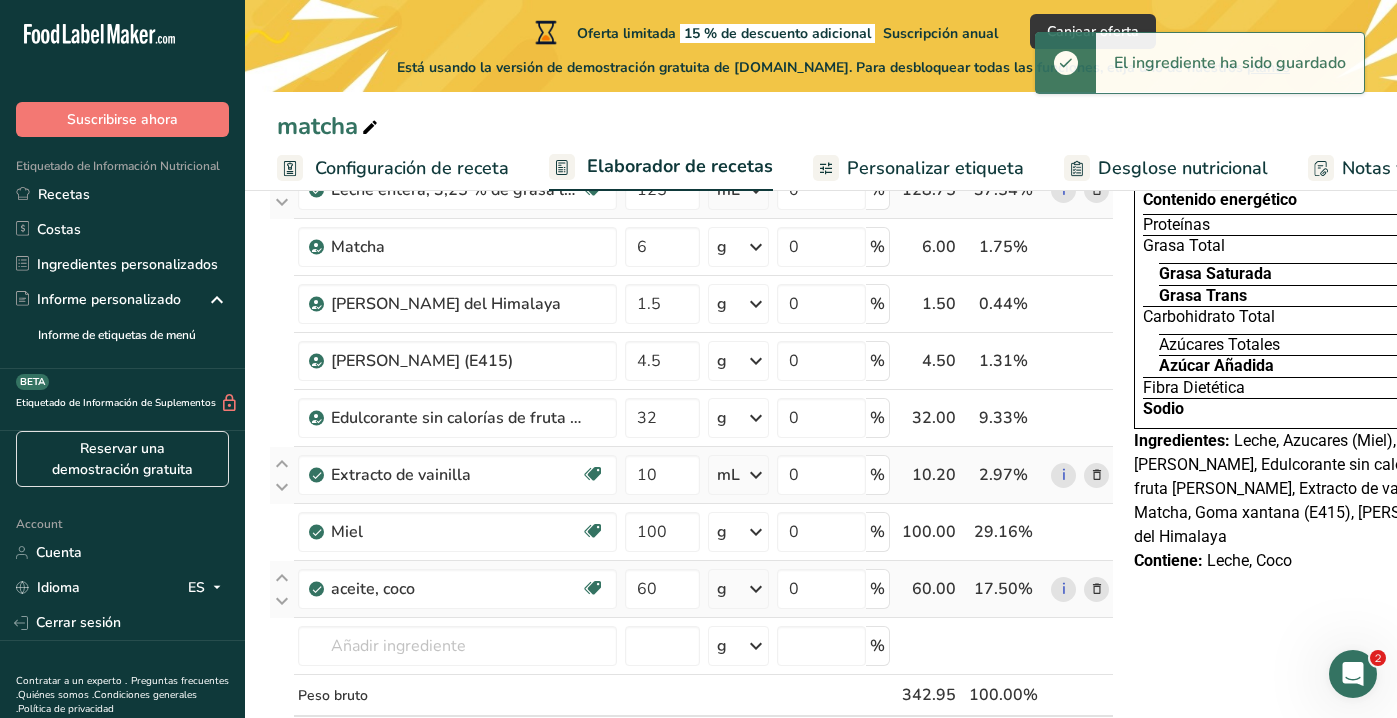 click at bounding box center [756, 589] 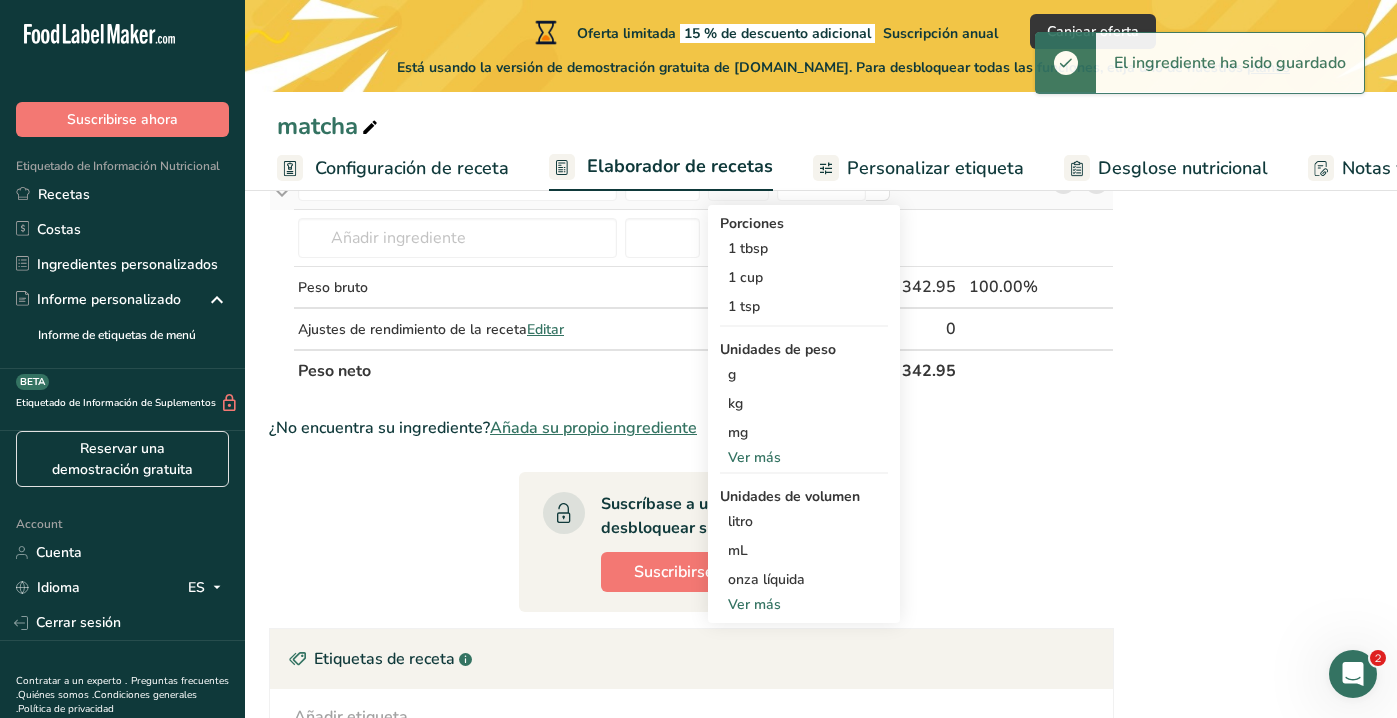 scroll, scrollTop: 612, scrollLeft: 0, axis: vertical 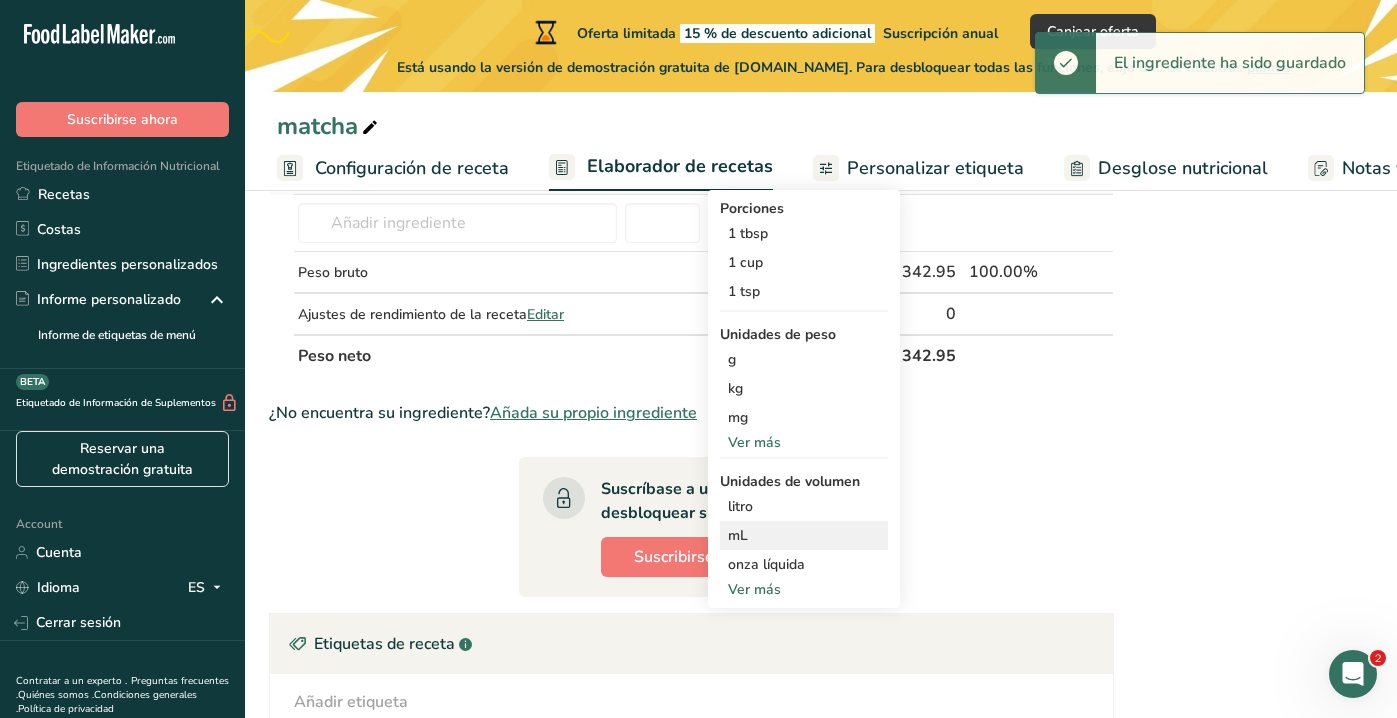 click on "mL" at bounding box center [804, 535] 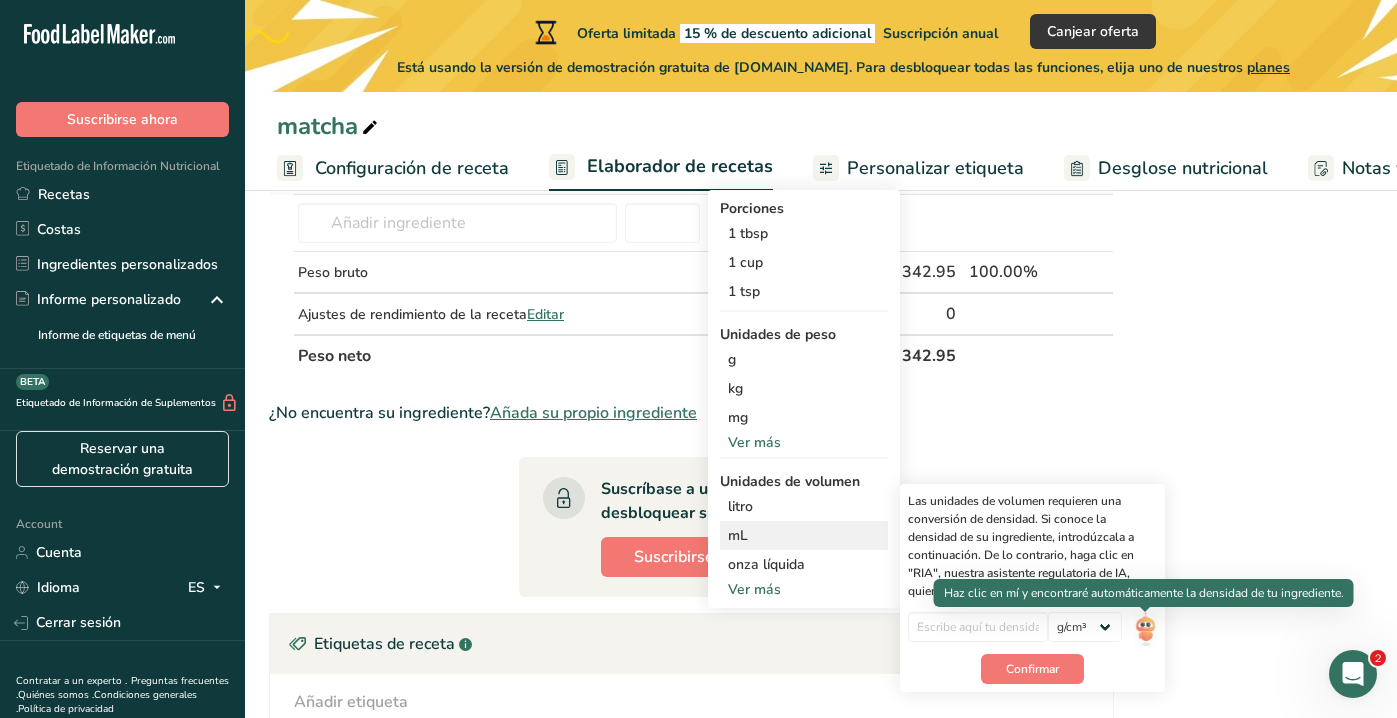 click at bounding box center (1145, 629) 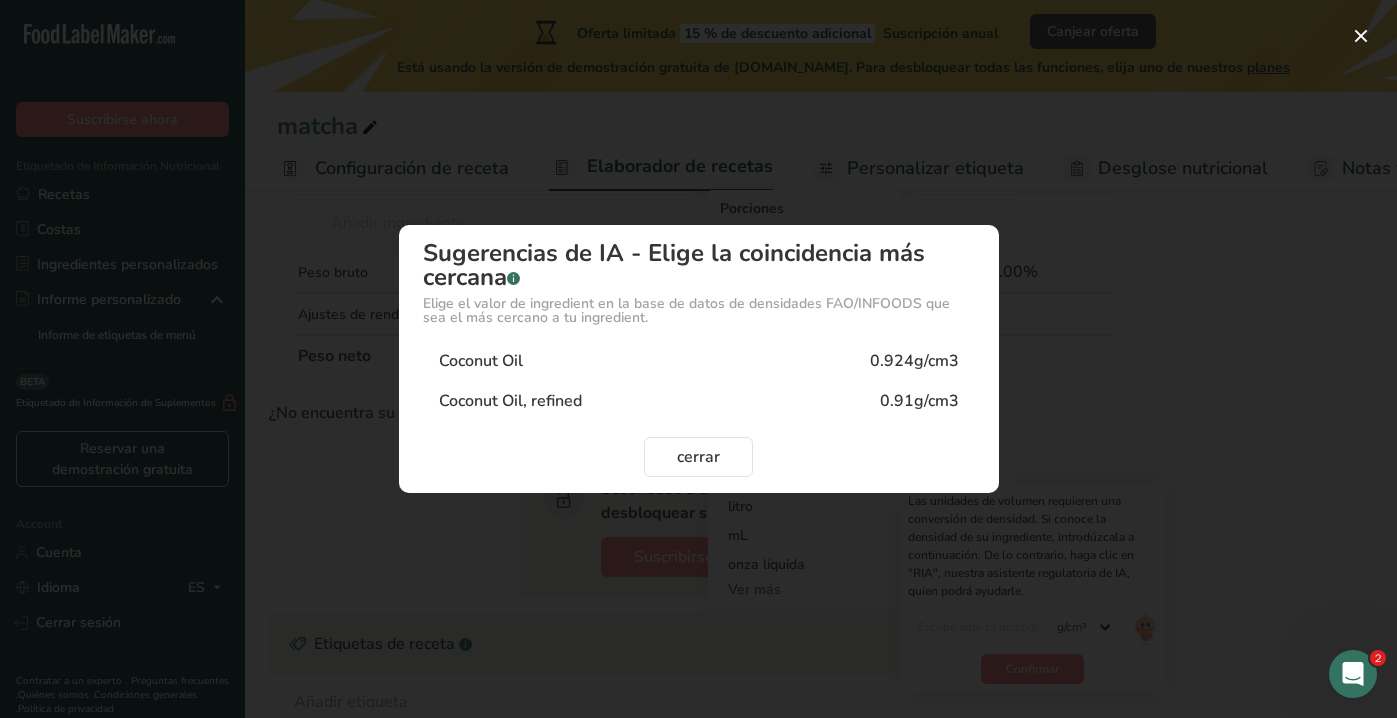 click on "Coconut Oil   0.924g/cm3" at bounding box center [699, 361] 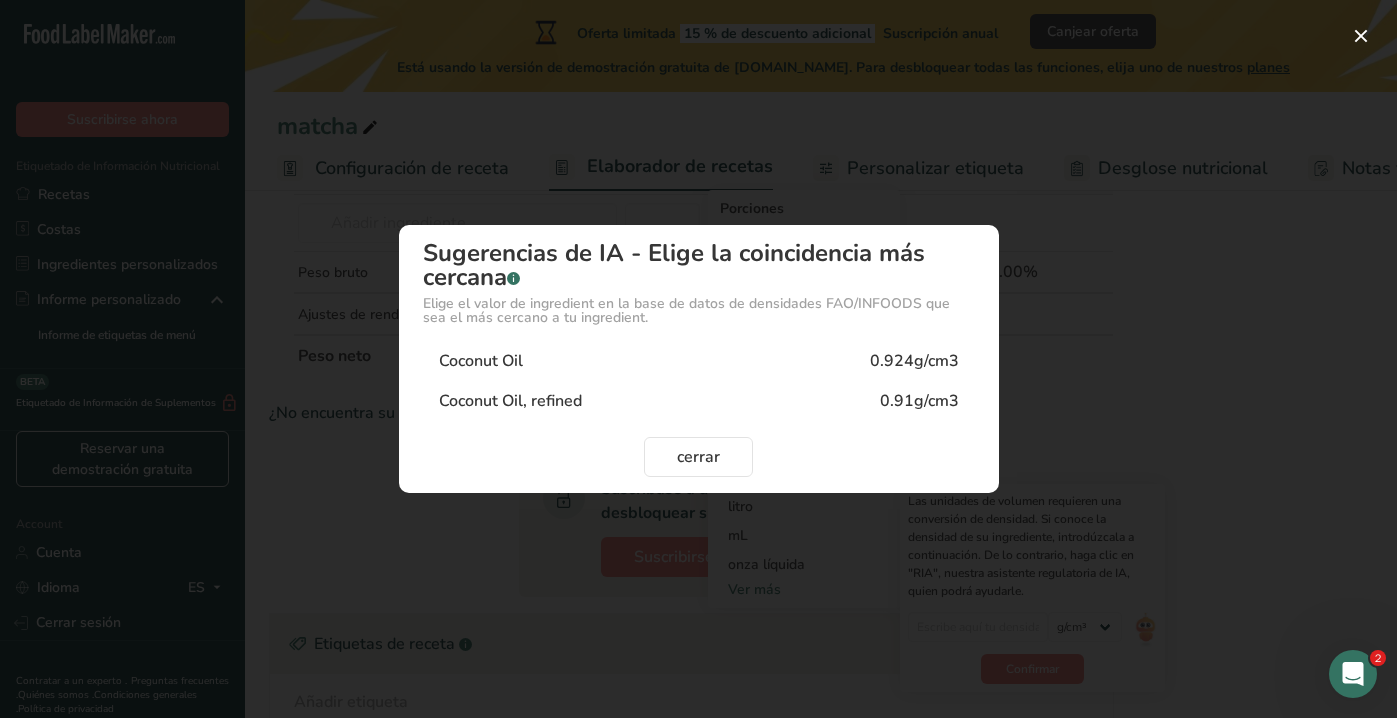 type on "0.924" 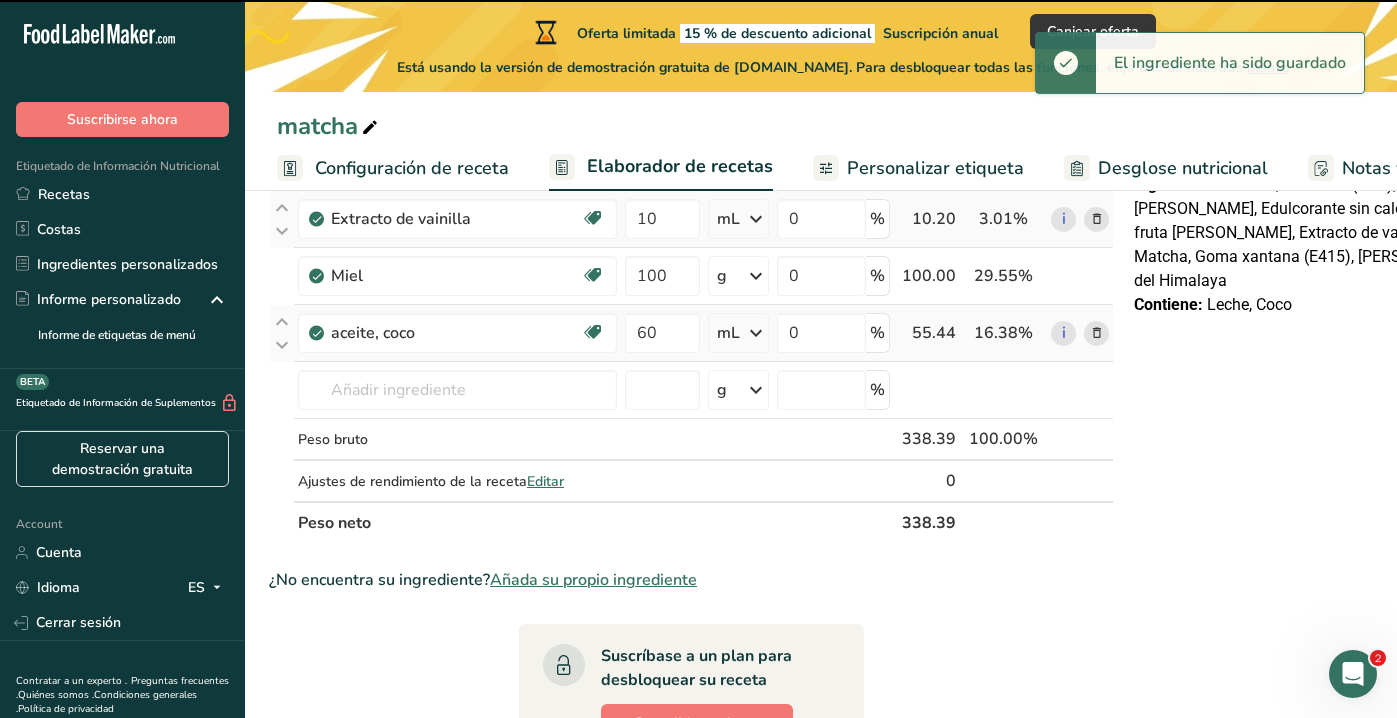 scroll, scrollTop: 348, scrollLeft: 0, axis: vertical 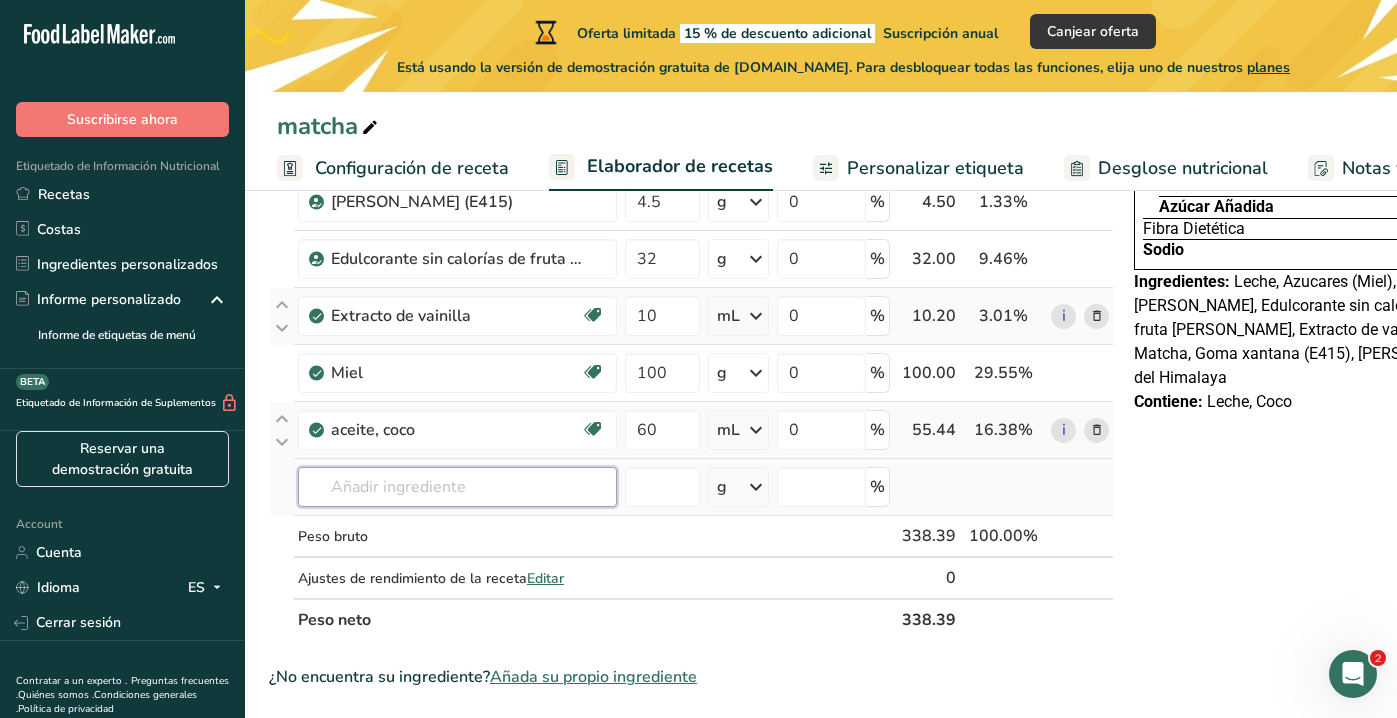 click at bounding box center (457, 487) 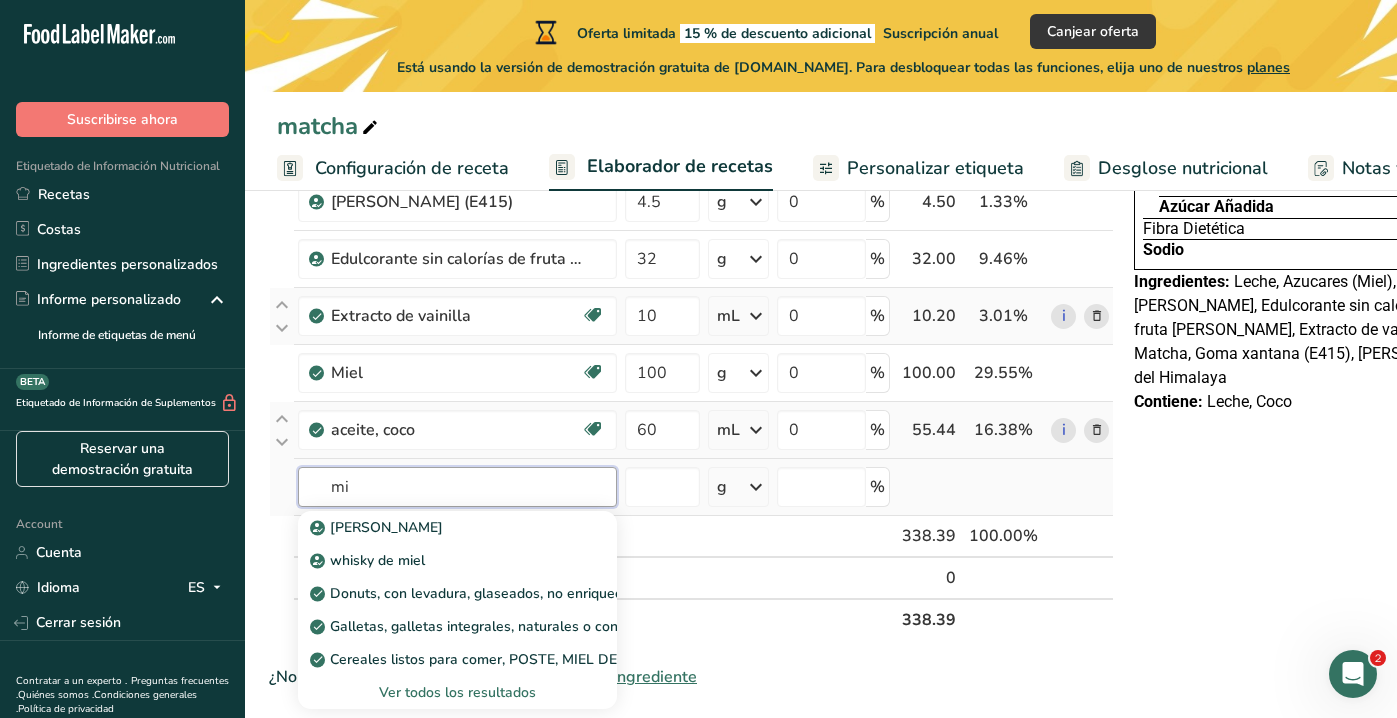 type on "m" 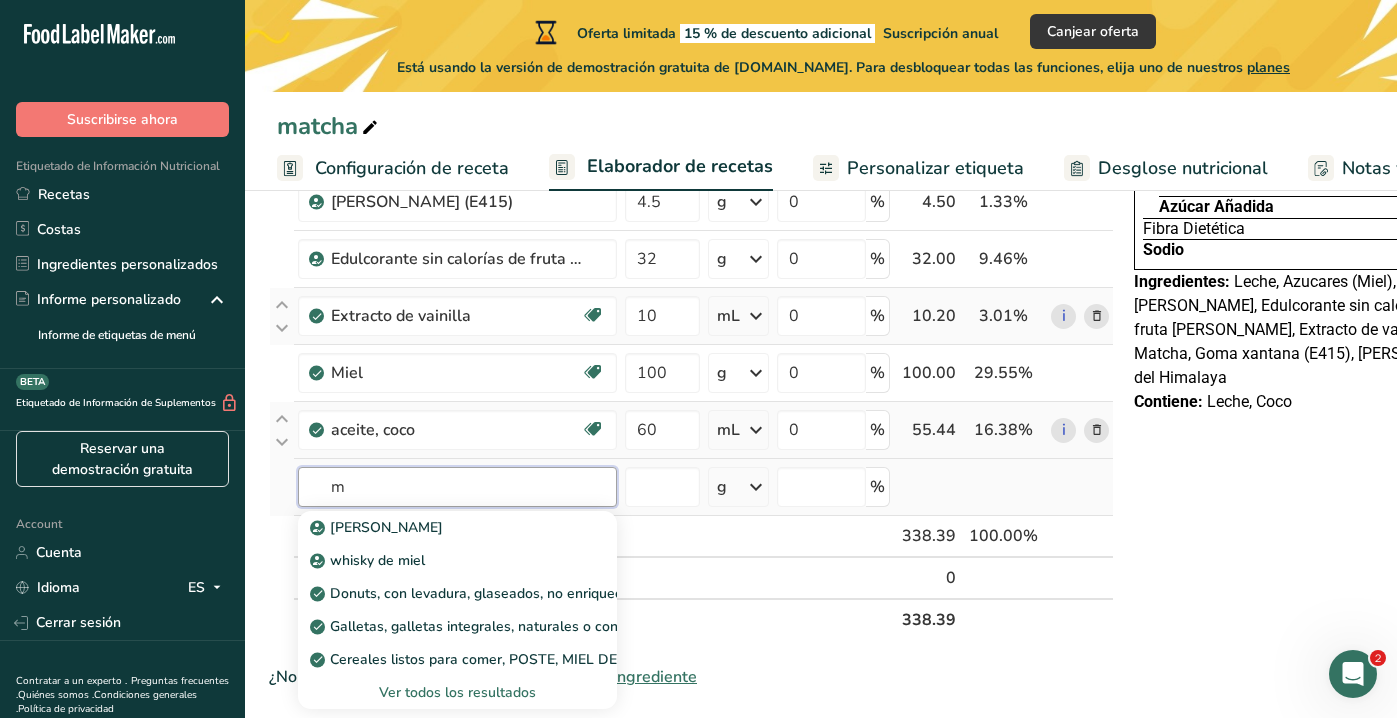 type 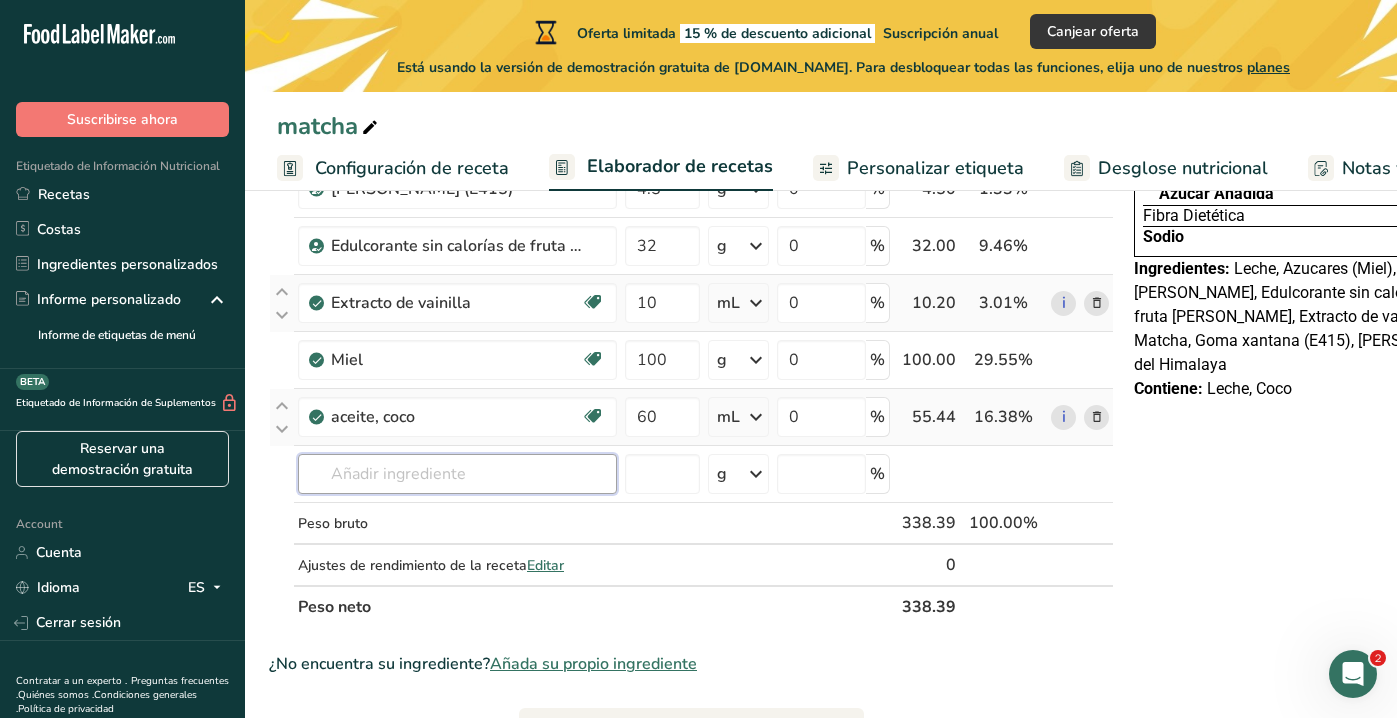 scroll, scrollTop: 396, scrollLeft: 0, axis: vertical 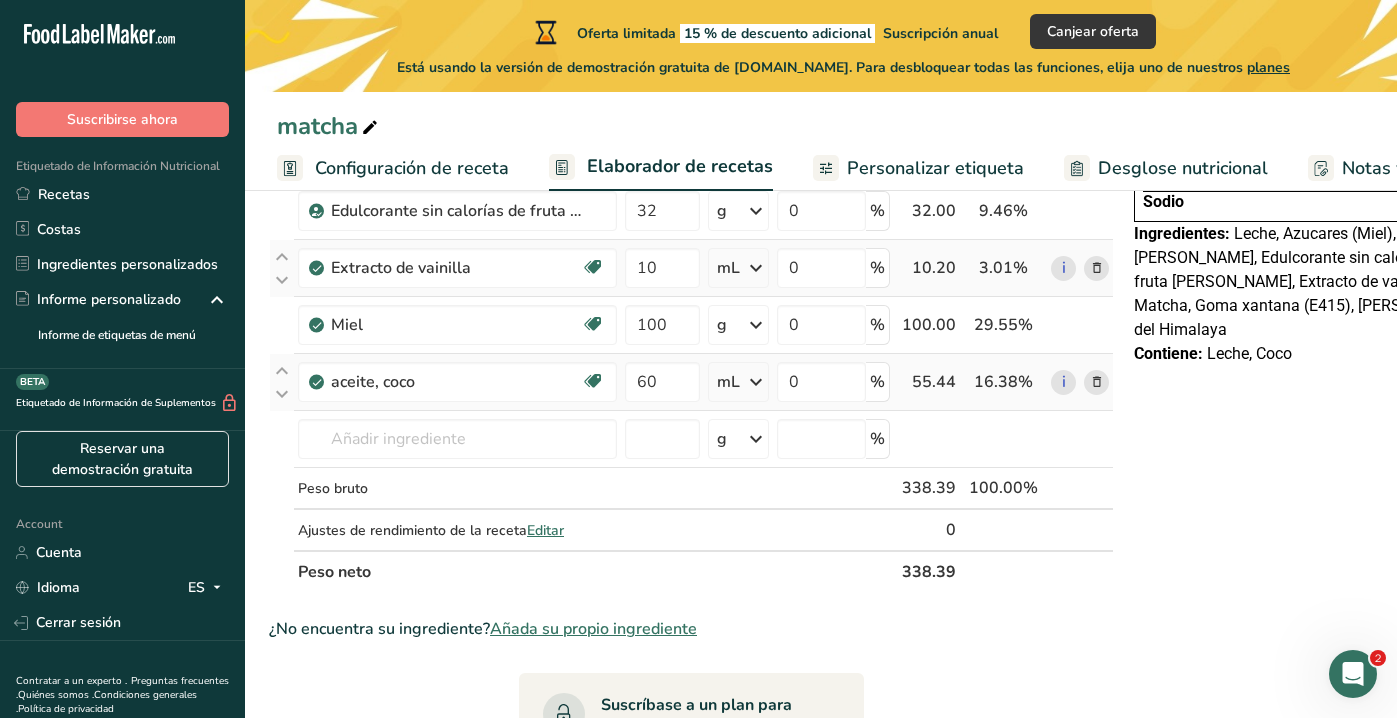 click on "Añadir ingredientes
Administrar receta         Eliminar receta             Duplicar receta               Escalar receta               Guardar como subreceta   .a-a{fill:#347362;}.b-a{fill:#fff;}                                 Desglose nutricional                 Tarjeta de la receta
Novedad
Informe de patrón de aminoácidos             Historial de actividad
Descargar
Elija su estilo de etiqueta preferido
Etiqueta estándar FDA
Etiqueta estándar FDA
El formato más común para etiquetas de información nutricional en cumplimiento con el tipo de letra, estilo y requisitos de la FDA.
Etiqueta tabular FDA
Un formato de etiqueta conforme a las regulaciones de la FDA presentado en una disposición tabular (horizontal).
Etiqueta lineal FDA" at bounding box center [697, 557] 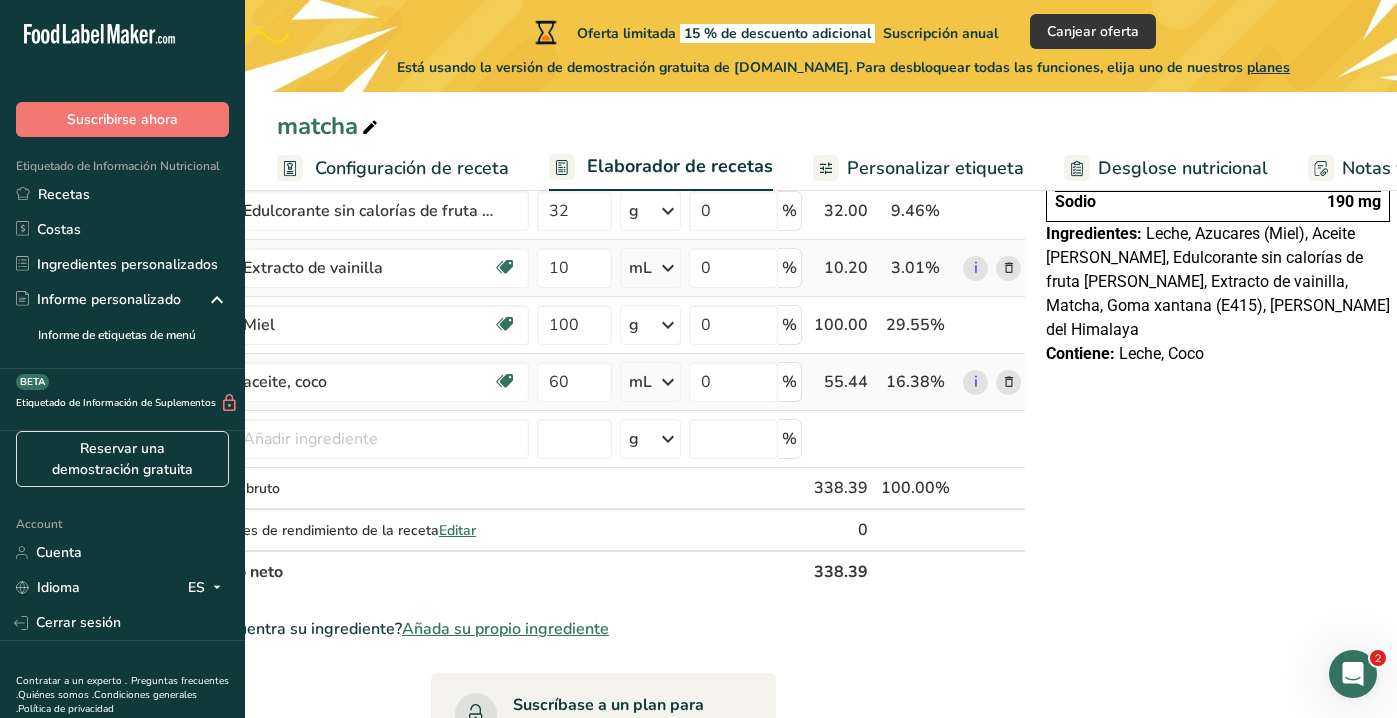 scroll, scrollTop: 0, scrollLeft: 94, axis: horizontal 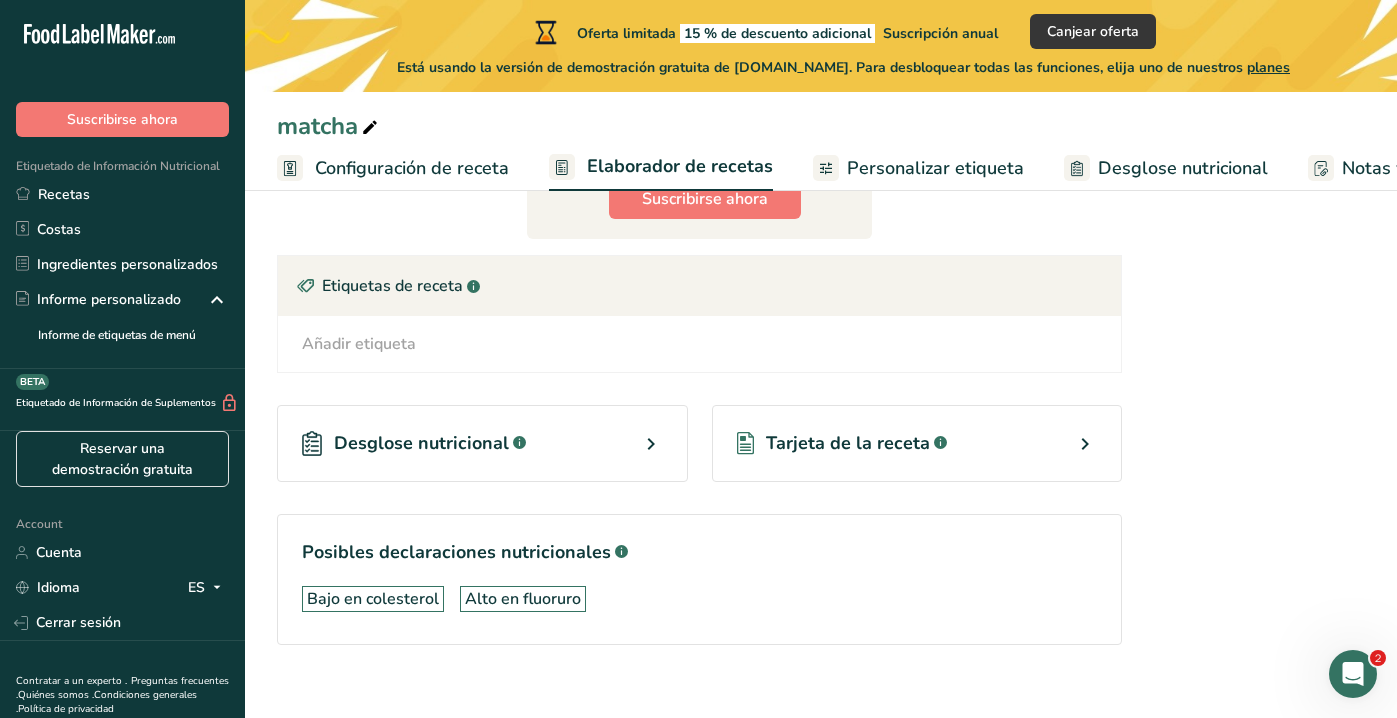 click on "Desglose nutricional
.a-a{fill:#347362;}.b-a{fill:#fff;}" at bounding box center (482, 443) 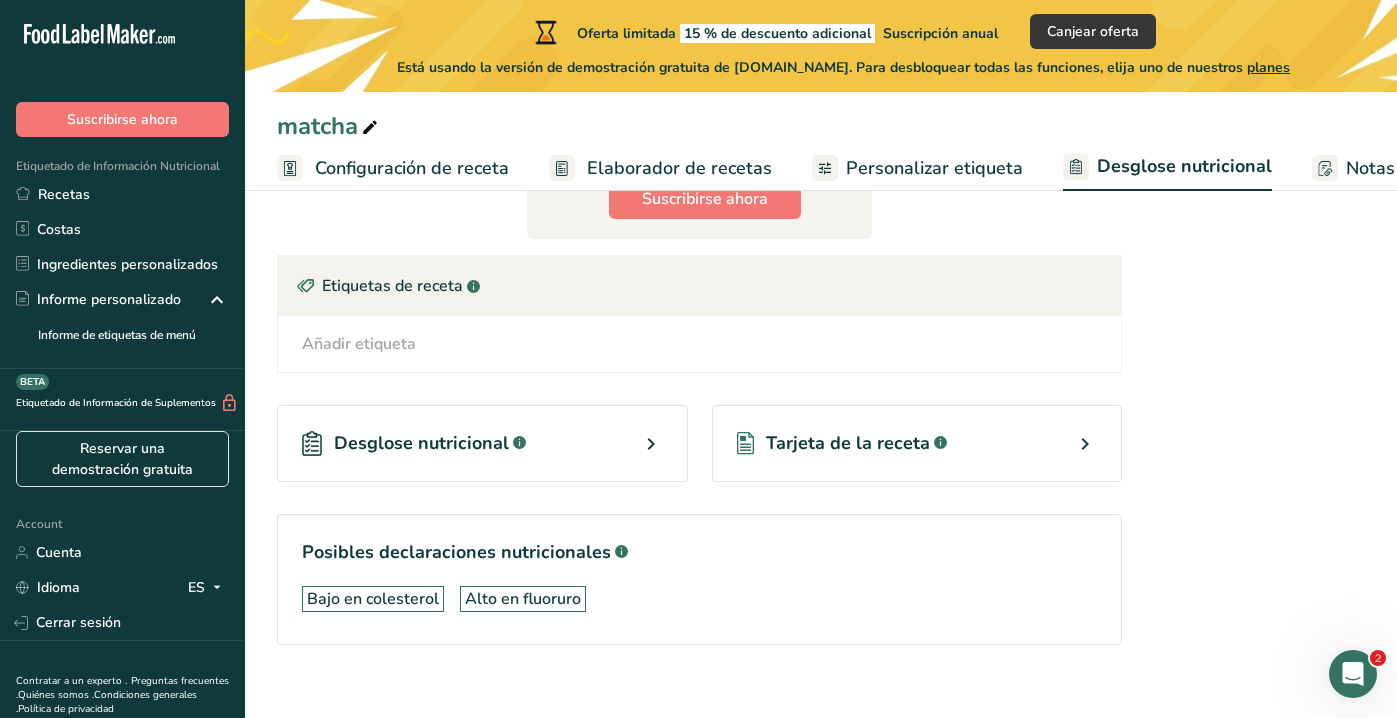 select on "Calories" 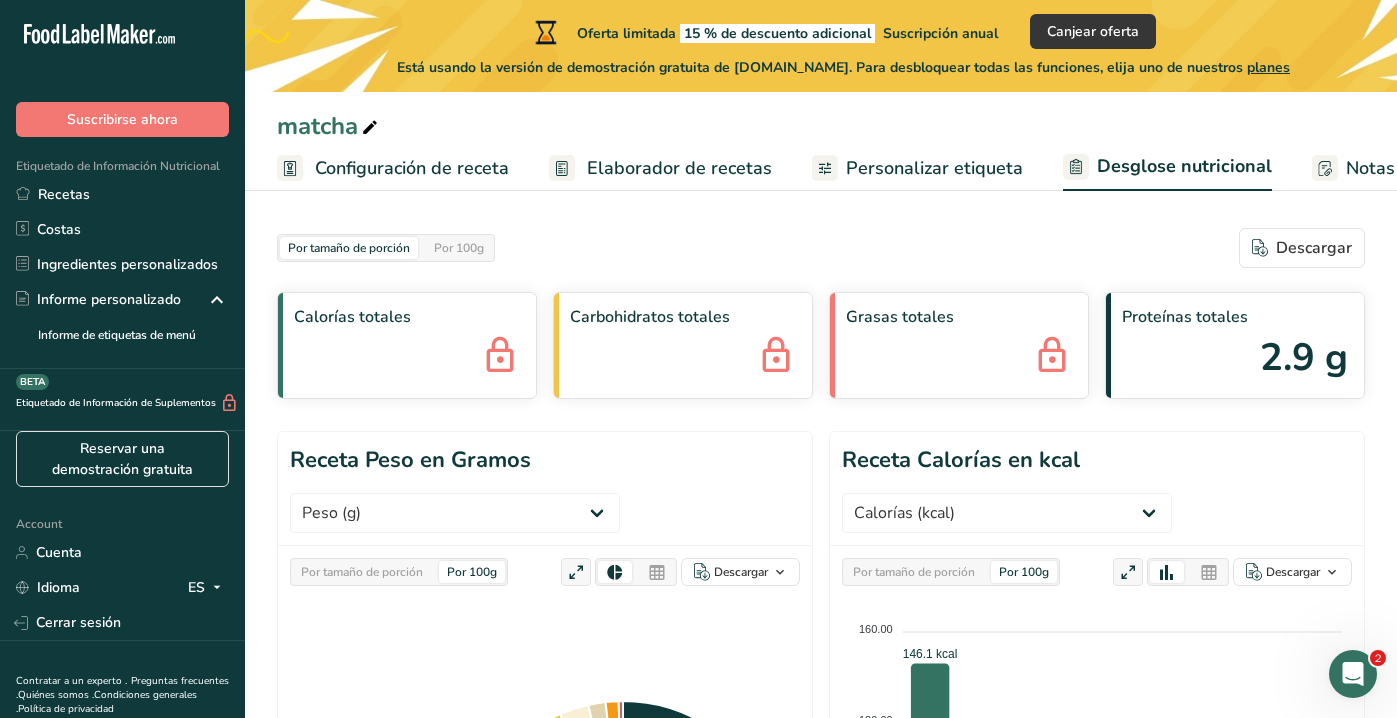 scroll, scrollTop: 0, scrollLeft: 0, axis: both 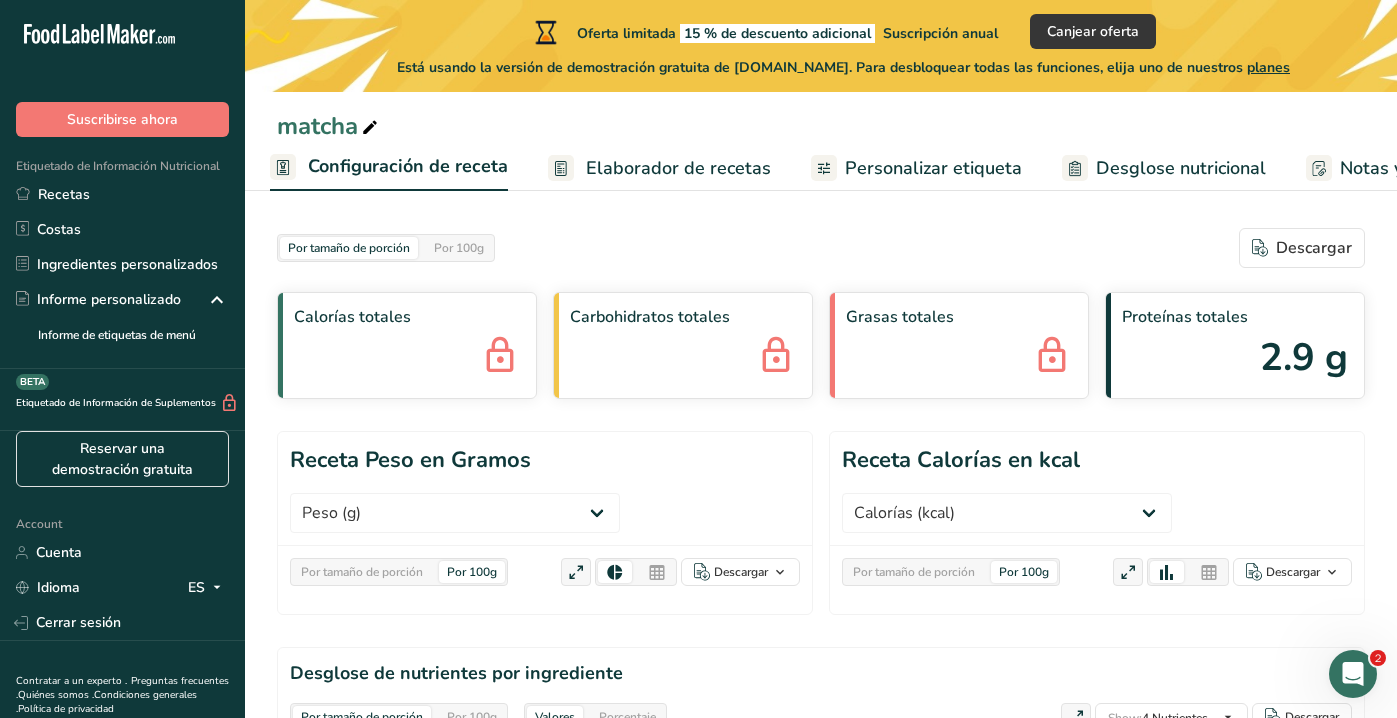 select on "5" 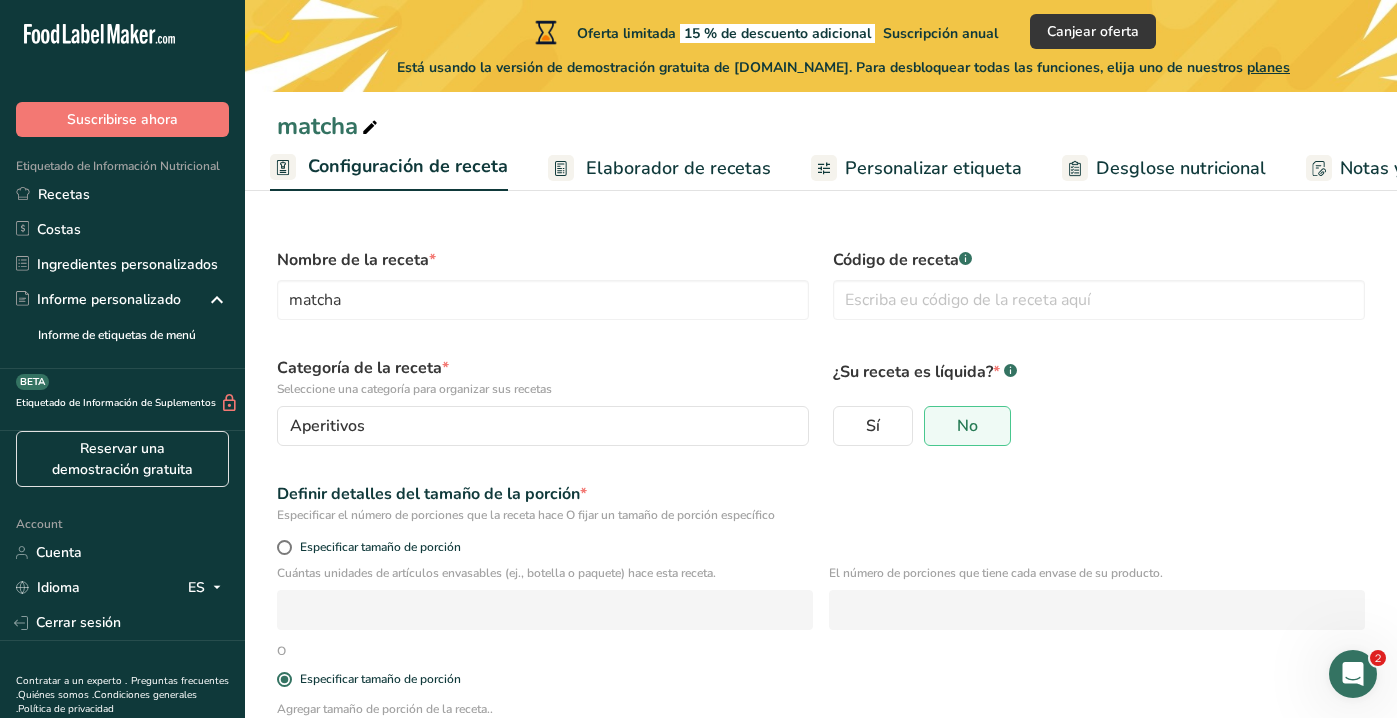 scroll, scrollTop: 0, scrollLeft: 0, axis: both 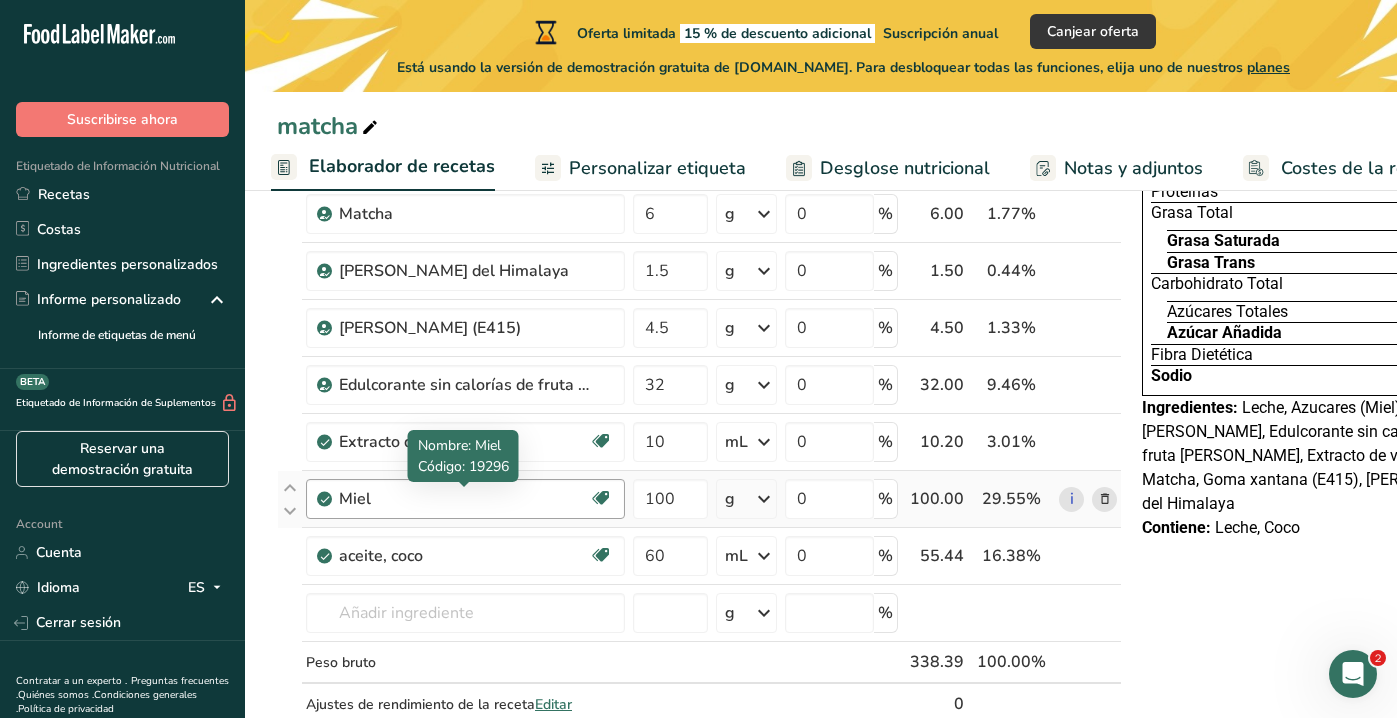 click on "Miel" at bounding box center (464, 499) 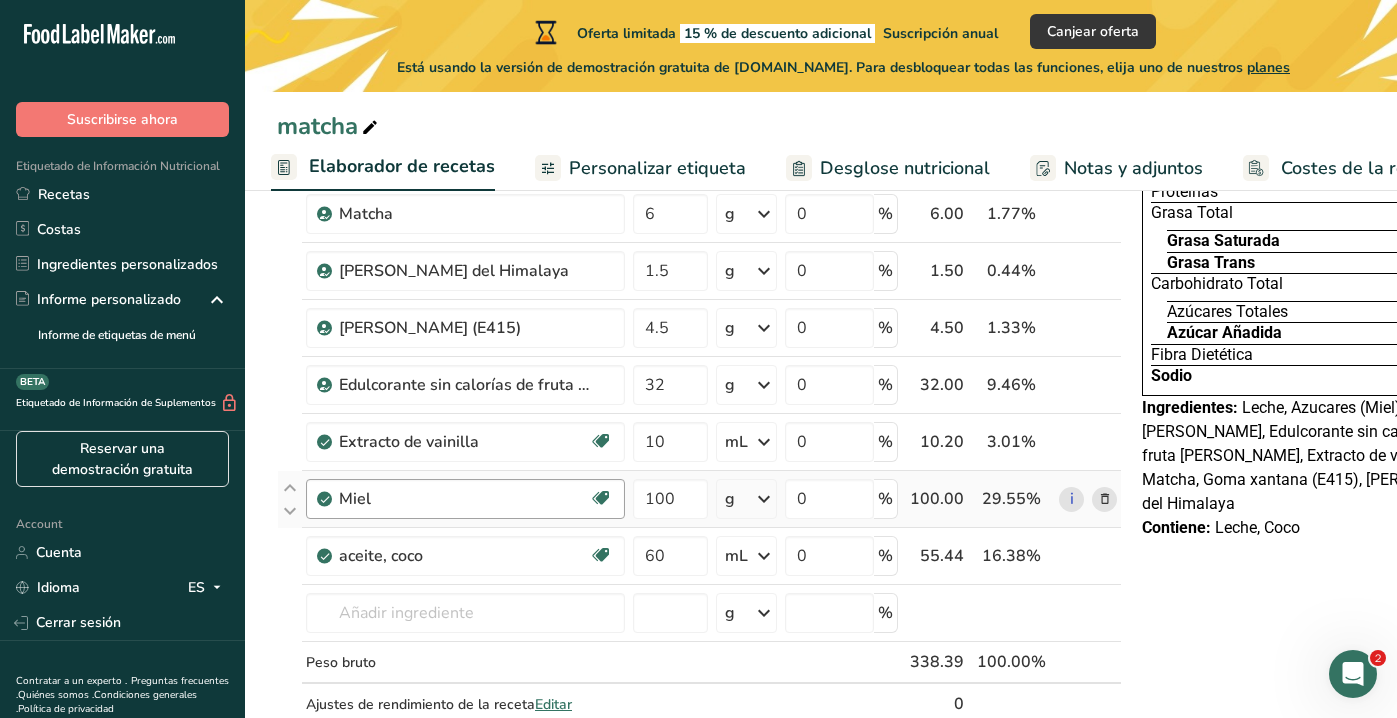 click on "Miel" at bounding box center (464, 499) 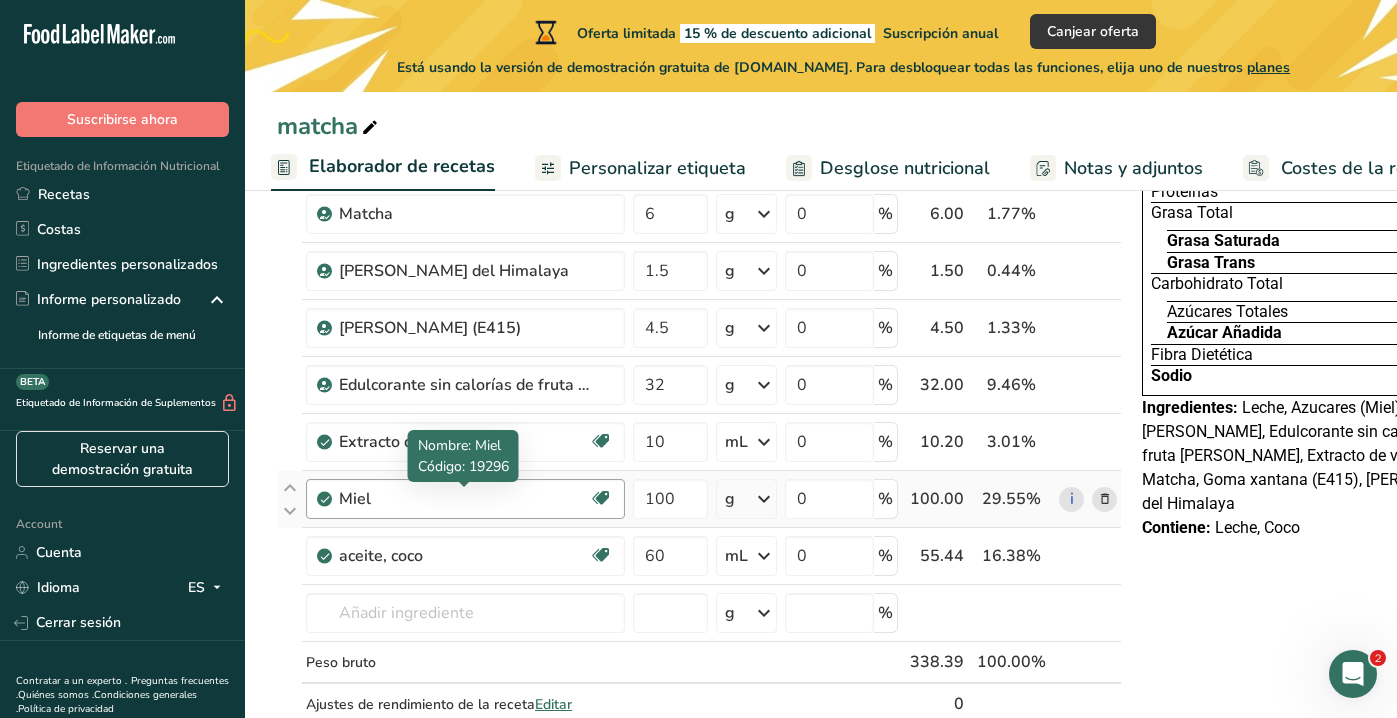 click on "Miel" at bounding box center [464, 499] 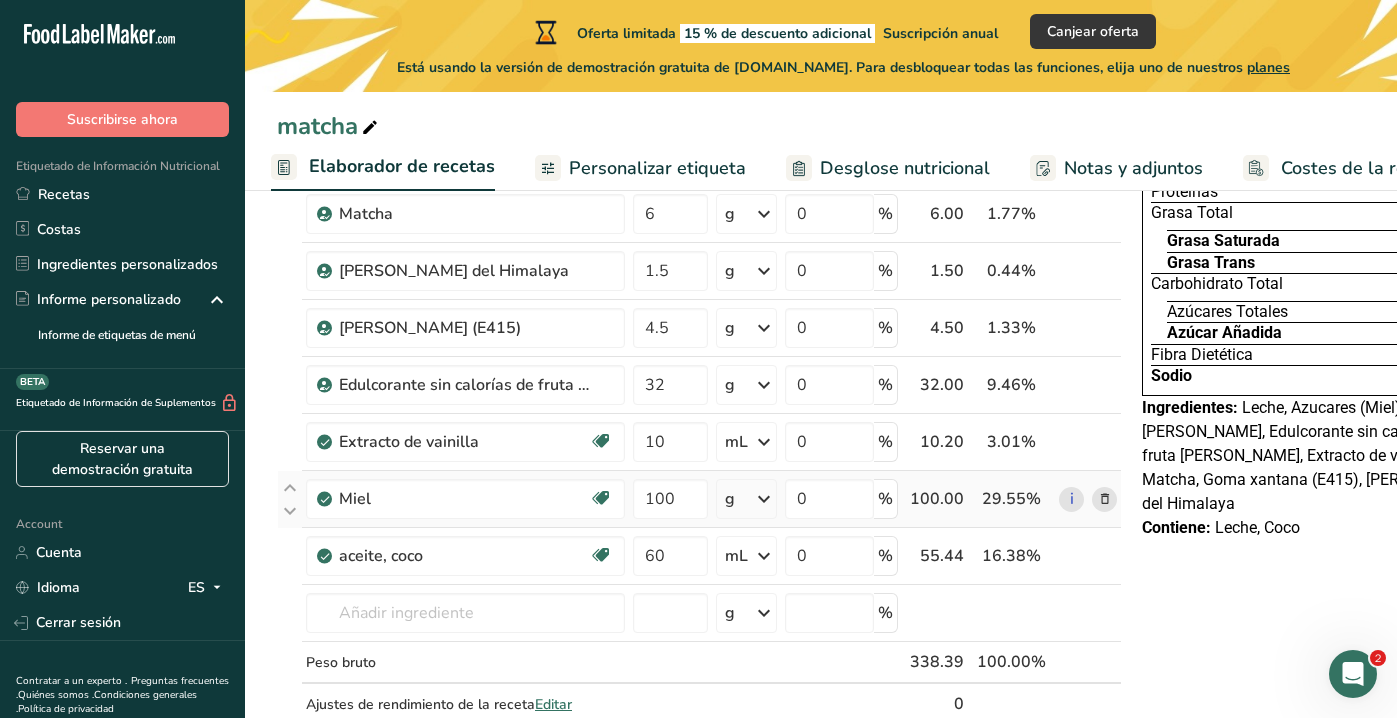 click on "g" at bounding box center [746, 499] 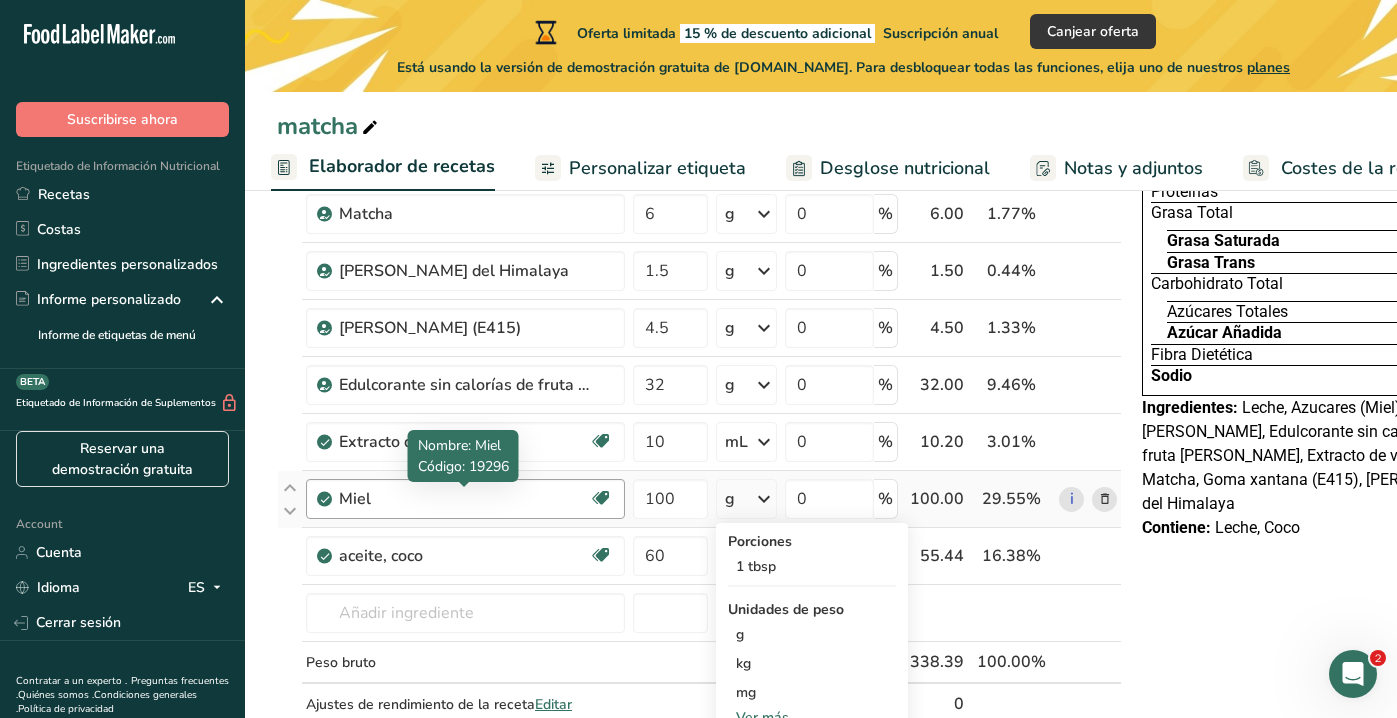 click on "Miel" at bounding box center [464, 499] 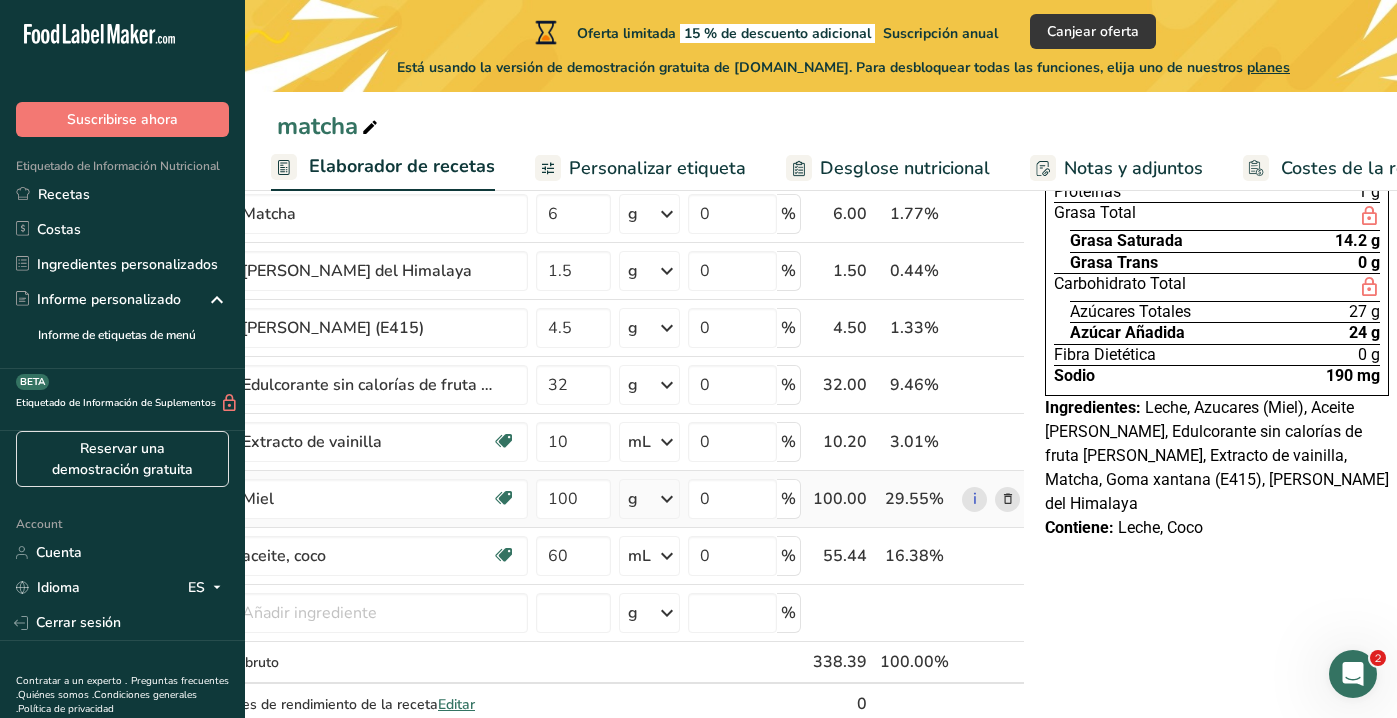scroll, scrollTop: 0, scrollLeft: 95, axis: horizontal 